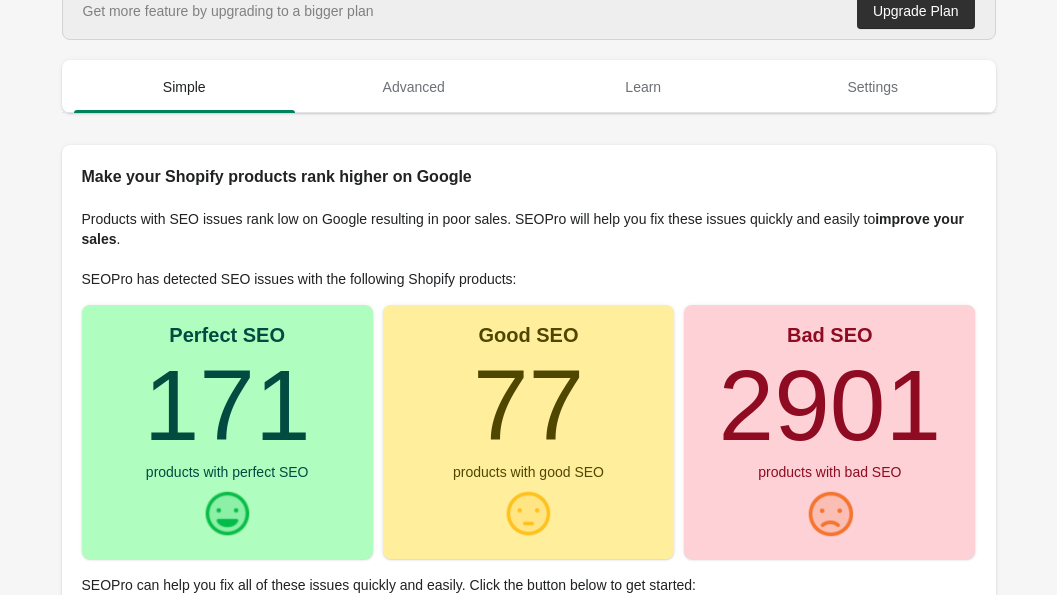 scroll, scrollTop: 0, scrollLeft: 0, axis: both 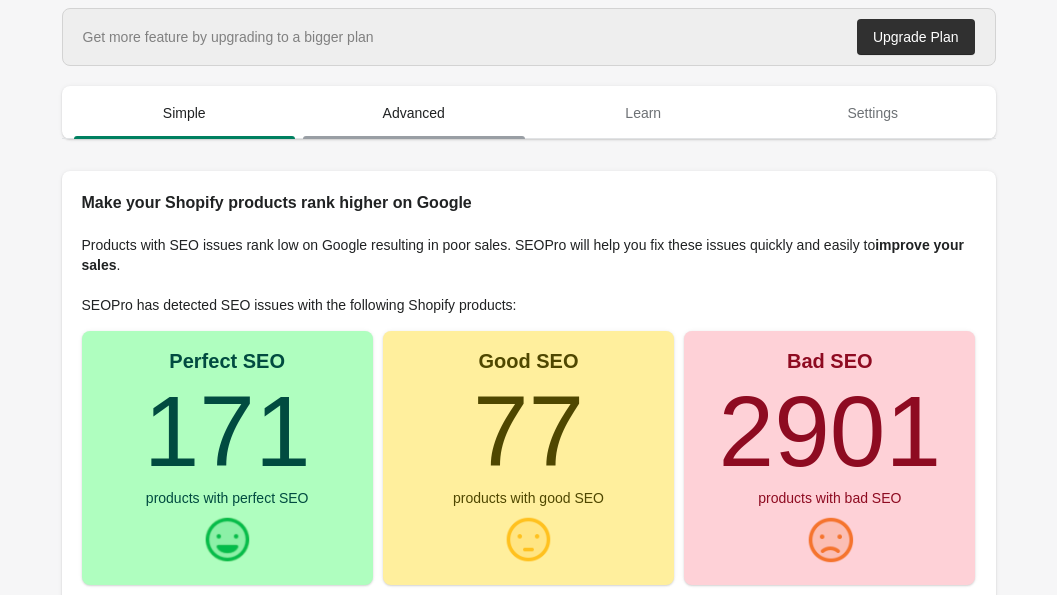 click on "Advanced" at bounding box center [414, 113] 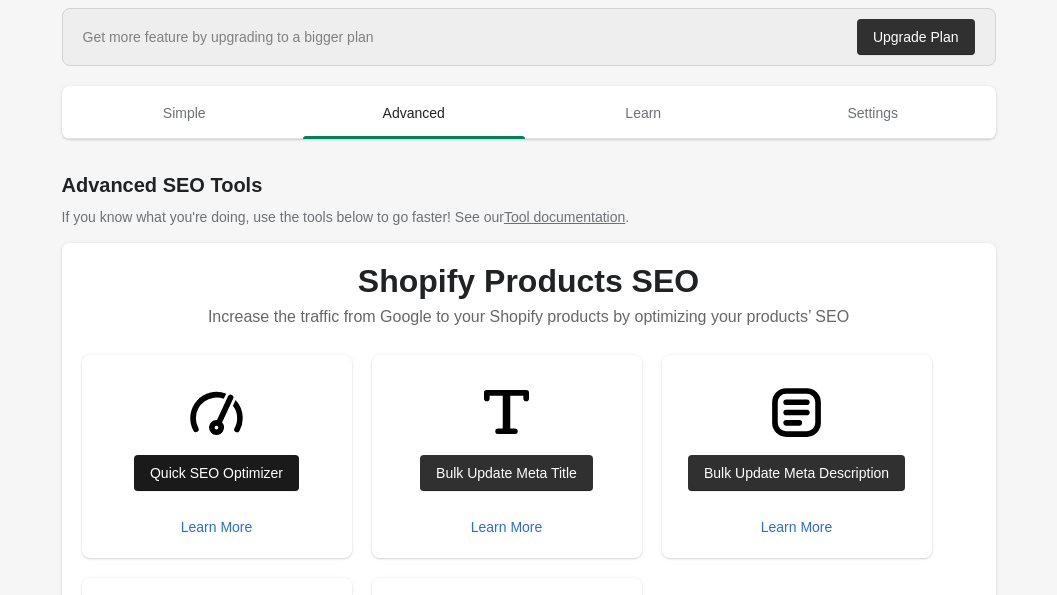 click on "Quick SEO Optimizer" at bounding box center [216, 473] 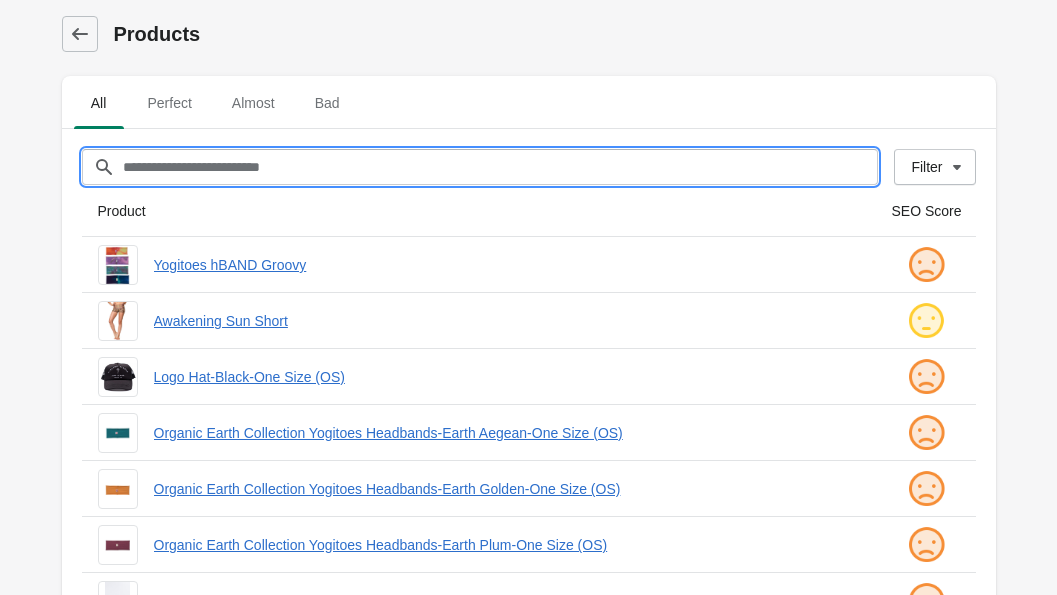 click on "Filter[title]" at bounding box center [500, 167] 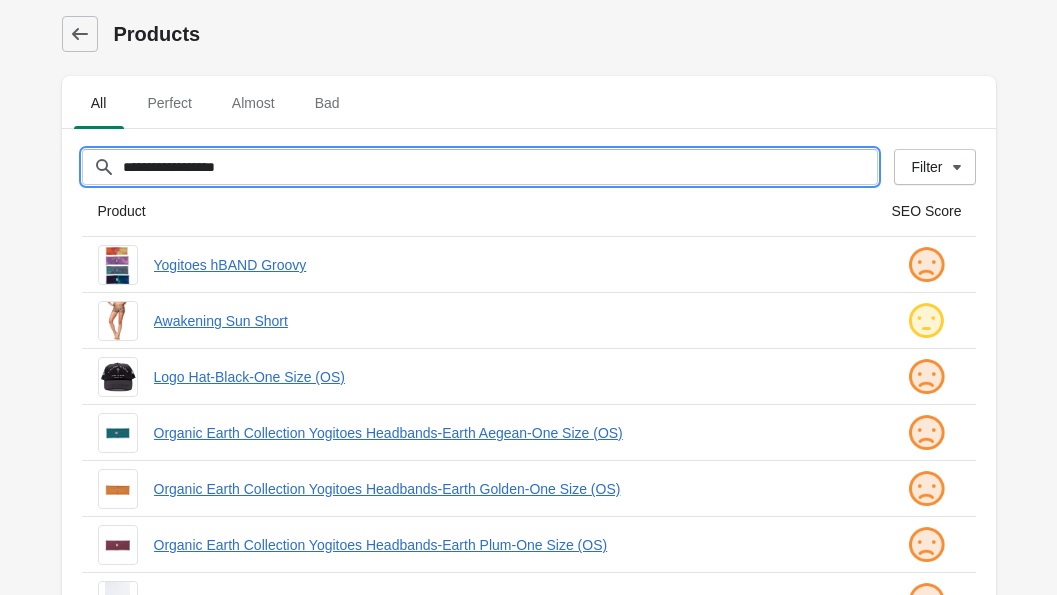 type on "**********" 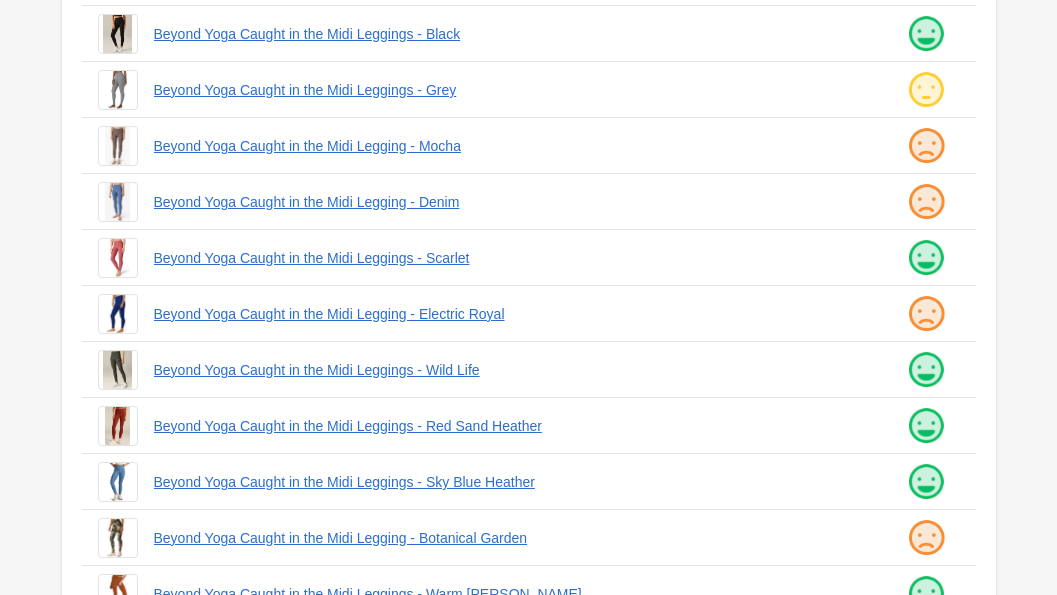 scroll, scrollTop: 0, scrollLeft: 0, axis: both 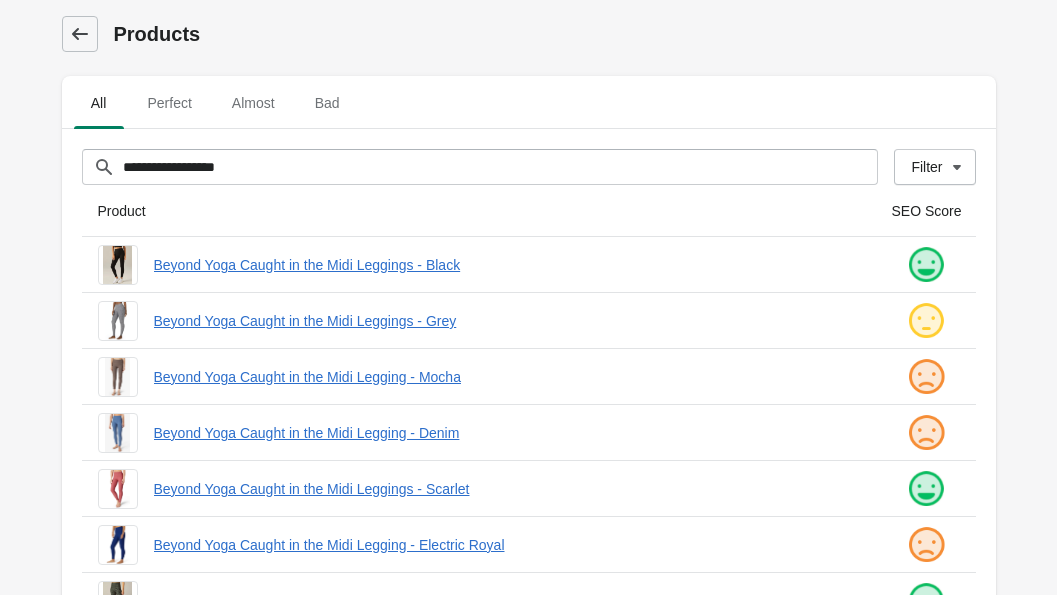 click 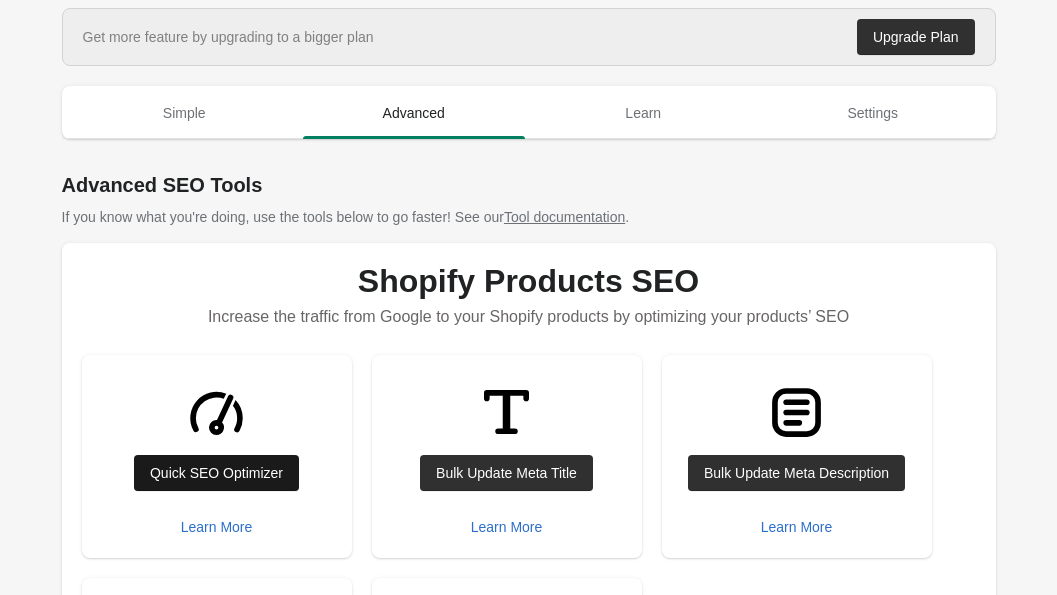 click on "Quick SEO Optimizer" at bounding box center (216, 473) 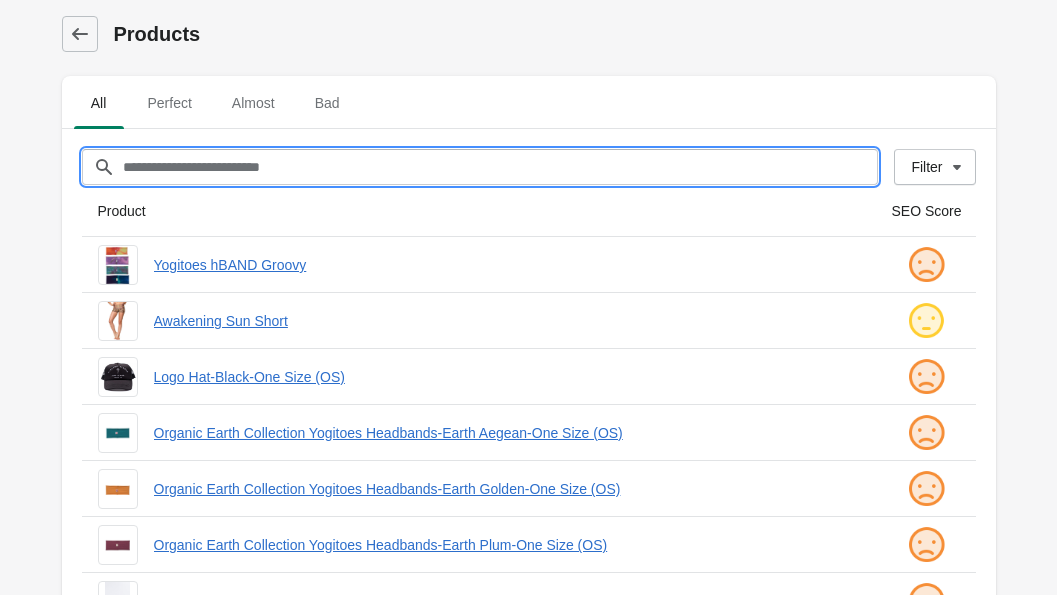 click on "Filter[title]" at bounding box center [500, 167] 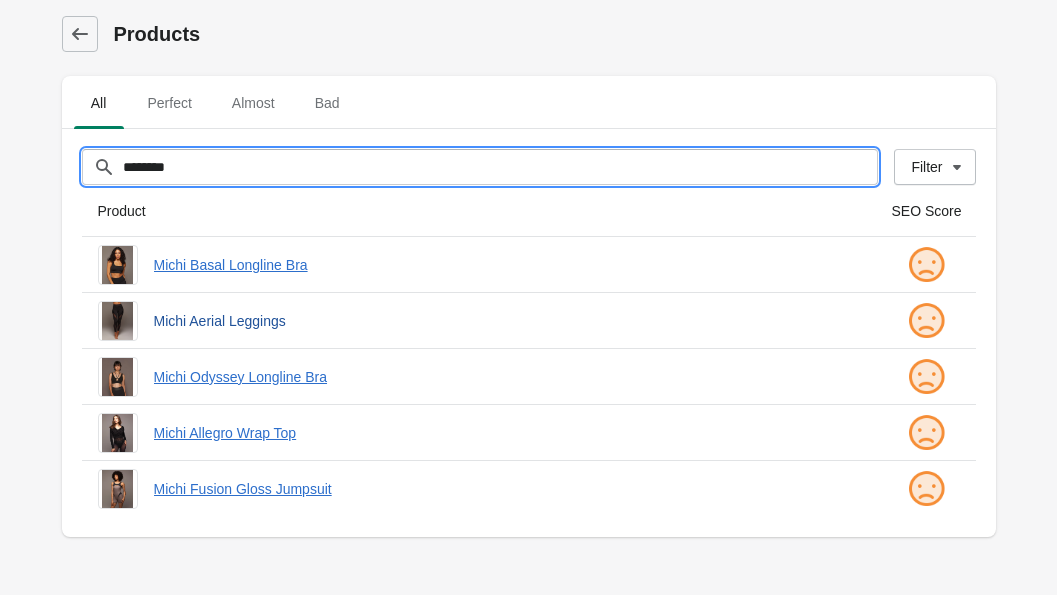 type on "********" 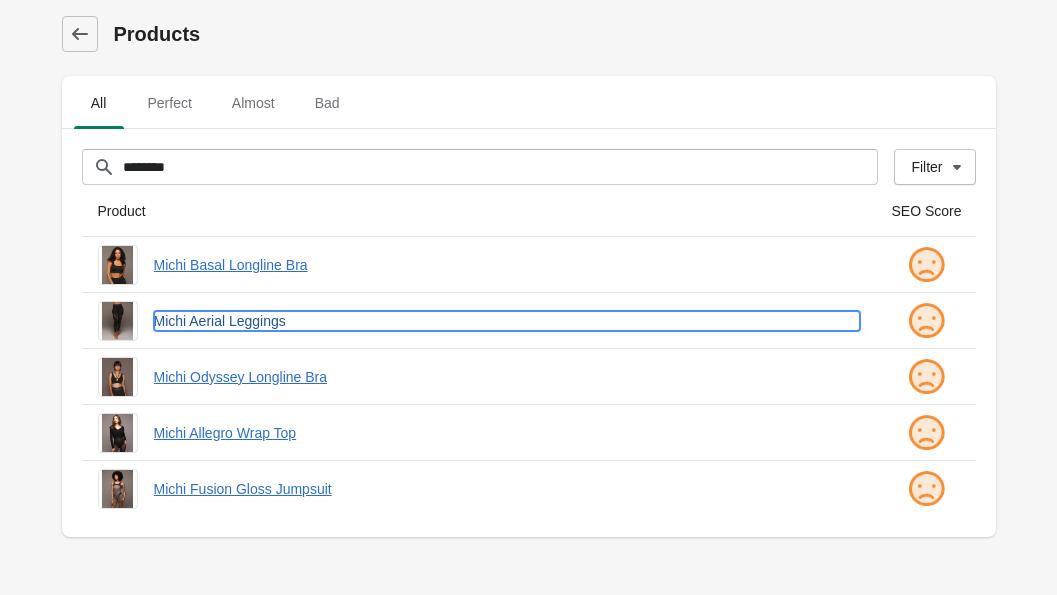 click on "Michi Aerial Leggings" at bounding box center (507, 321) 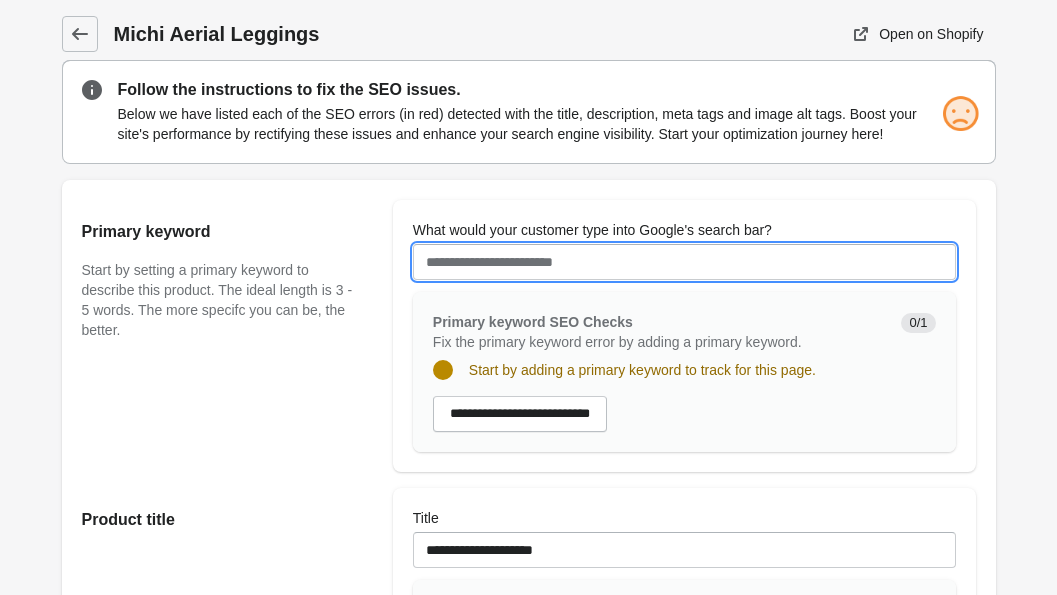 click on "What would your customer type into Google's search bar?" at bounding box center (684, 262) 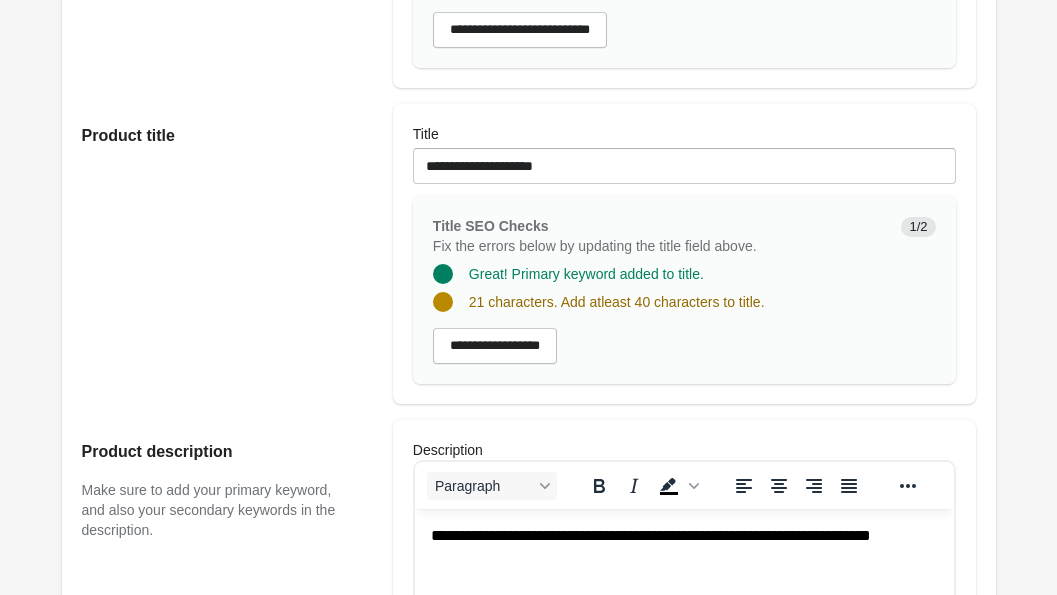 scroll, scrollTop: 401, scrollLeft: 0, axis: vertical 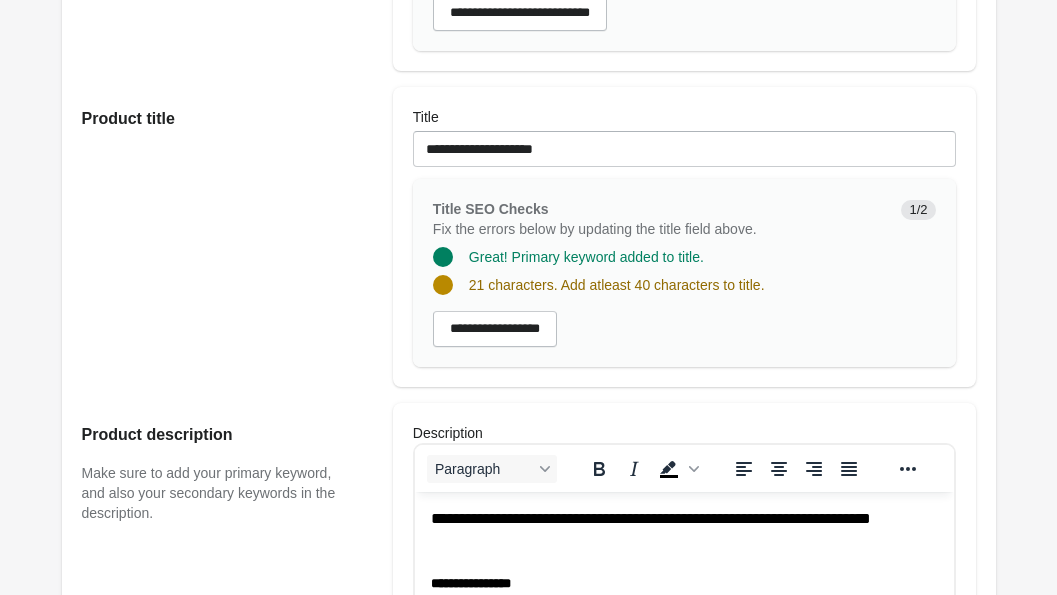 type on "**********" 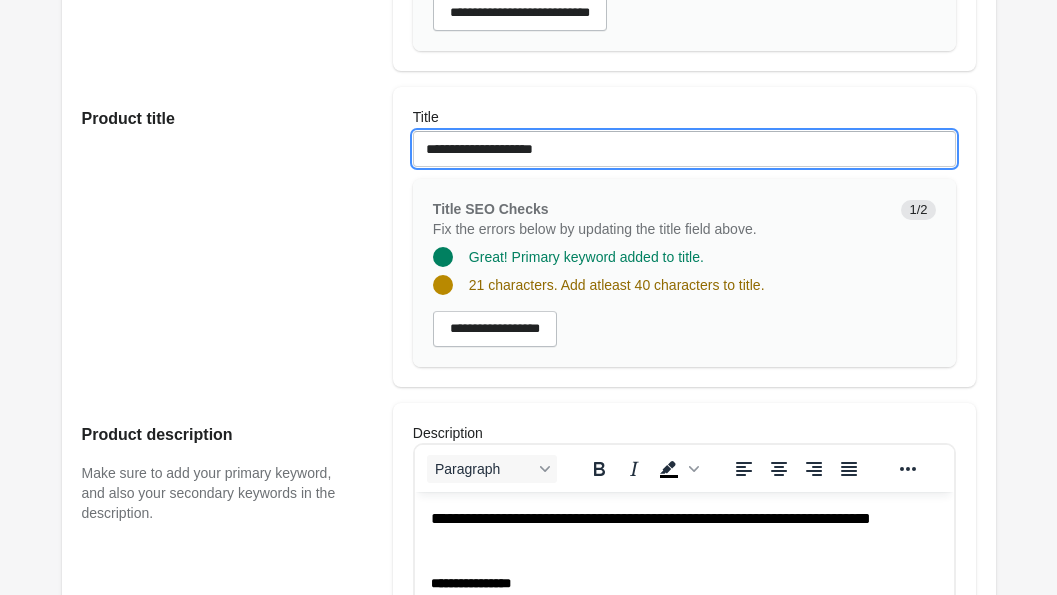 click on "**********" at bounding box center (684, 149) 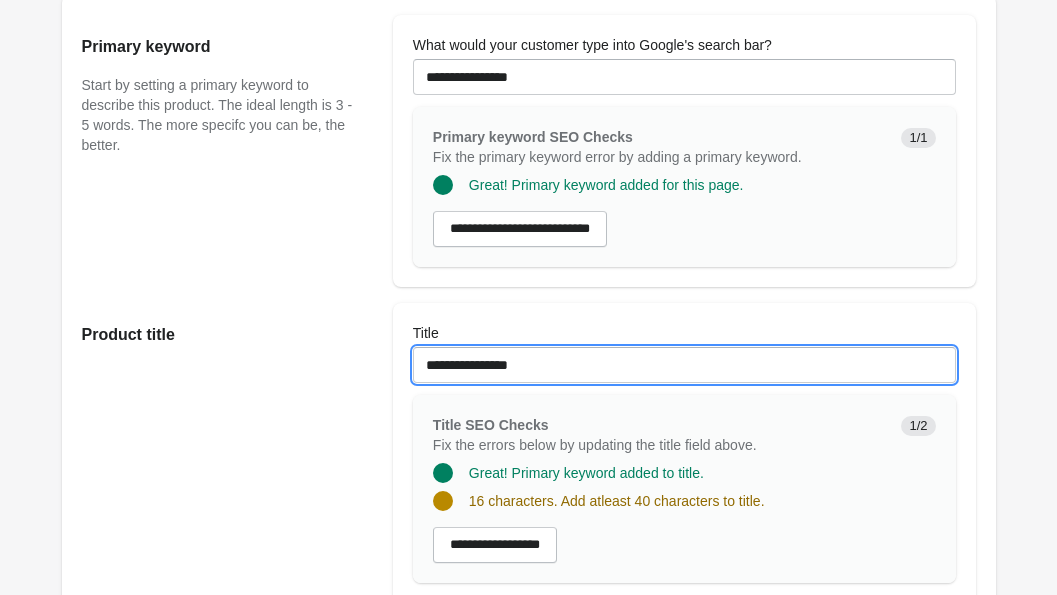 scroll, scrollTop: 186, scrollLeft: 0, axis: vertical 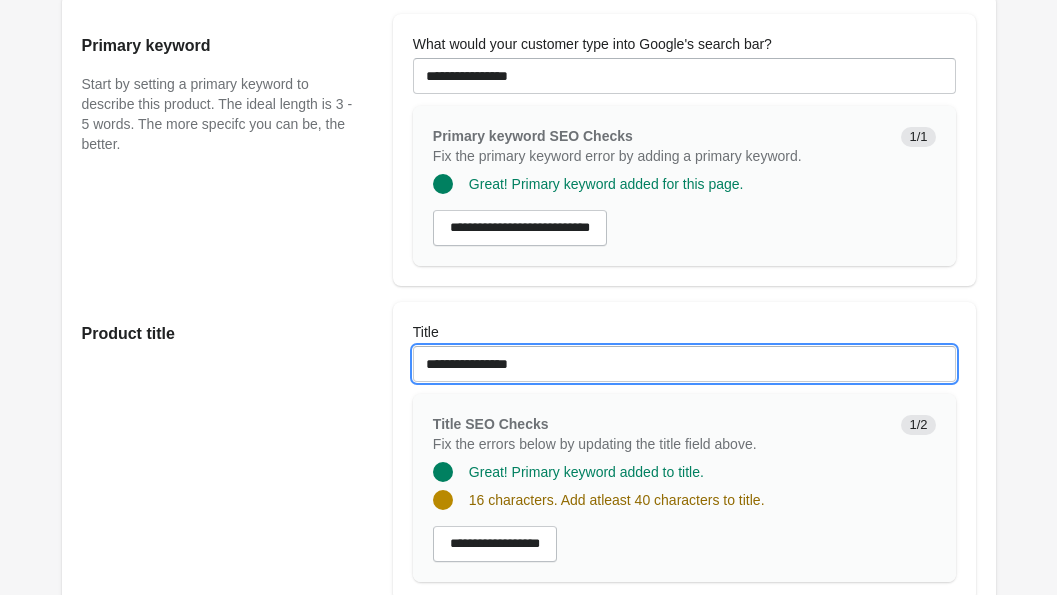 type on "**********" 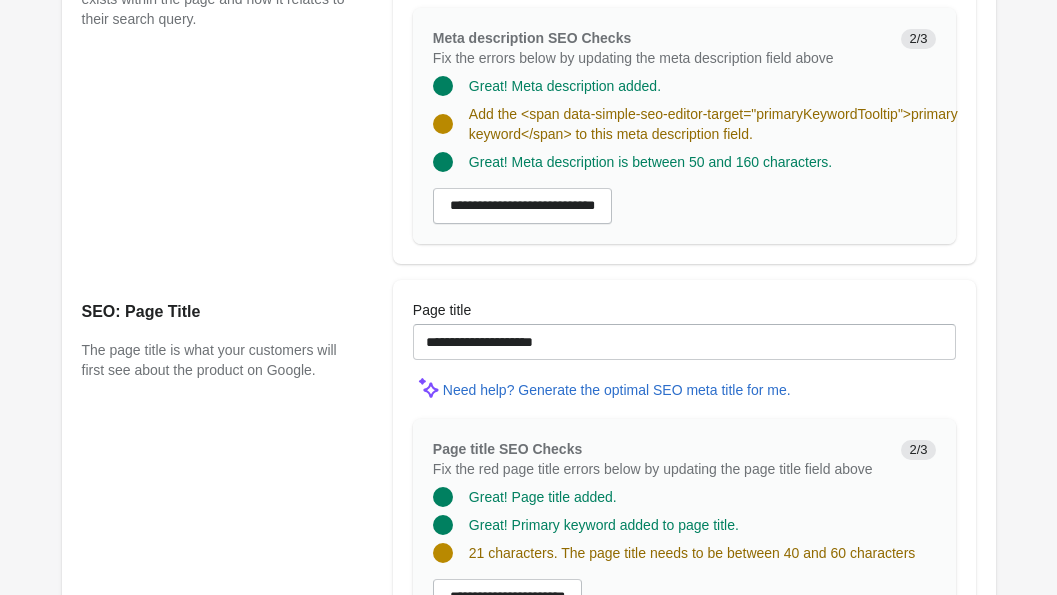scroll, scrollTop: 1863, scrollLeft: 0, axis: vertical 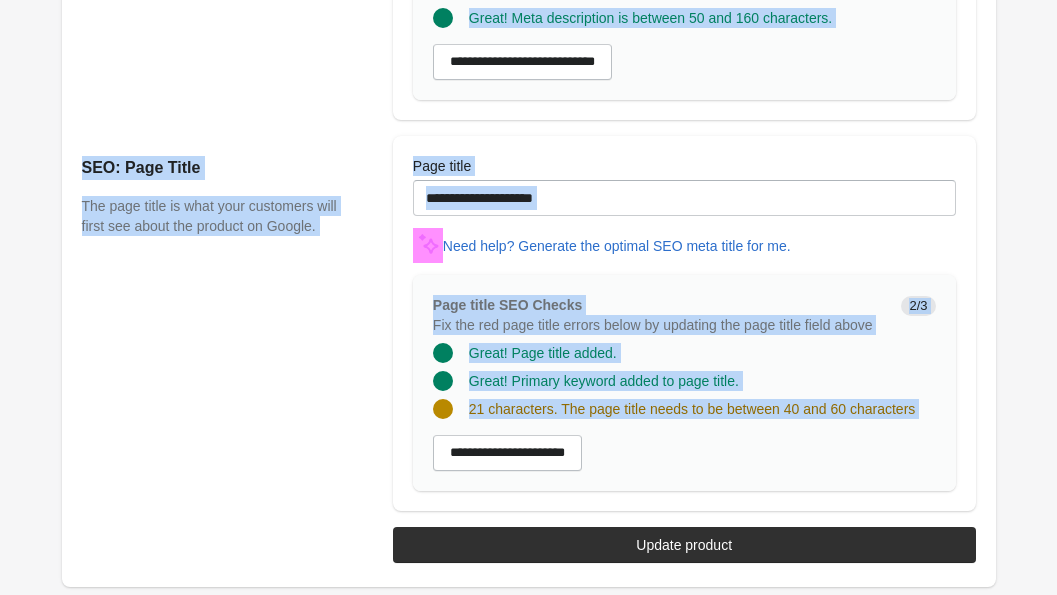drag, startPoint x: 404, startPoint y: 57, endPoint x: 746, endPoint y: 427, distance: 503.84918 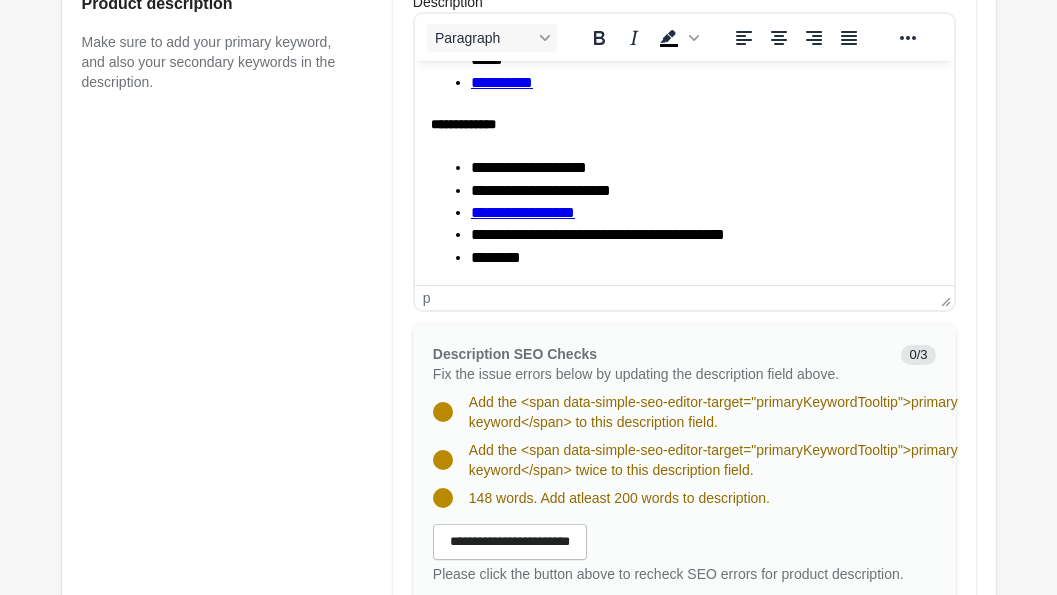 scroll, scrollTop: 823, scrollLeft: 0, axis: vertical 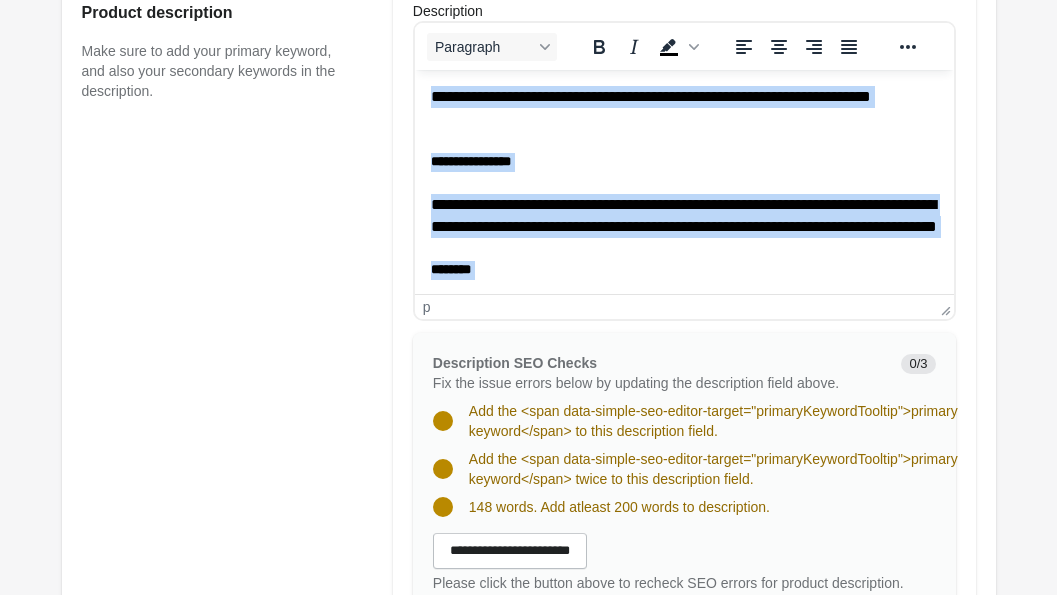 drag, startPoint x: 572, startPoint y: 277, endPoint x: 434, endPoint y: 31, distance: 282.0638 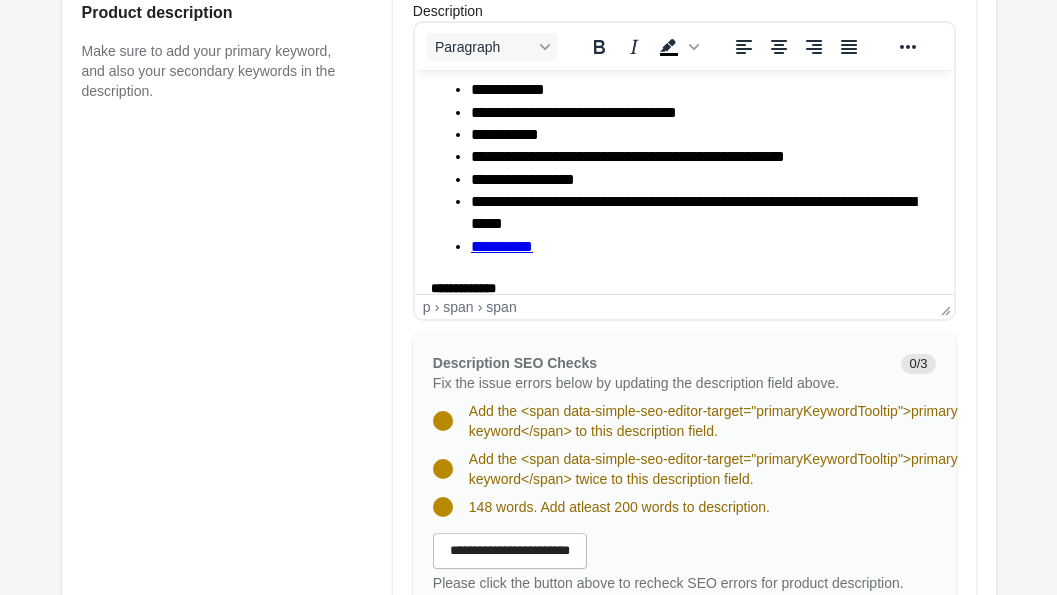 scroll, scrollTop: 619, scrollLeft: 0, axis: vertical 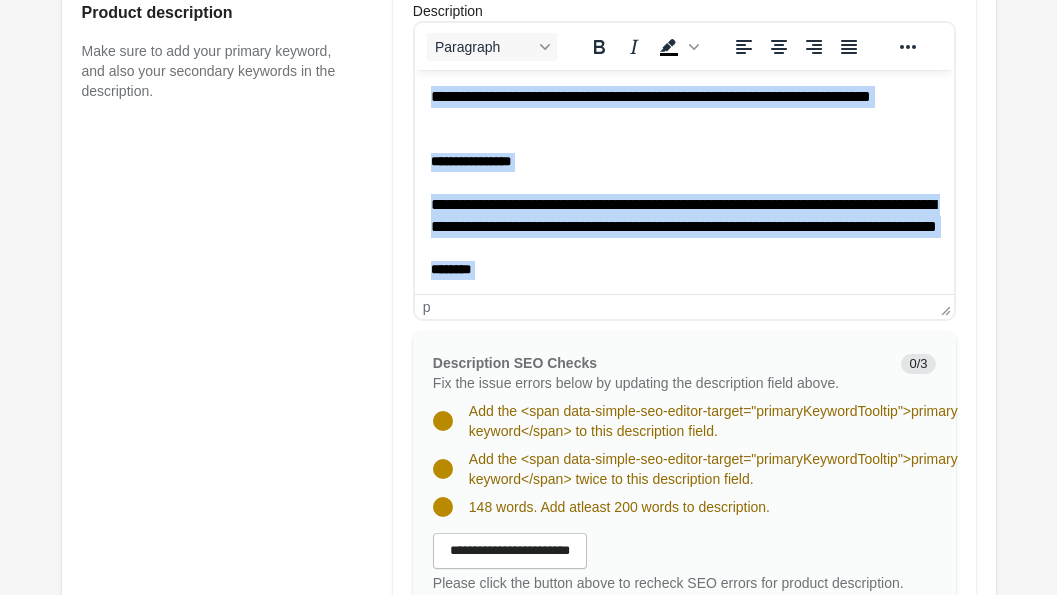 drag, startPoint x: 593, startPoint y: 272, endPoint x: 427, endPoint y: 11, distance: 309.317 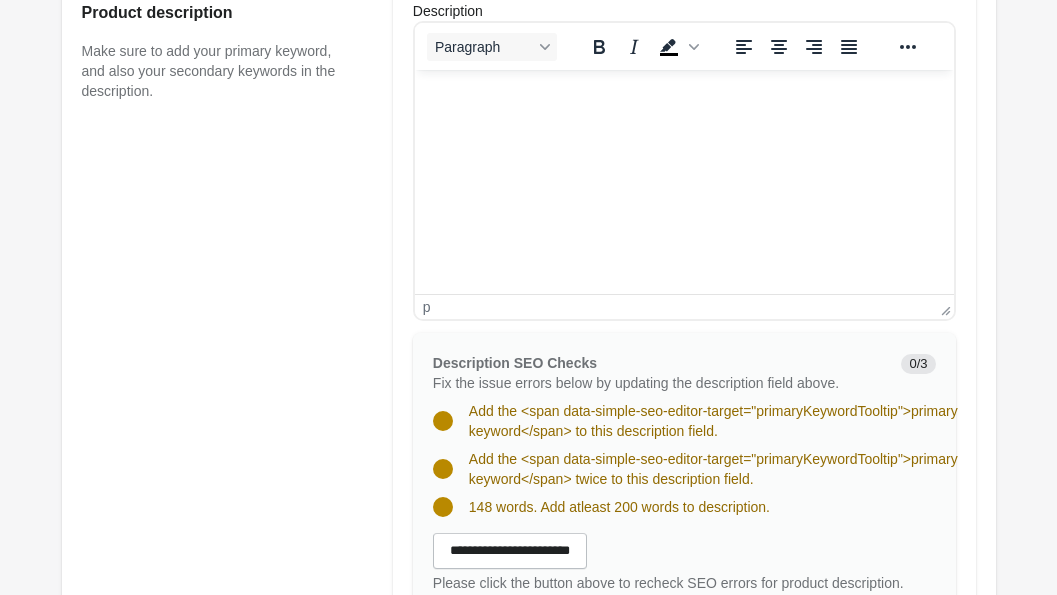paste 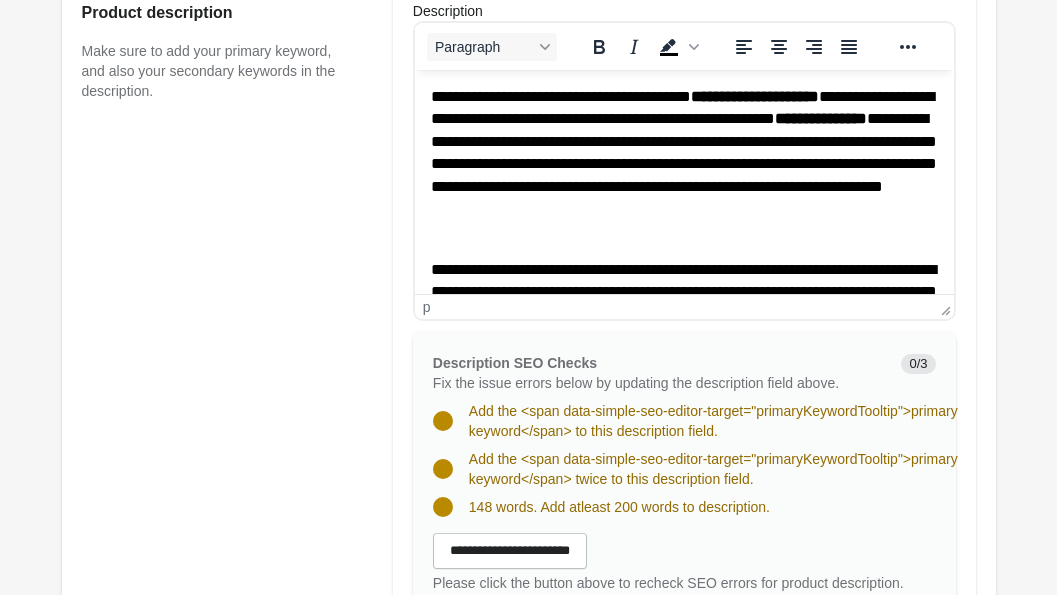 scroll, scrollTop: 889, scrollLeft: 0, axis: vertical 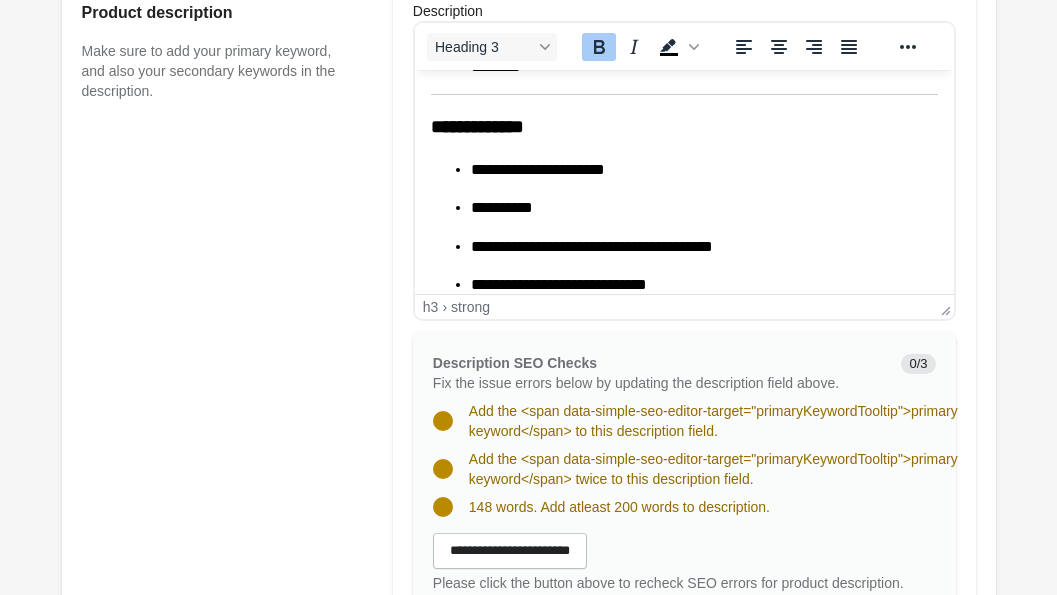 click on "**********" at bounding box center (476, 126) 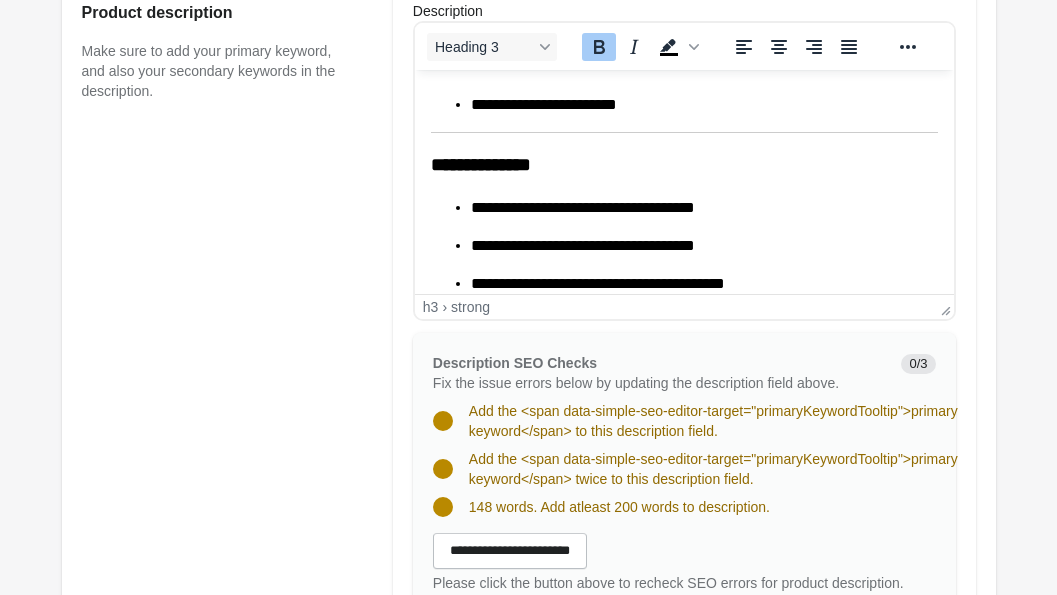 scroll, scrollTop: 593, scrollLeft: 0, axis: vertical 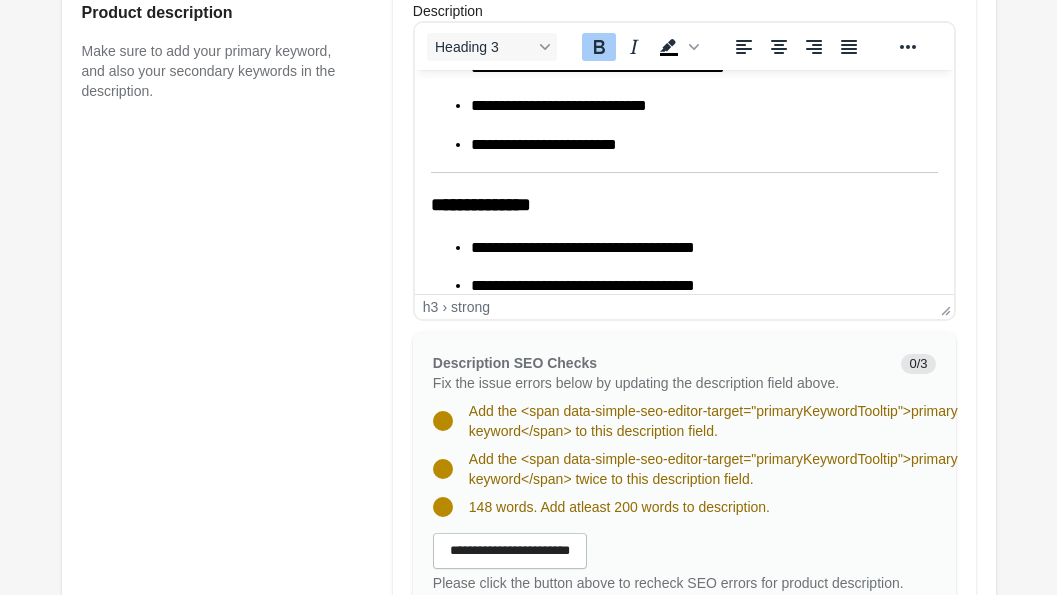 click on "**********" at bounding box center [480, 204] 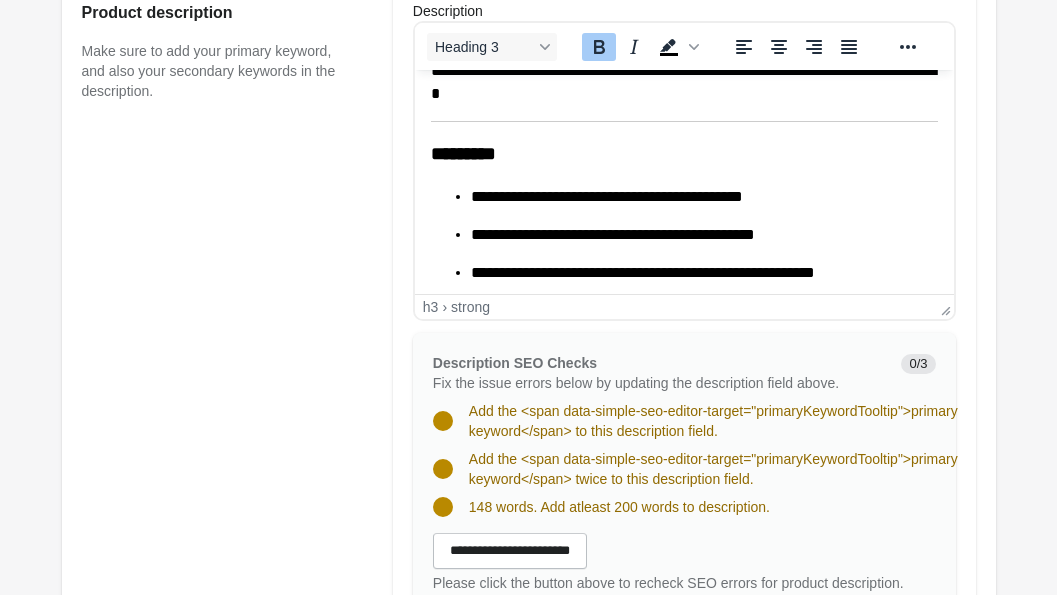 scroll, scrollTop: 348, scrollLeft: 0, axis: vertical 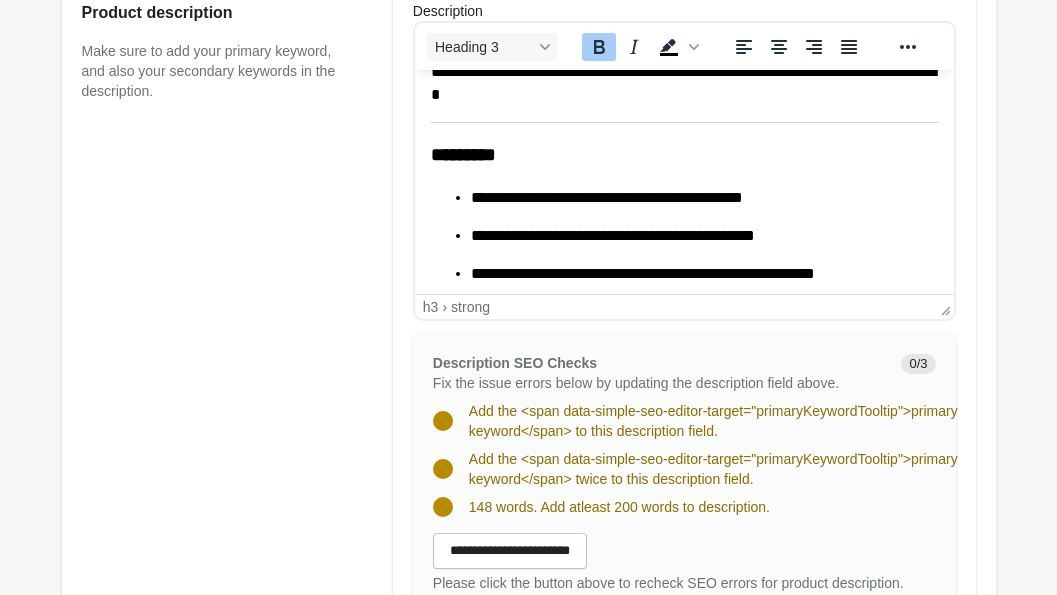click on "**********" at bounding box center [683, 270] 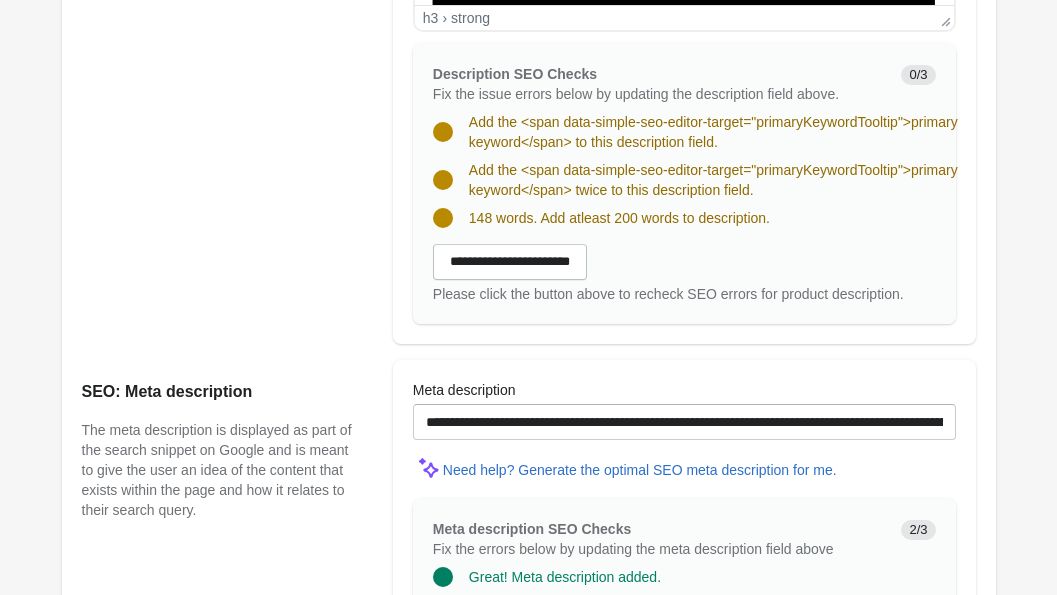scroll, scrollTop: 1111, scrollLeft: 0, axis: vertical 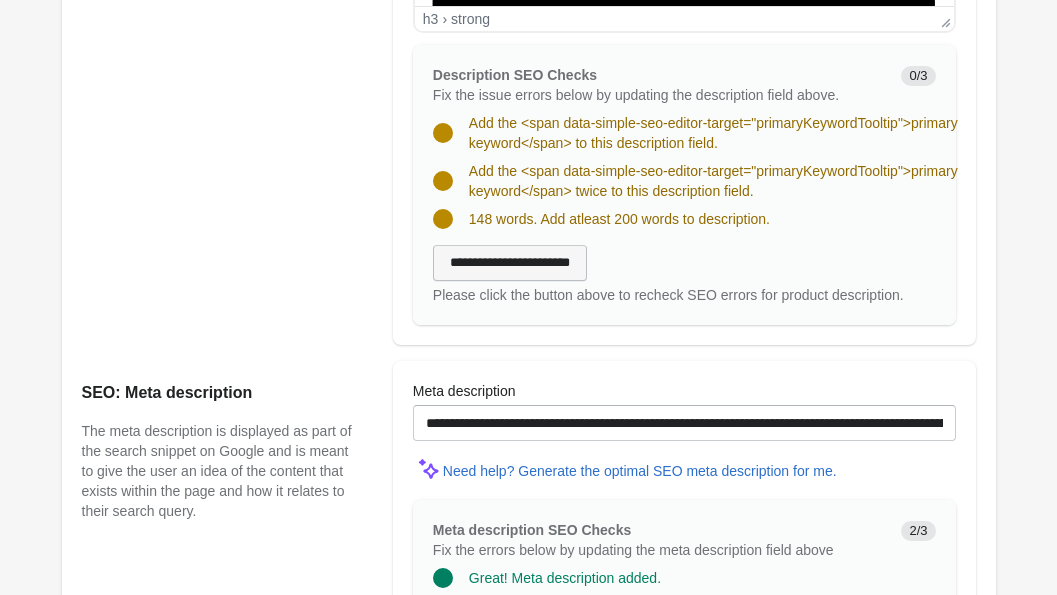 click on "**********" at bounding box center [510, 263] 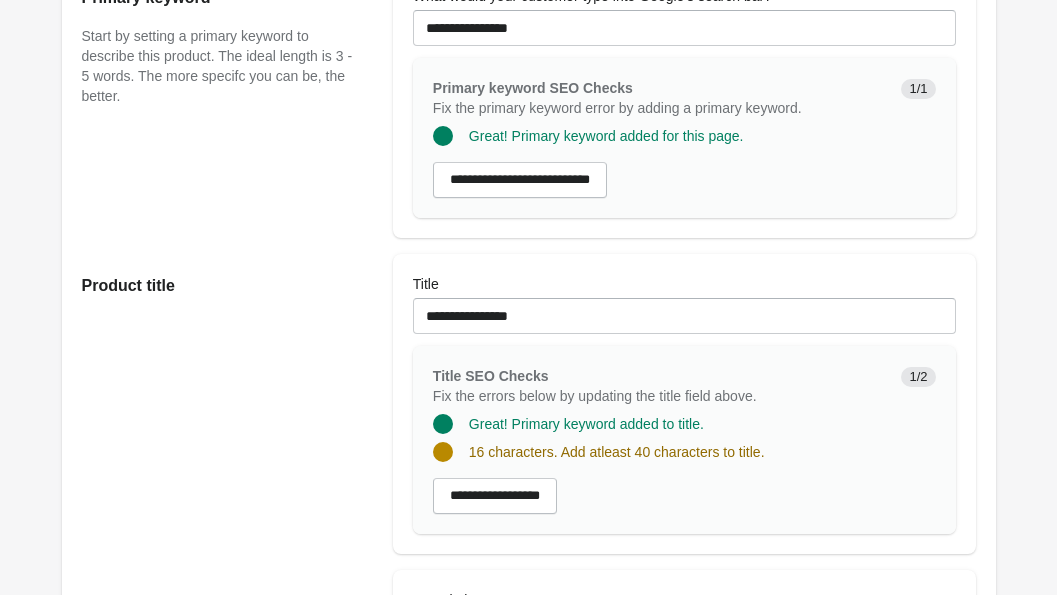 scroll, scrollTop: 231, scrollLeft: 0, axis: vertical 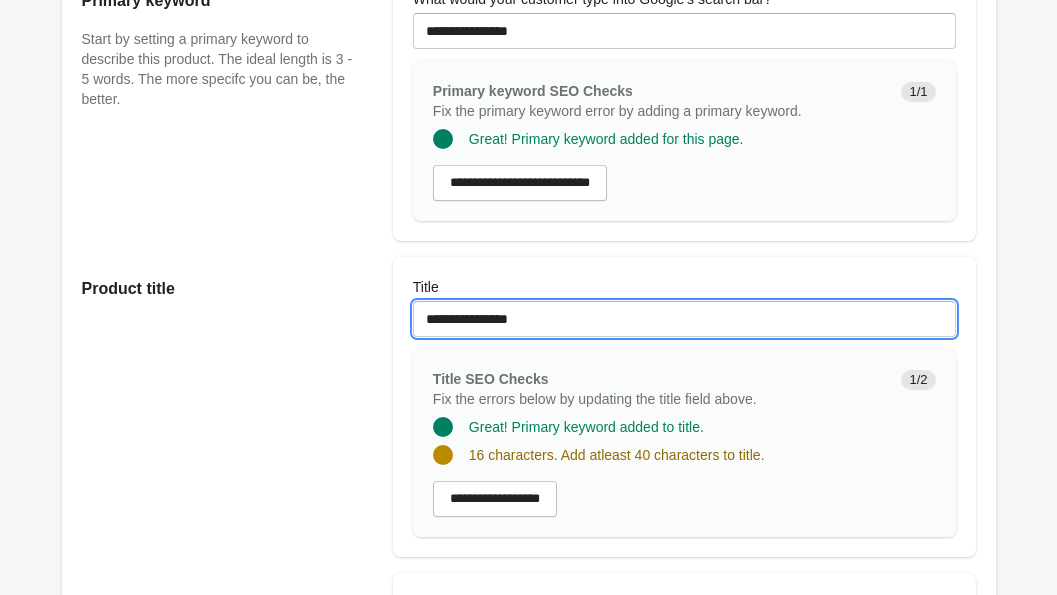 click on "**********" at bounding box center [684, 319] 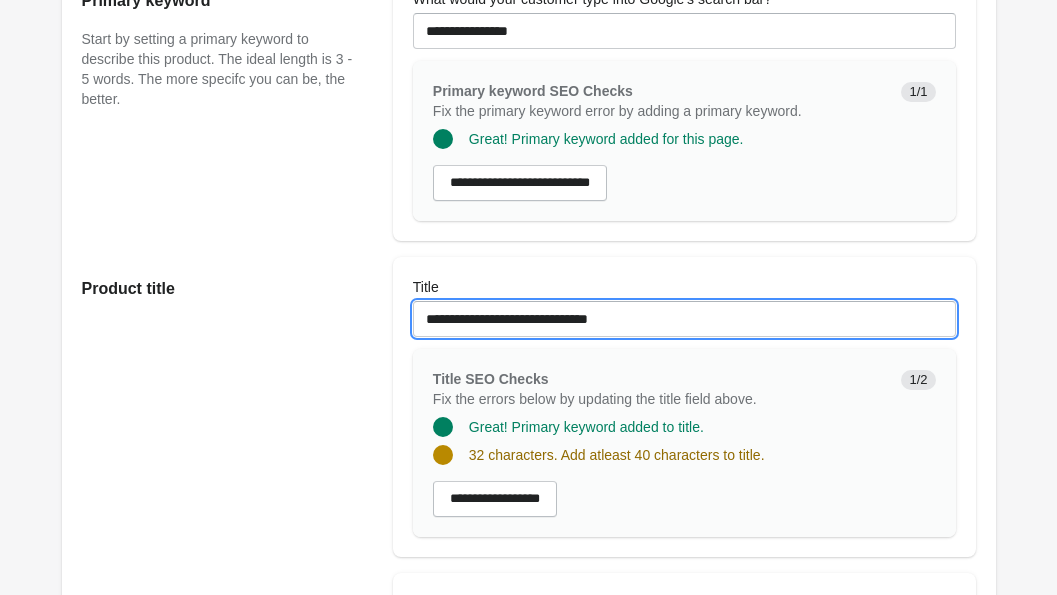 drag, startPoint x: 684, startPoint y: 330, endPoint x: 544, endPoint y: 329, distance: 140.00357 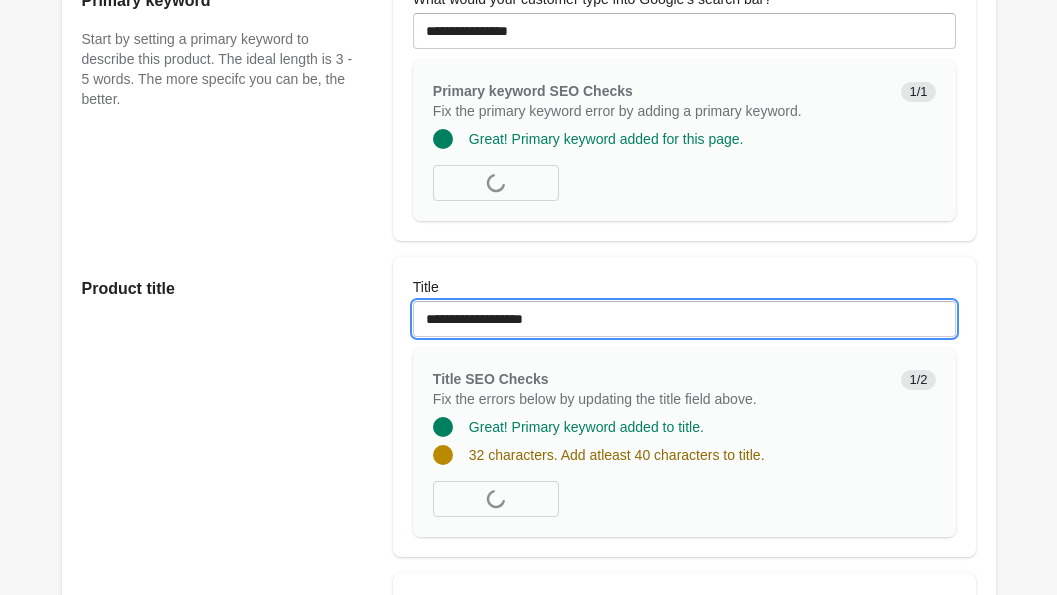 paste on "**********" 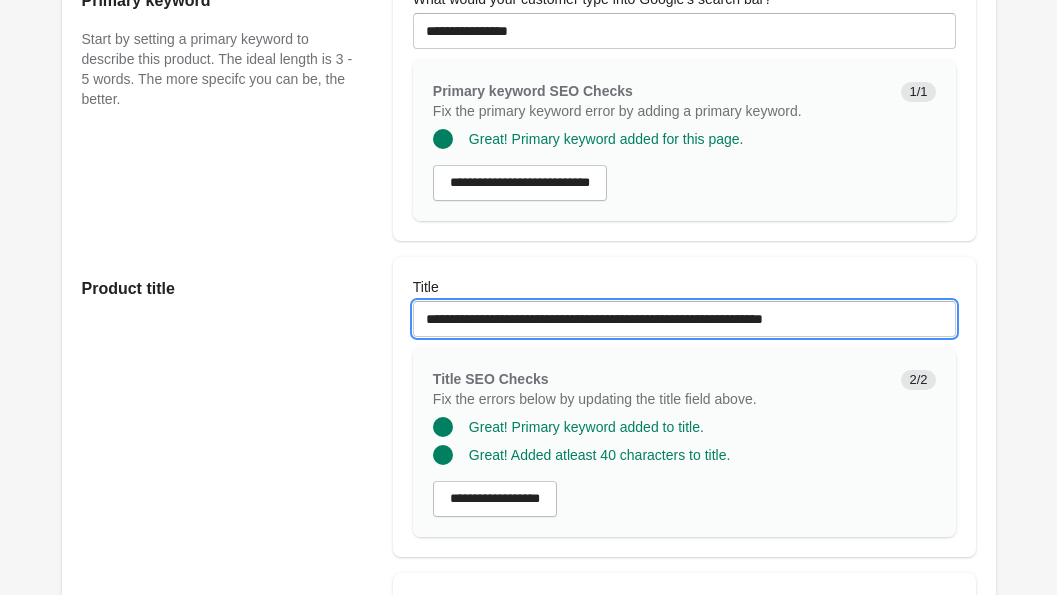 drag, startPoint x: 873, startPoint y: 341, endPoint x: 790, endPoint y: 342, distance: 83.00603 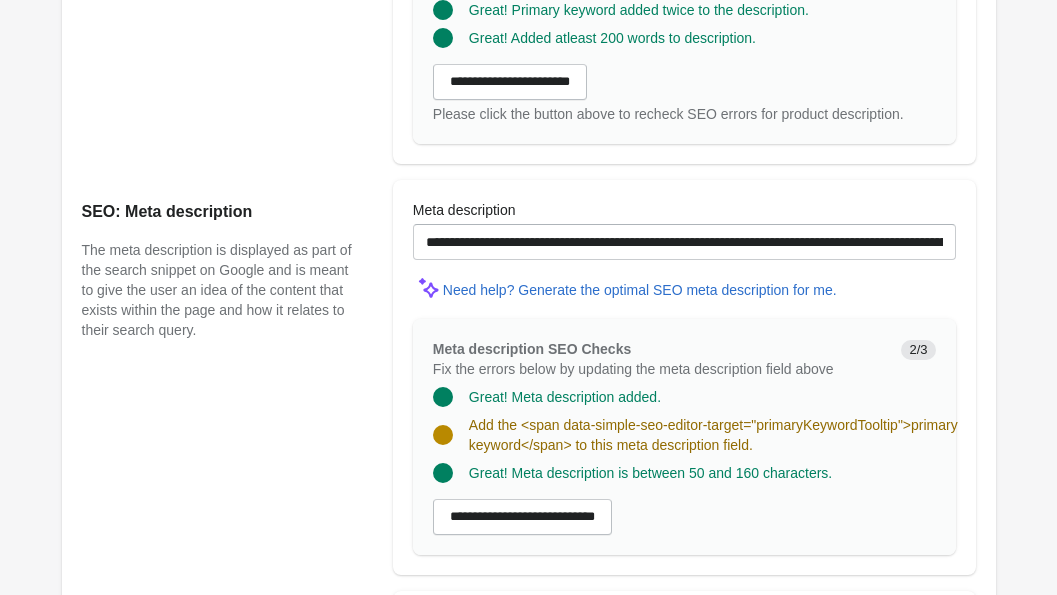 scroll, scrollTop: 1262, scrollLeft: 0, axis: vertical 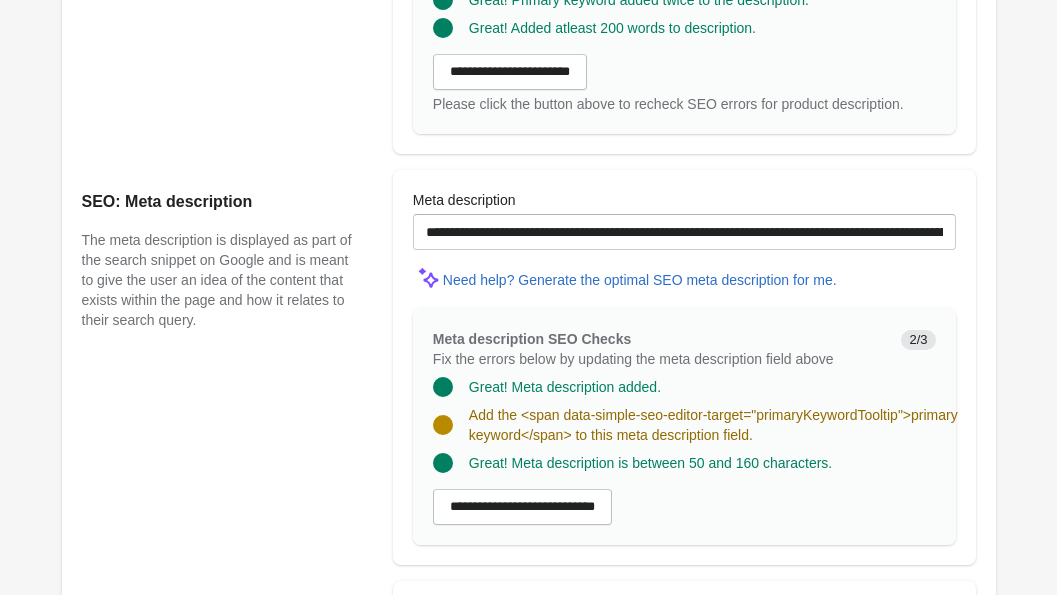 type on "**********" 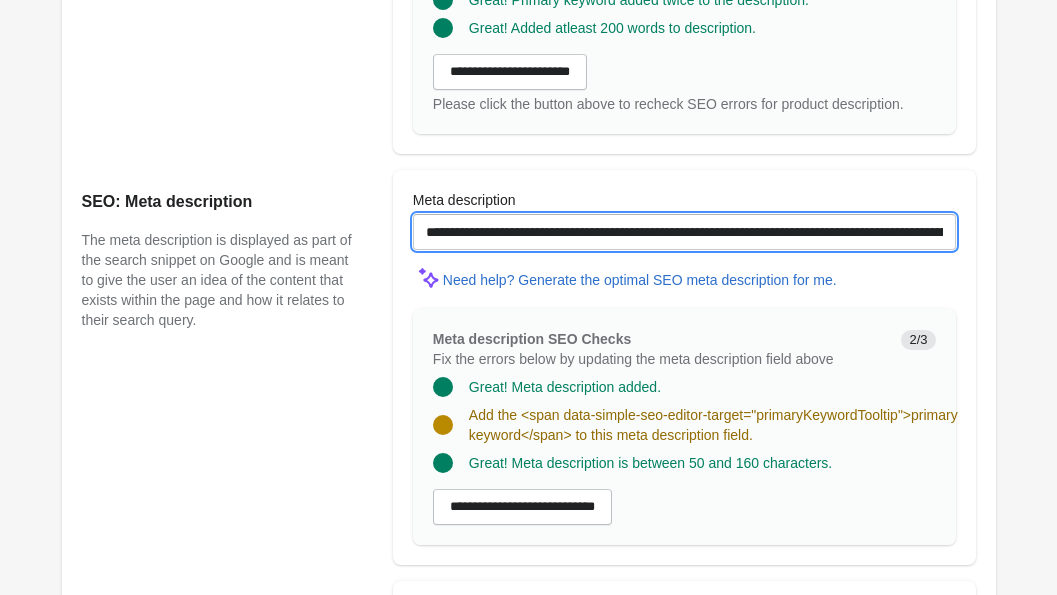click on "**********" at bounding box center [684, 232] 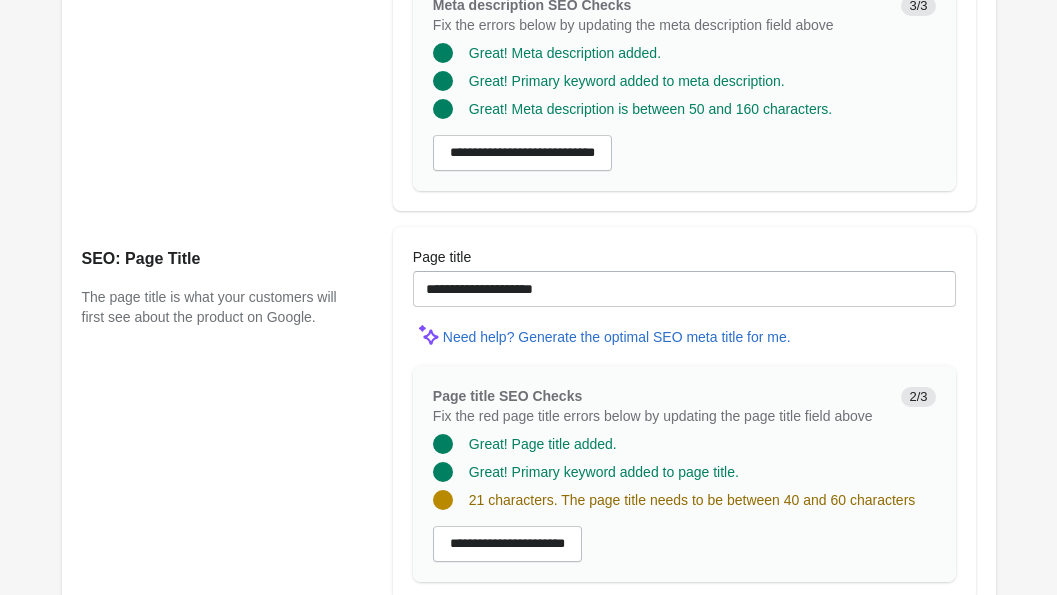 scroll, scrollTop: 1611, scrollLeft: 0, axis: vertical 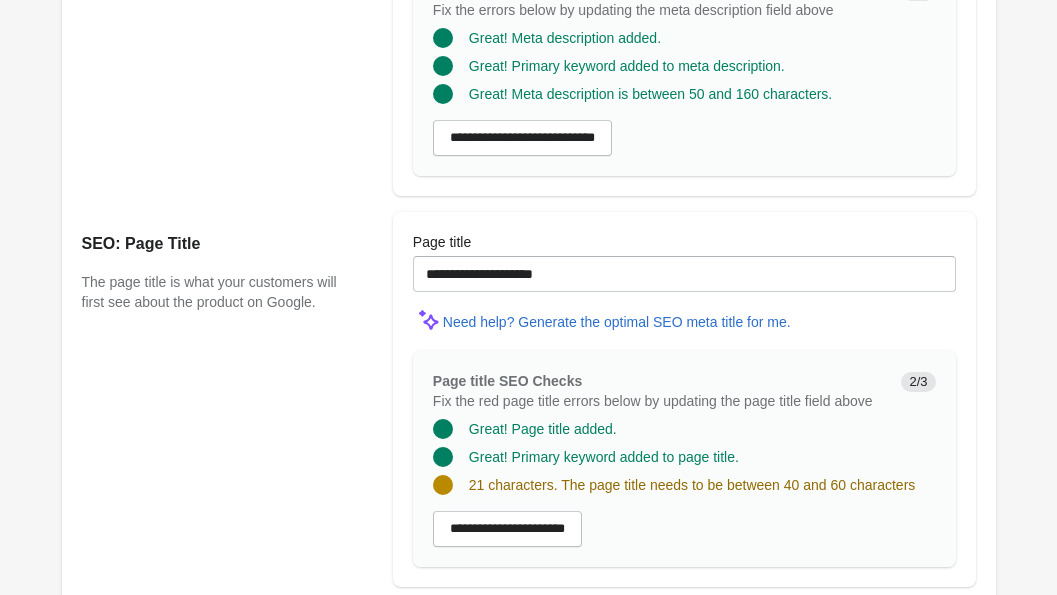 type on "**********" 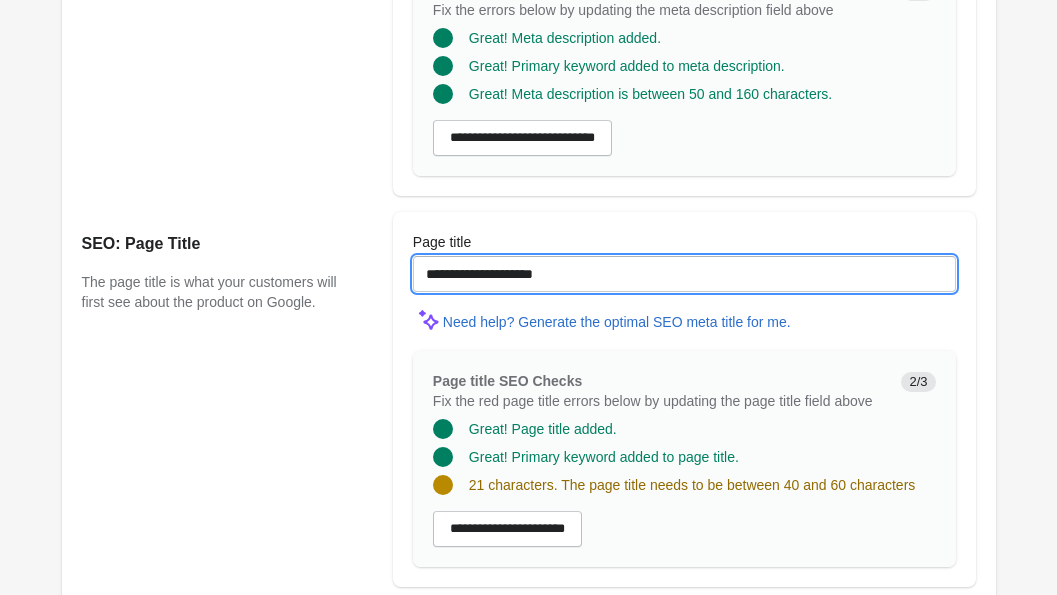 click on "**********" at bounding box center (684, 274) 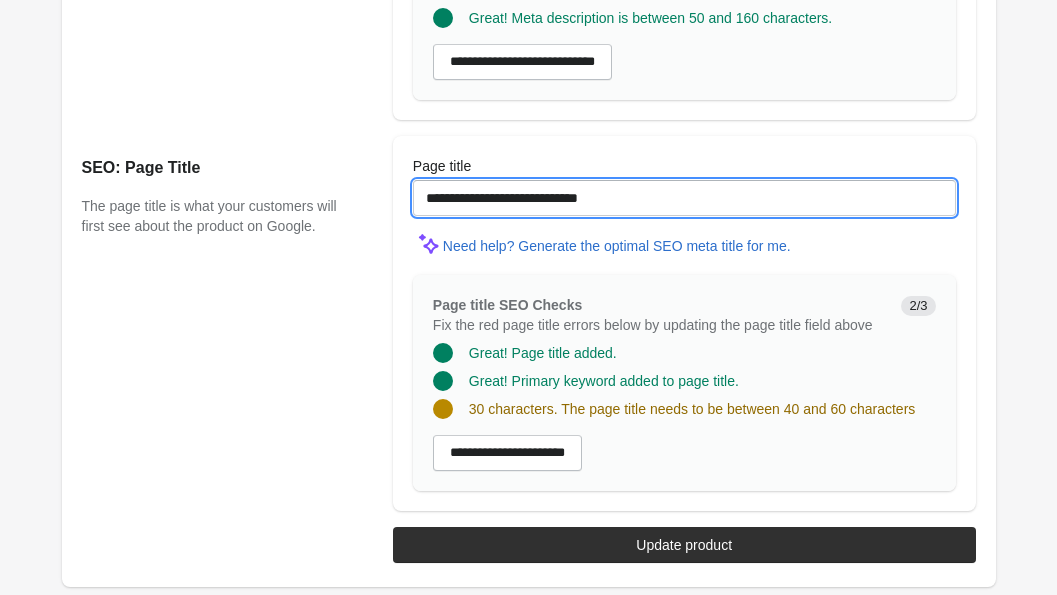 scroll, scrollTop: 1692, scrollLeft: 0, axis: vertical 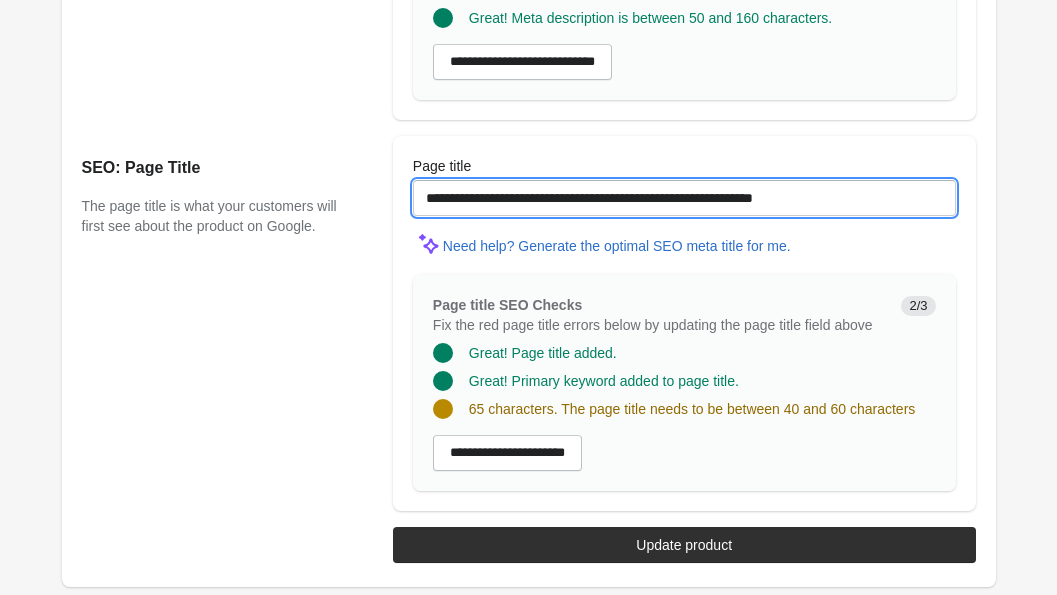 drag, startPoint x: 655, startPoint y: 214, endPoint x: 576, endPoint y: 209, distance: 79.15807 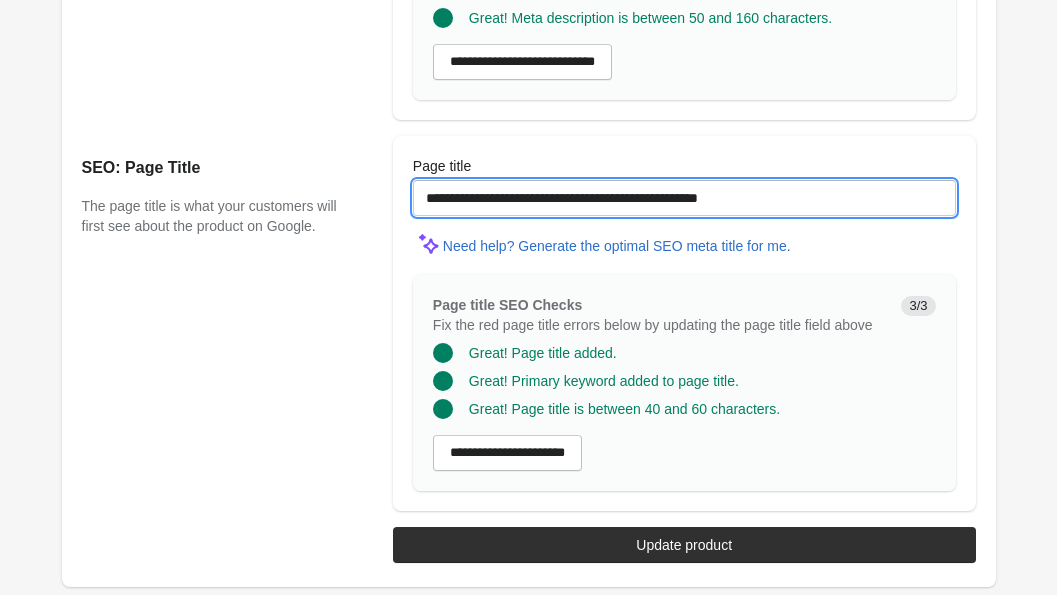 type on "**********" 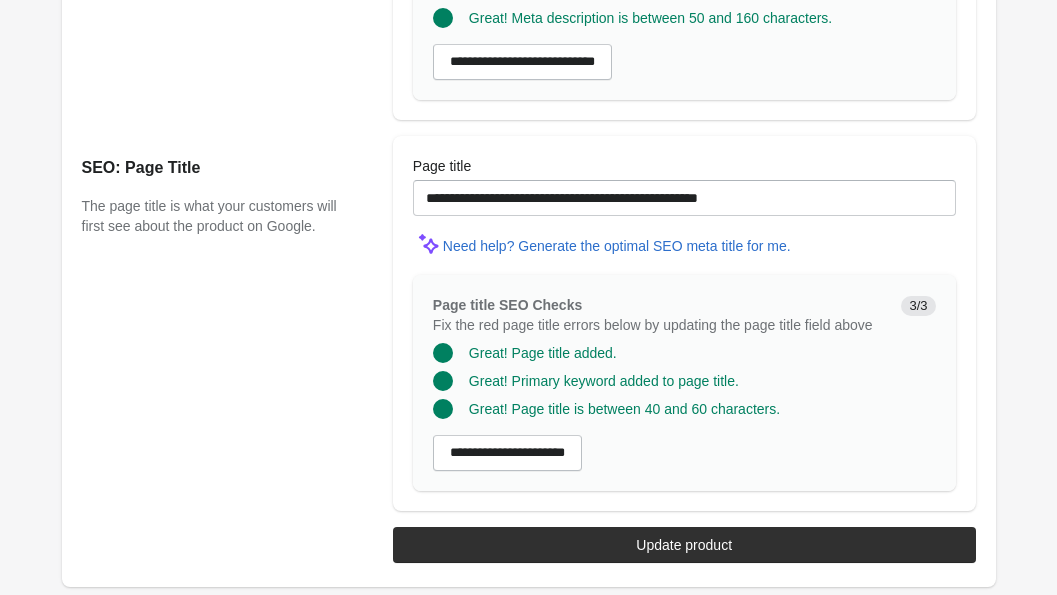 click on "**********" at bounding box center (519, 315) 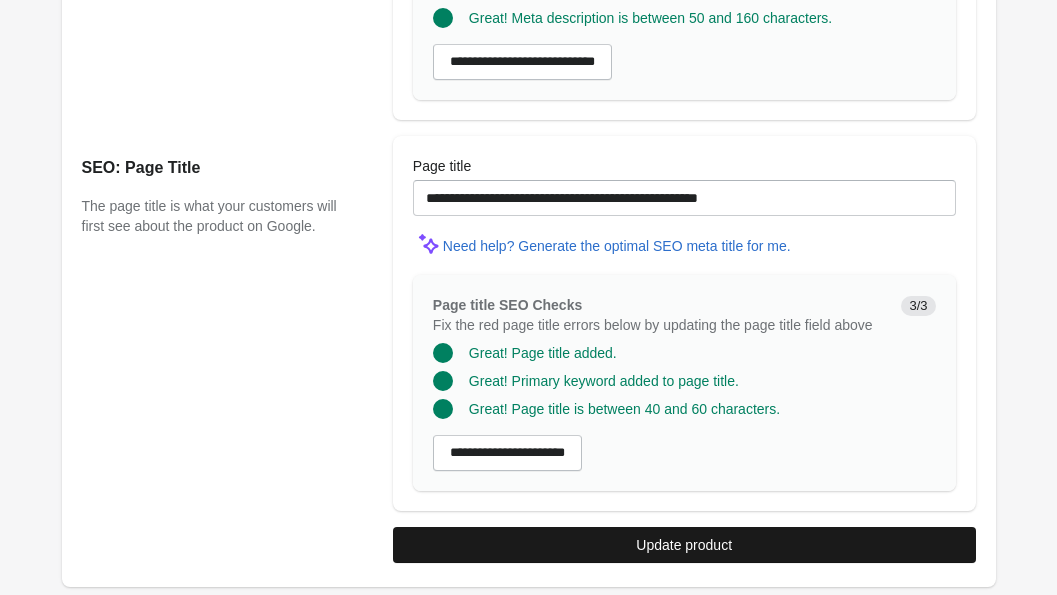 click on "Update product" at bounding box center [684, 545] 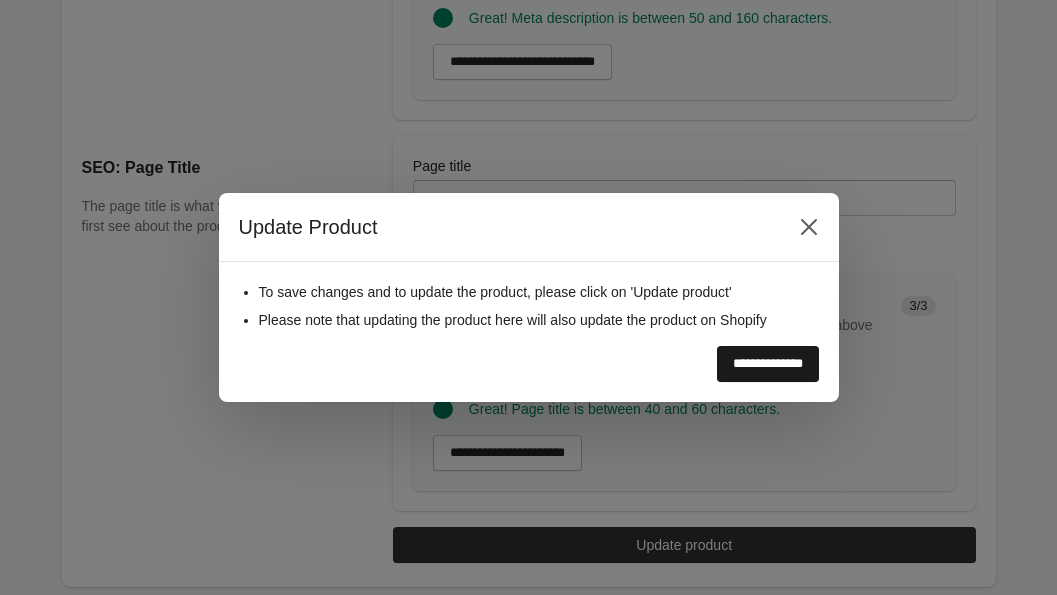 click on "**********" at bounding box center [768, 364] 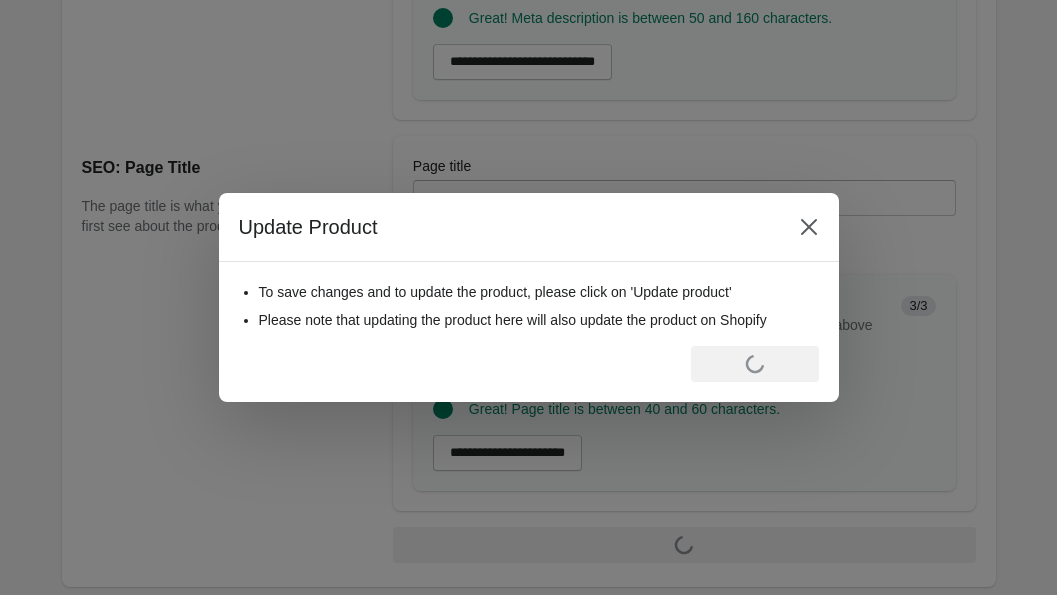 scroll, scrollTop: 0, scrollLeft: 0, axis: both 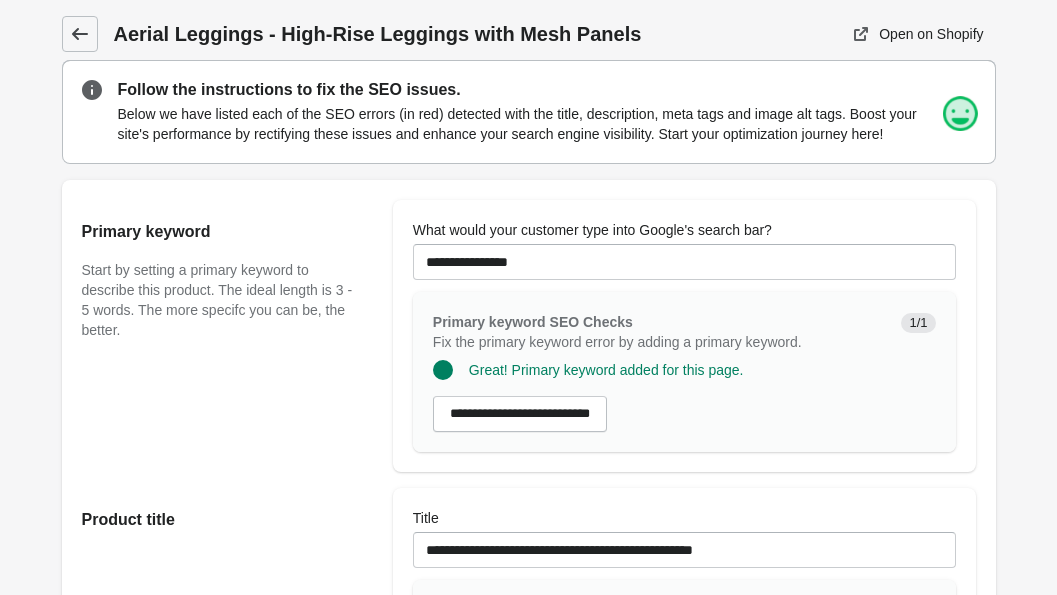 click at bounding box center (80, 34) 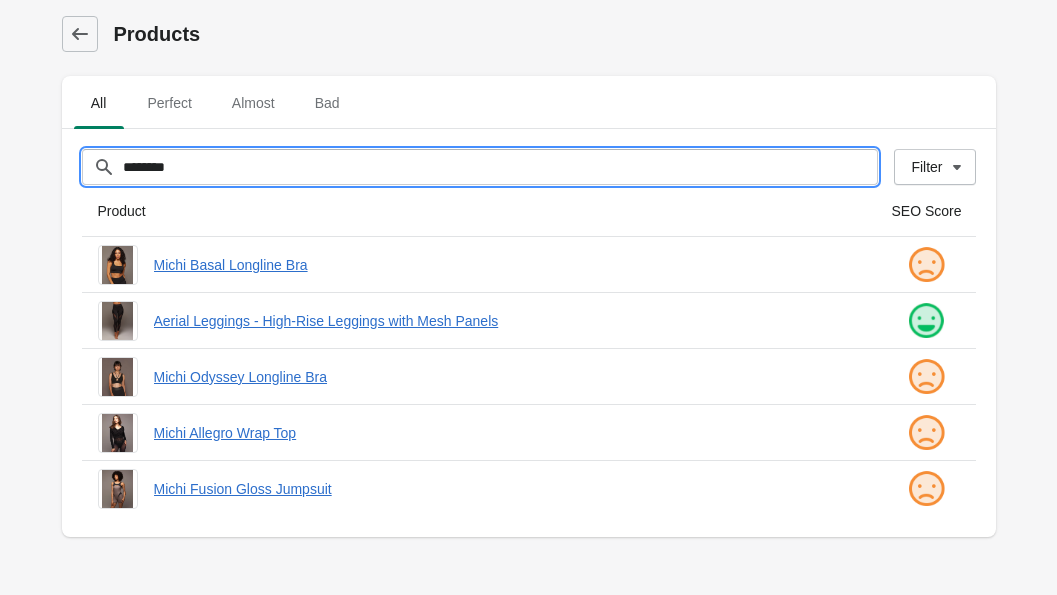 drag, startPoint x: 196, startPoint y: 170, endPoint x: 161, endPoint y: 163, distance: 35.69314 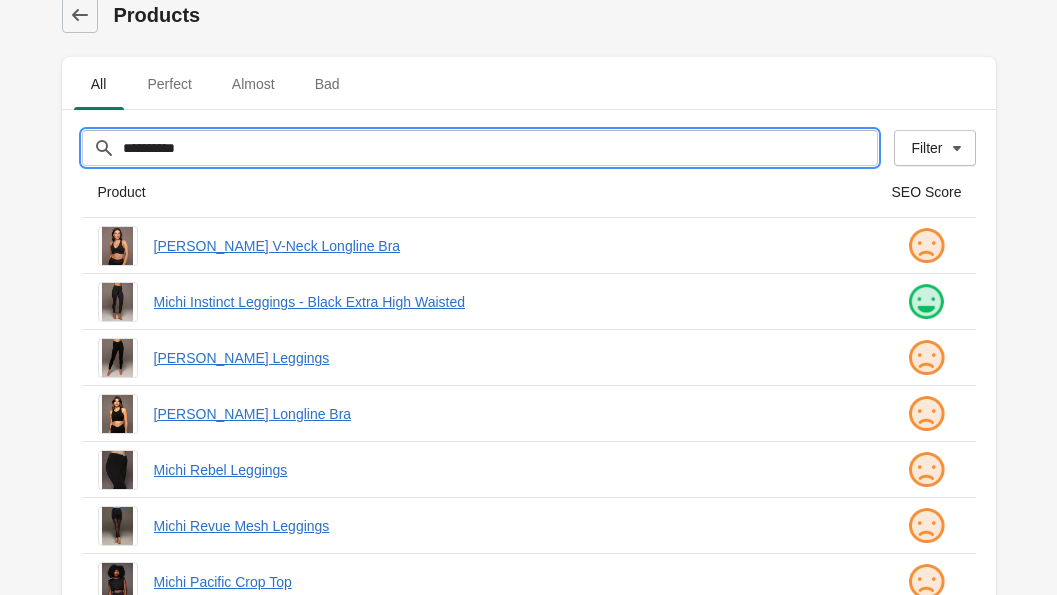 scroll, scrollTop: 32, scrollLeft: 0, axis: vertical 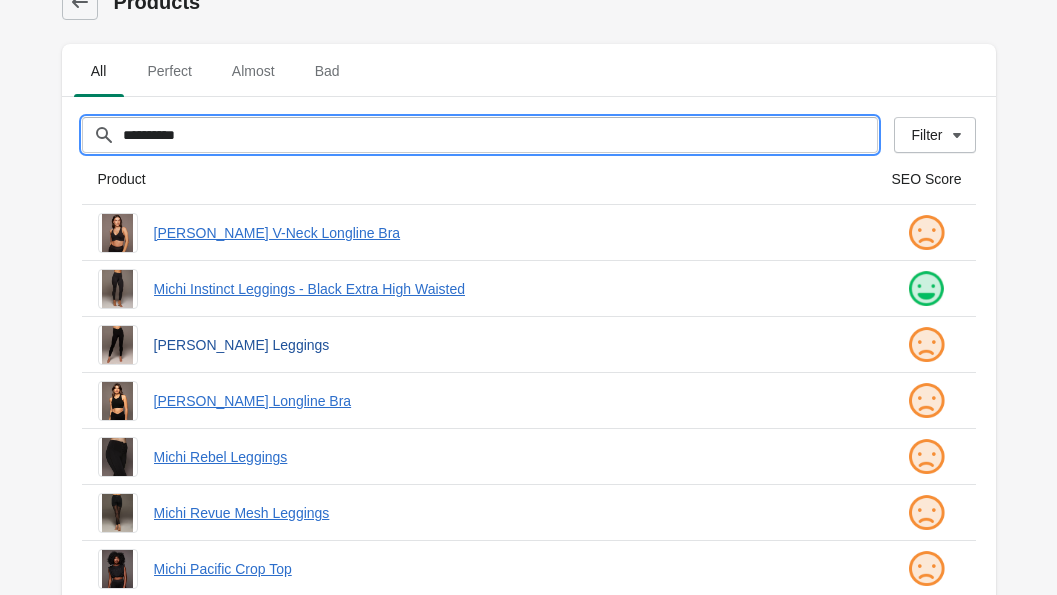 type on "*********" 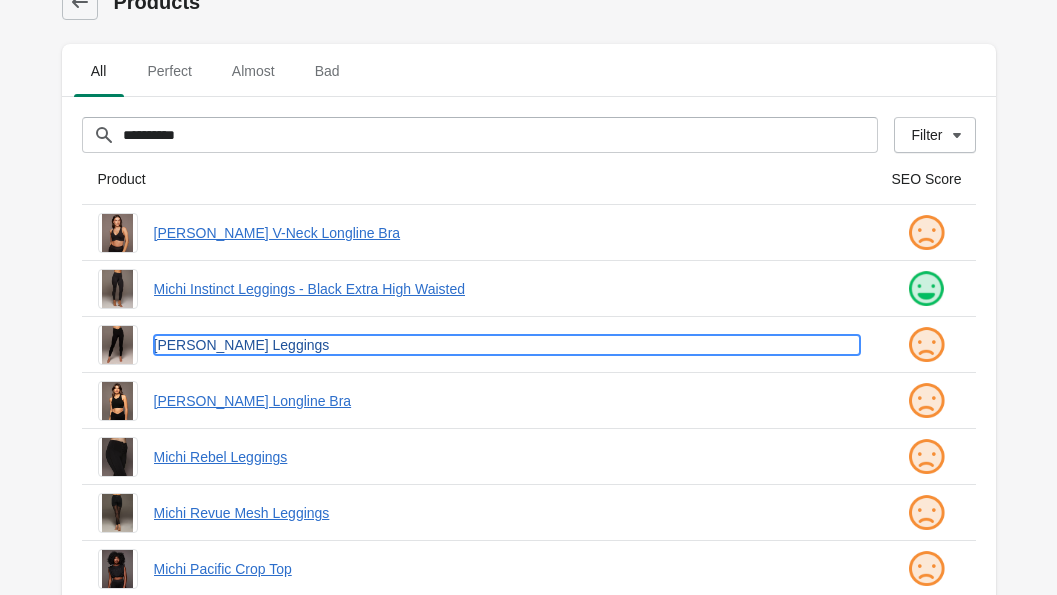 click on "Michi Ray Leggings" at bounding box center [507, 345] 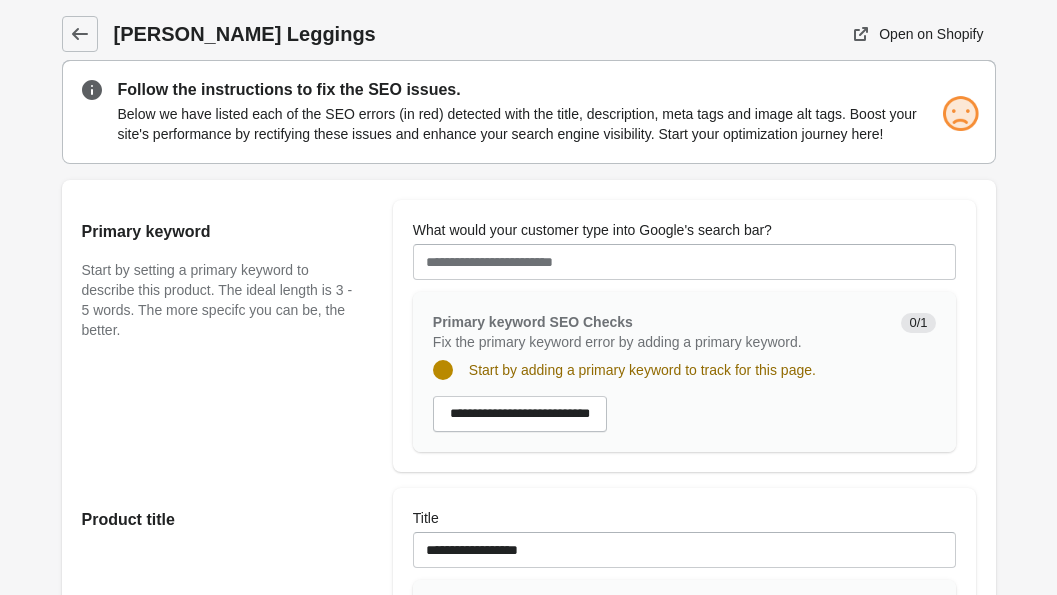 scroll, scrollTop: 40, scrollLeft: 0, axis: vertical 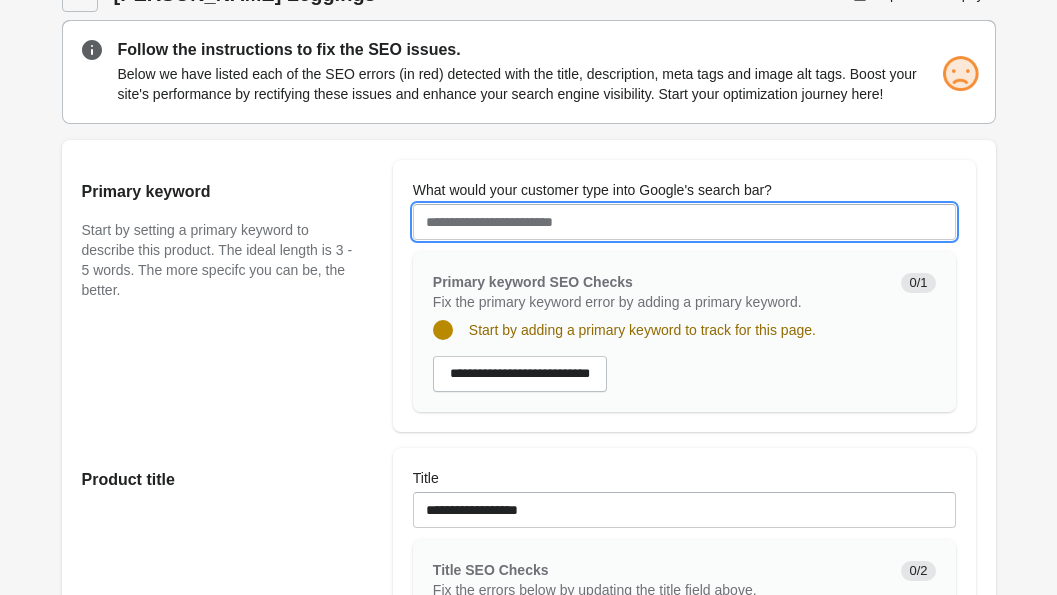 click on "What would your customer type into Google's search bar?" at bounding box center [684, 222] 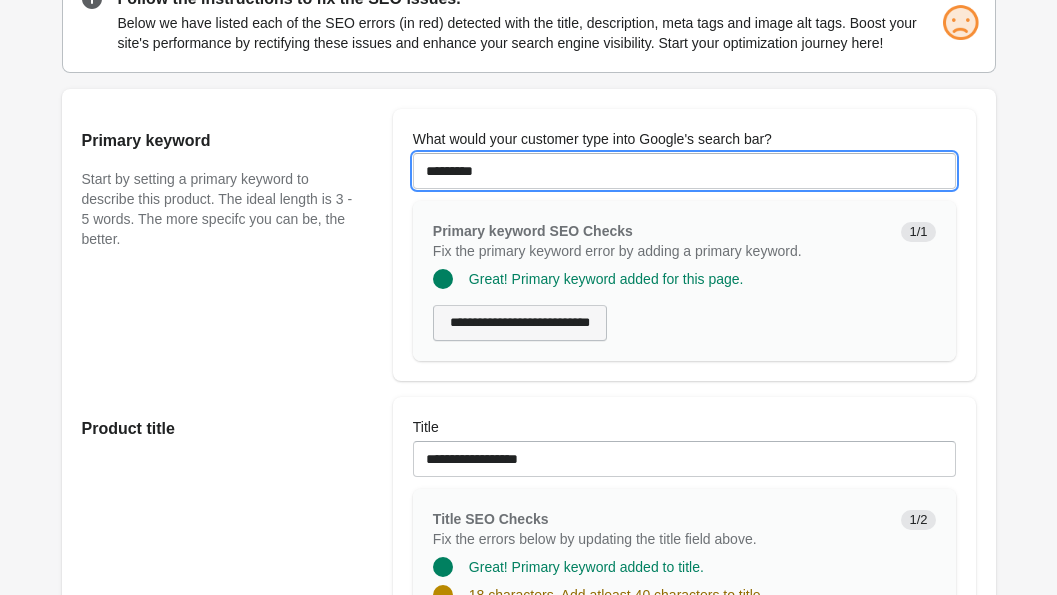 scroll, scrollTop: 133, scrollLeft: 0, axis: vertical 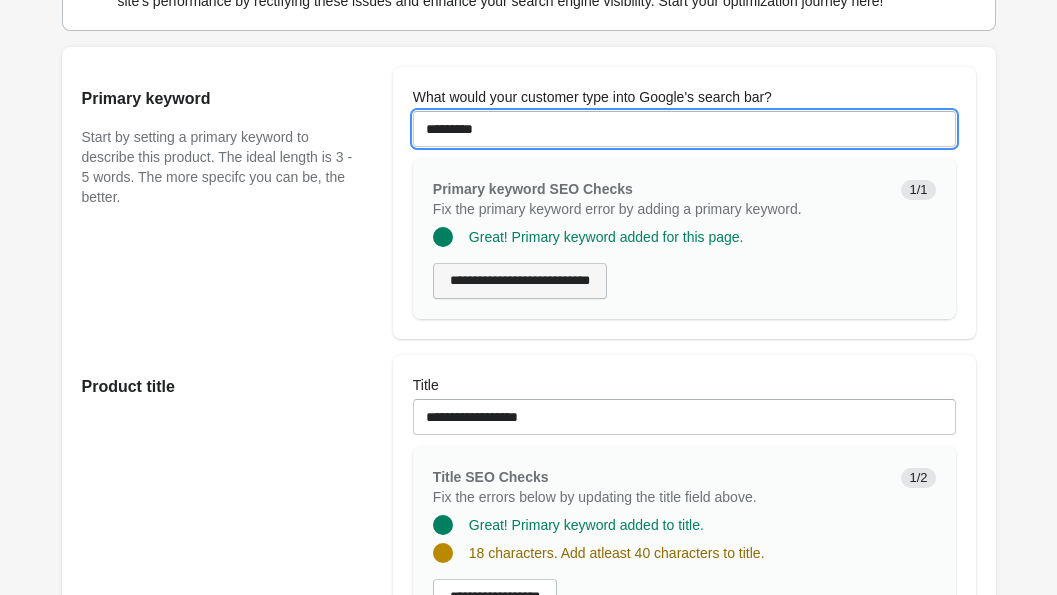 type on "********" 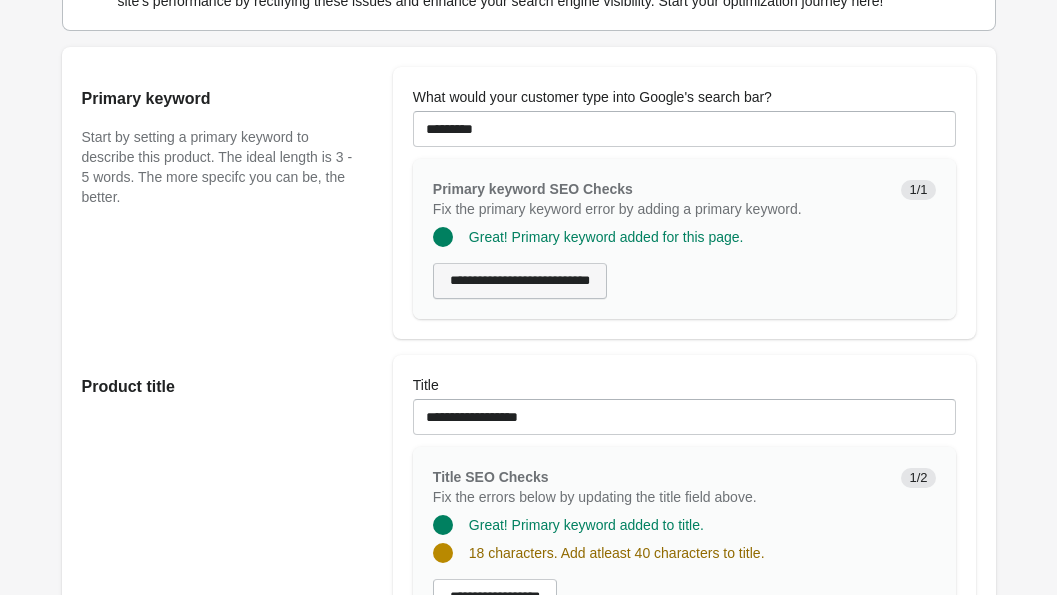 click on "**********" at bounding box center (684, 505) 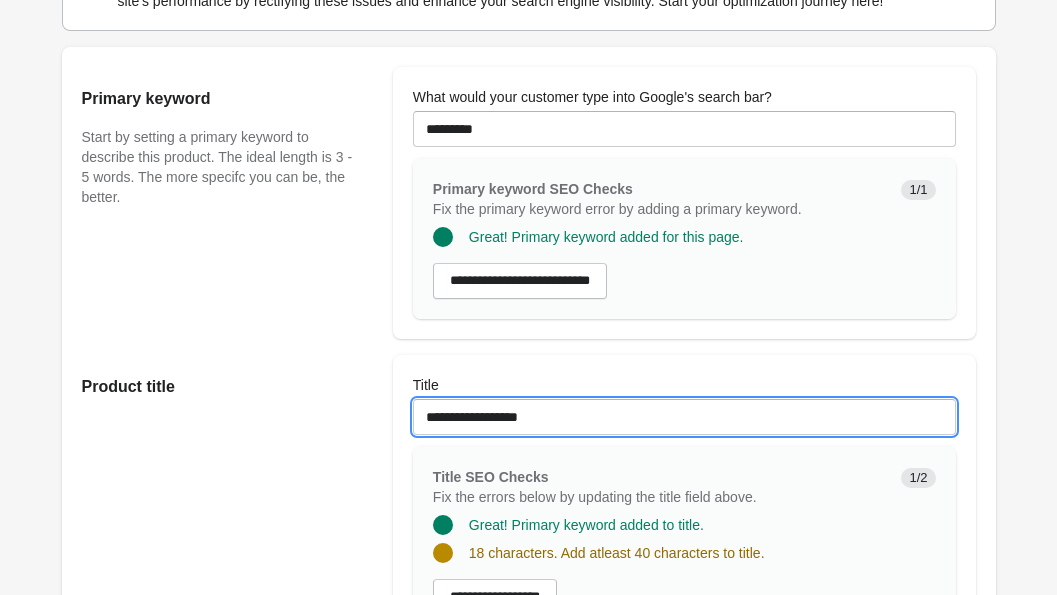 drag, startPoint x: 456, startPoint y: 436, endPoint x: 410, endPoint y: 438, distance: 46.043457 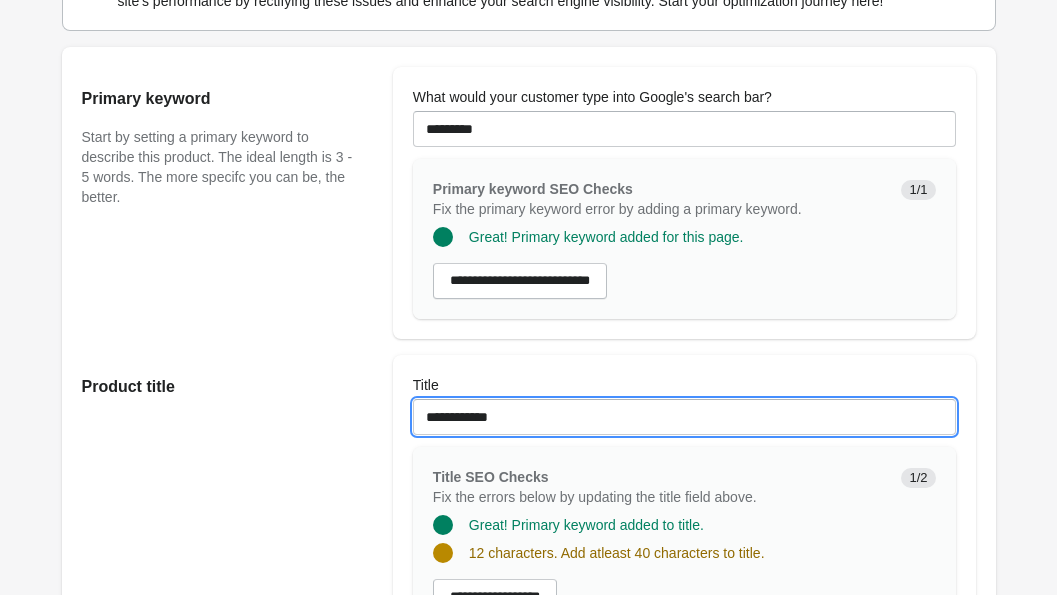 type on "**********" 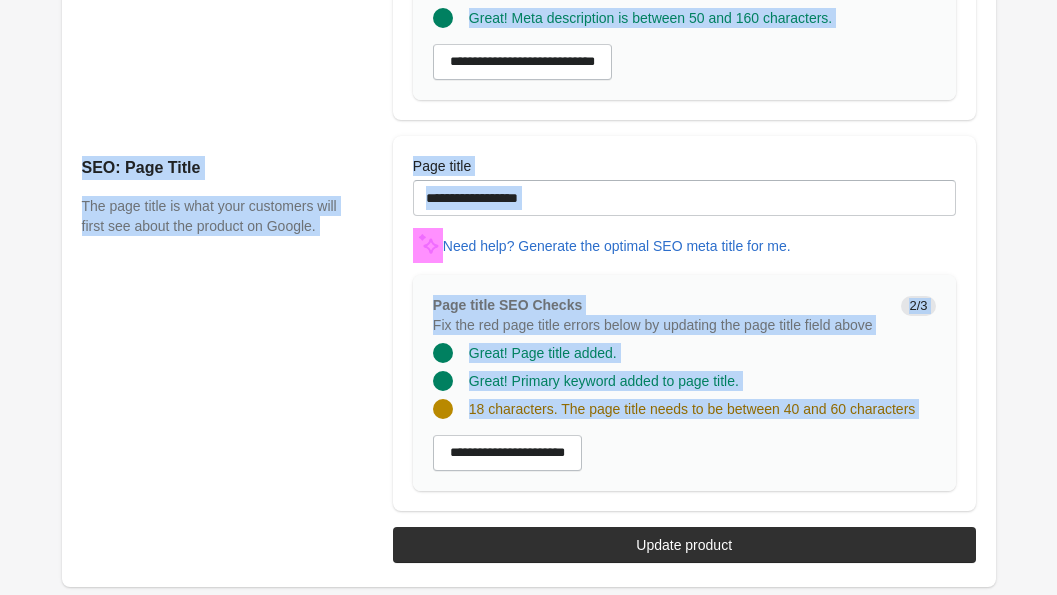 scroll, scrollTop: 1823, scrollLeft: 0, axis: vertical 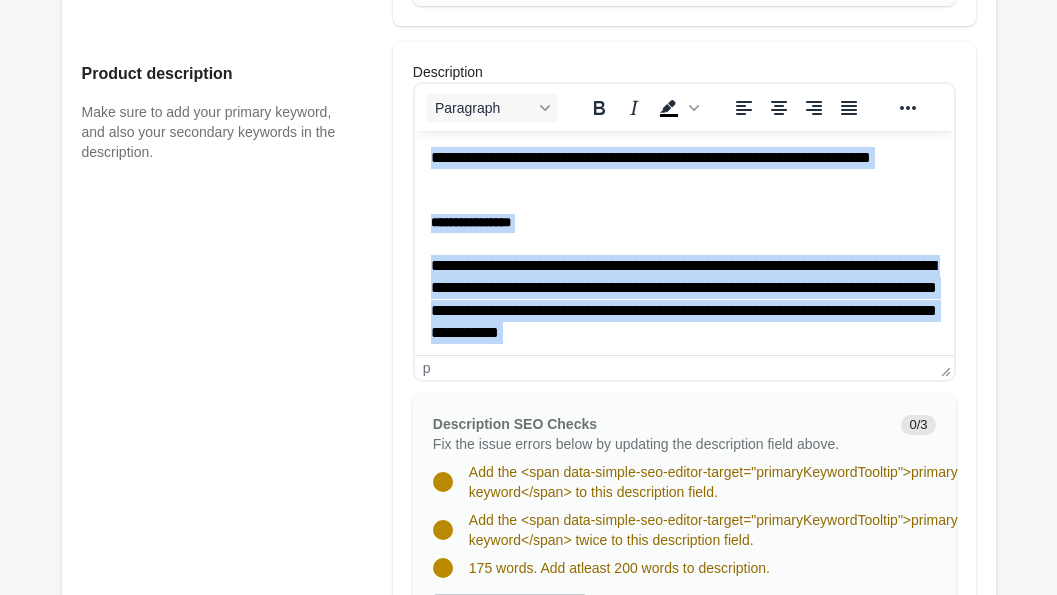 drag, startPoint x: 900, startPoint y: 330, endPoint x: 449, endPoint y: 102, distance: 505.35632 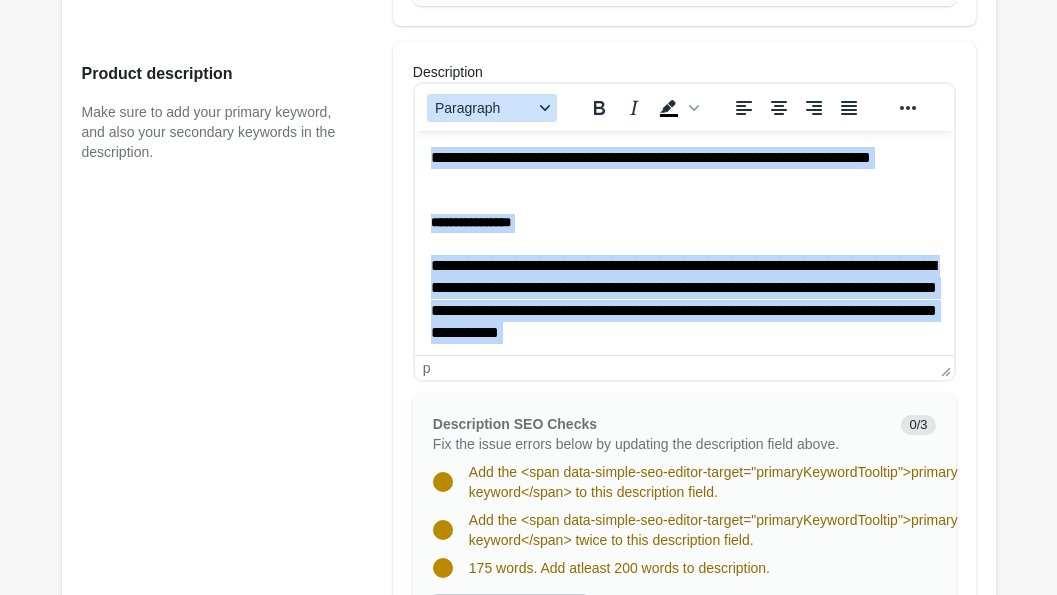copy on "**********" 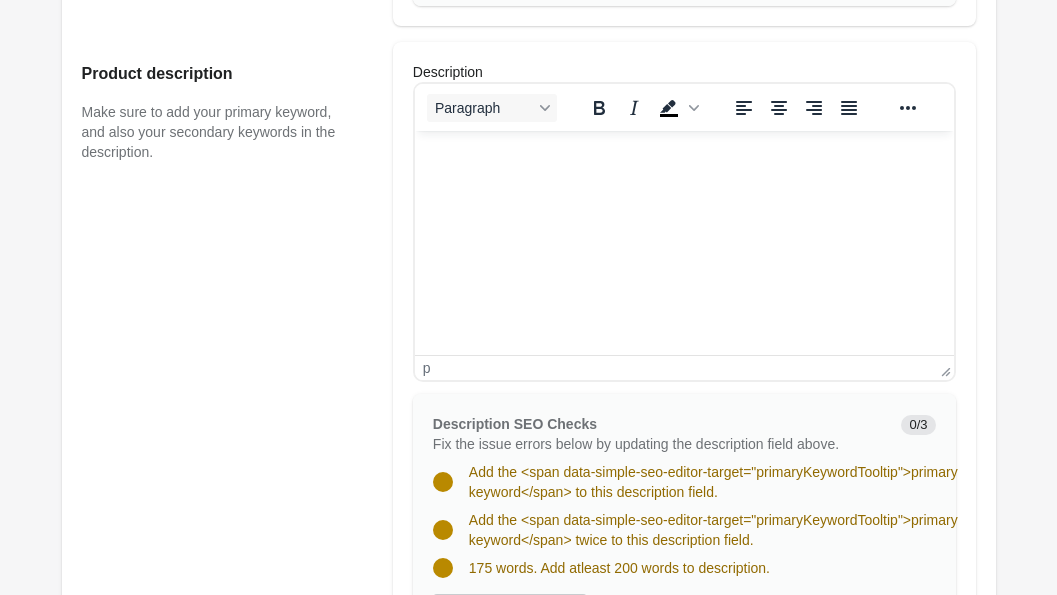 paste 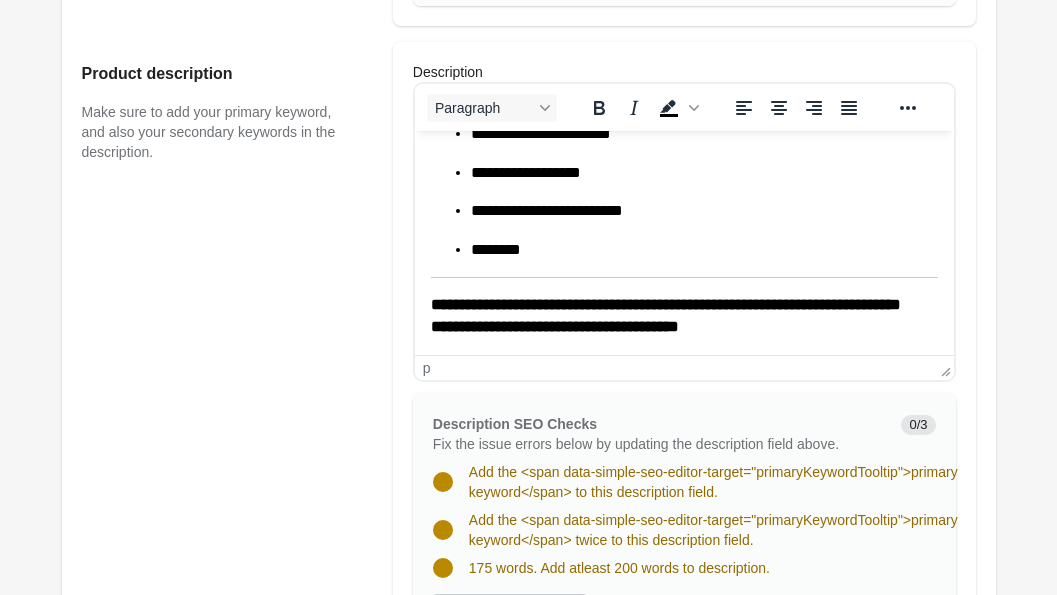 click on "**********" at bounding box center [665, 304] 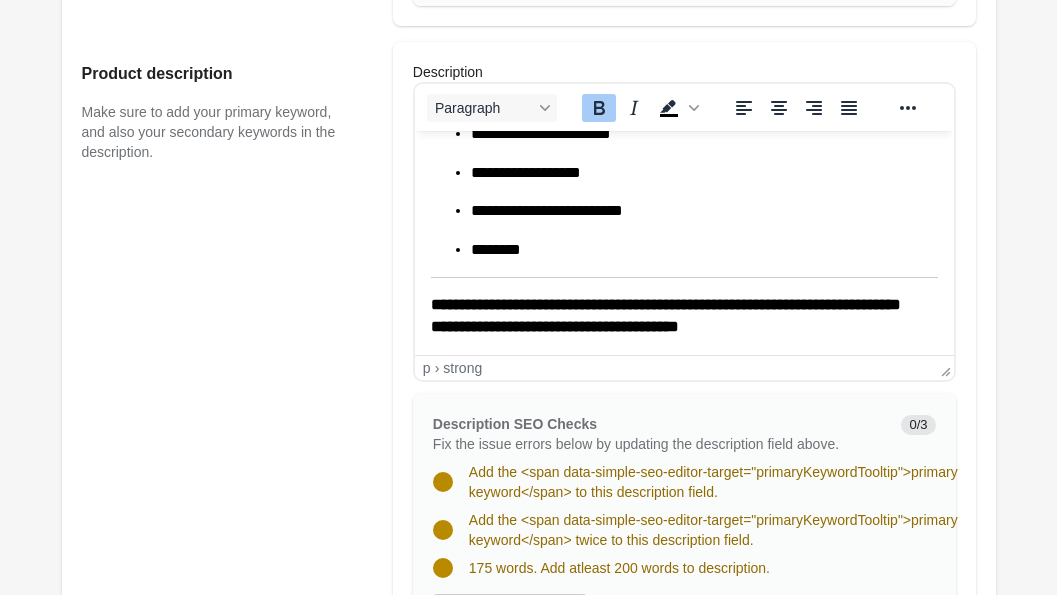 type 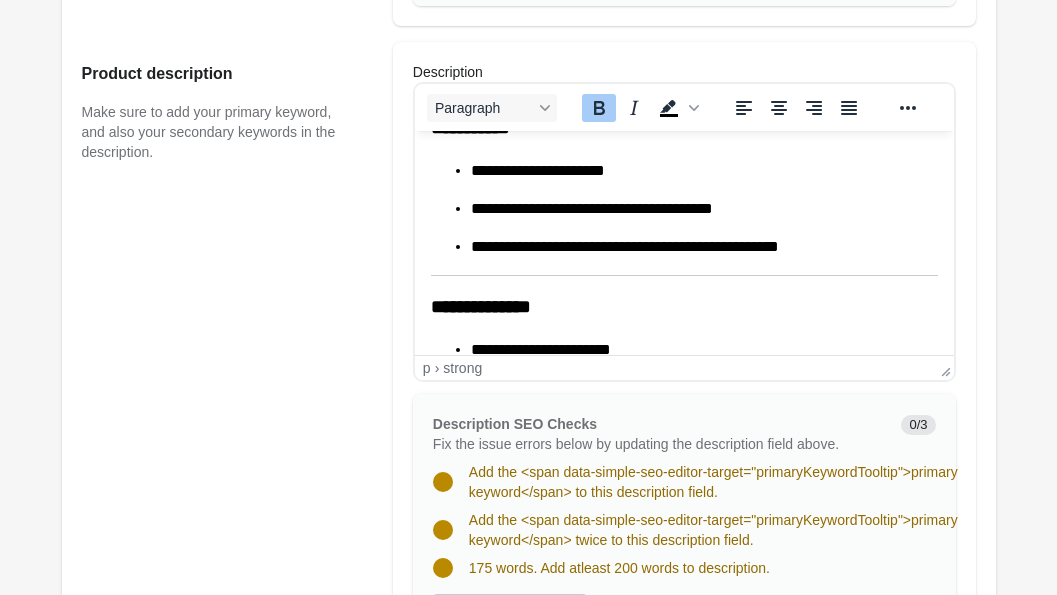 scroll, scrollTop: 739, scrollLeft: 0, axis: vertical 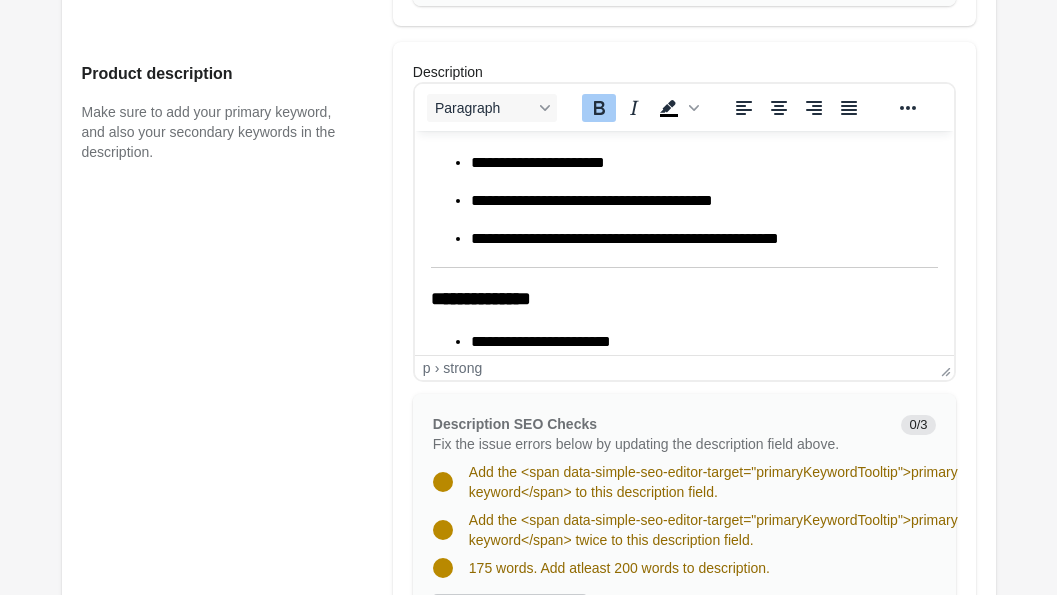 click on "**********" at bounding box center [480, 298] 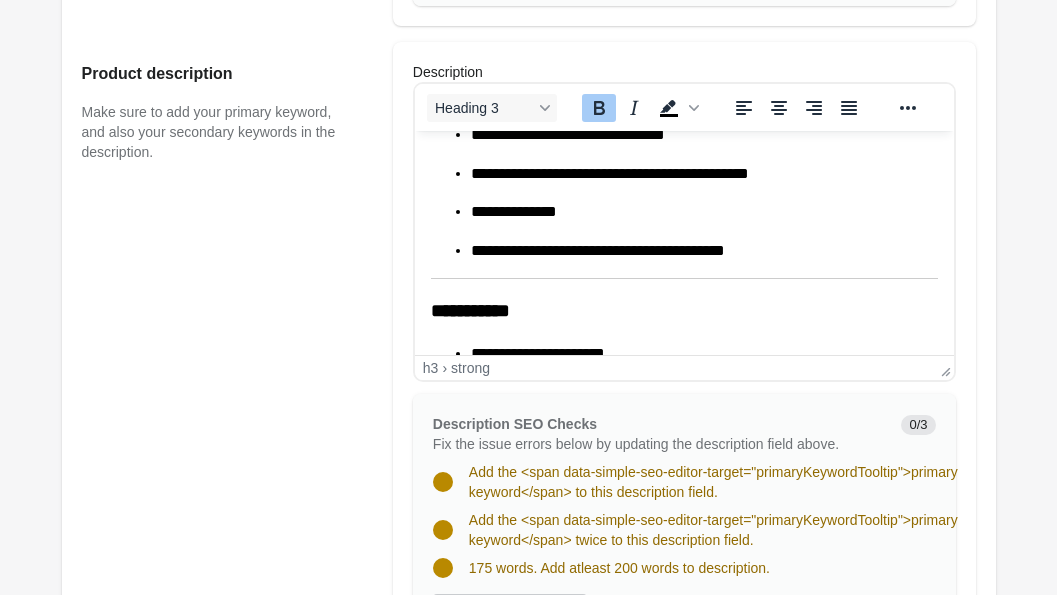 scroll, scrollTop: 547, scrollLeft: 0, axis: vertical 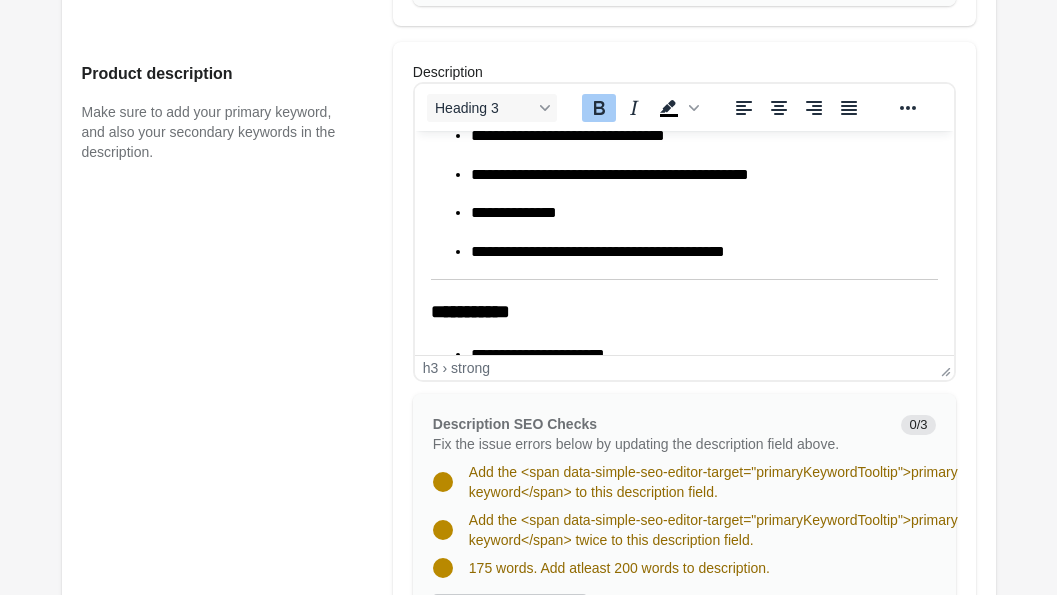 click on "**********" at bounding box center (683, 152) 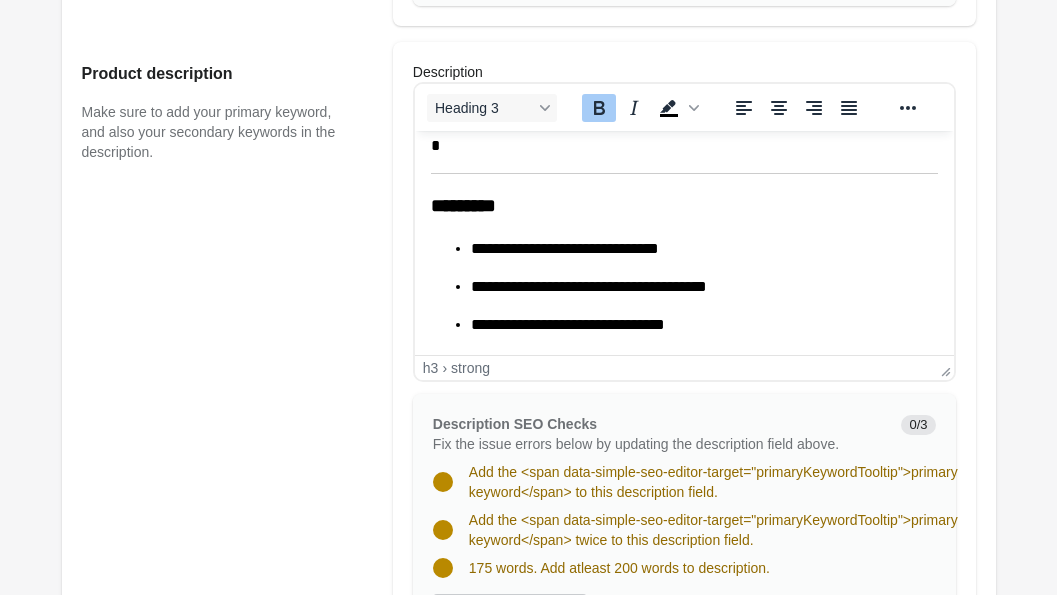 scroll, scrollTop: 276, scrollLeft: 0, axis: vertical 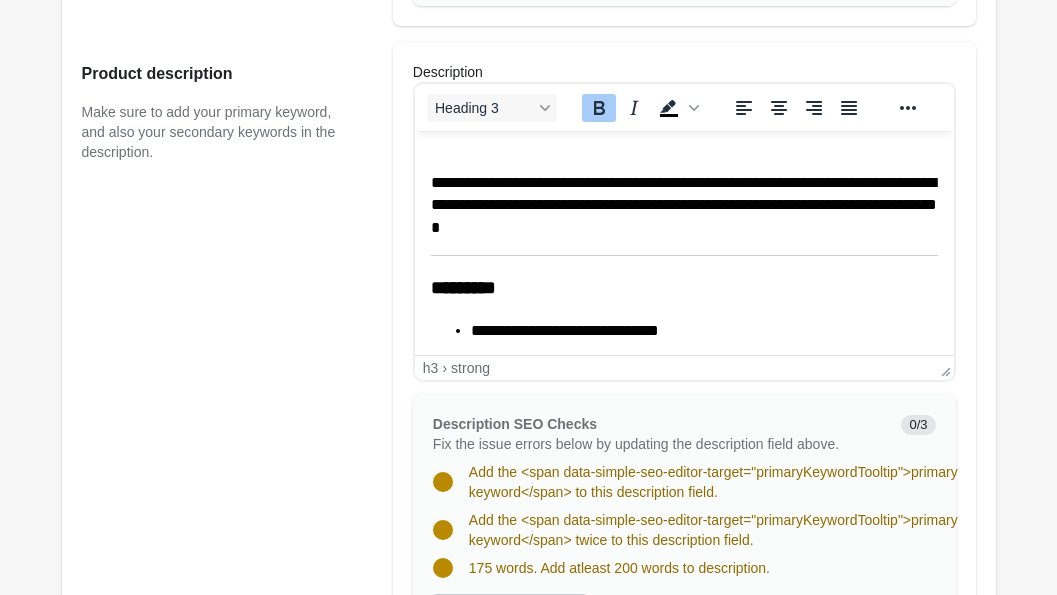 click on "*********" at bounding box center (462, 287) 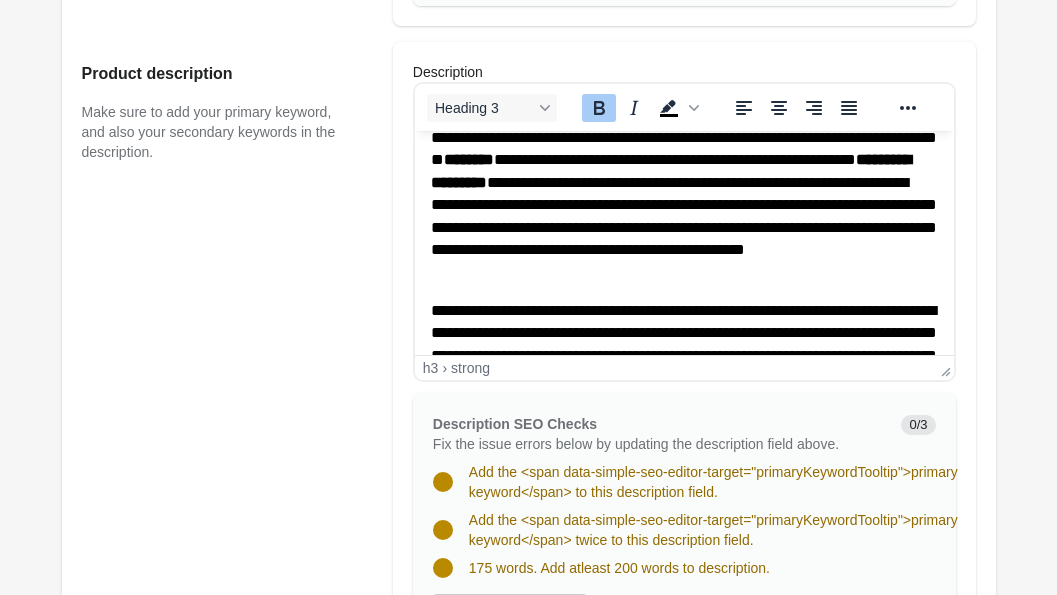 scroll, scrollTop: 0, scrollLeft: 0, axis: both 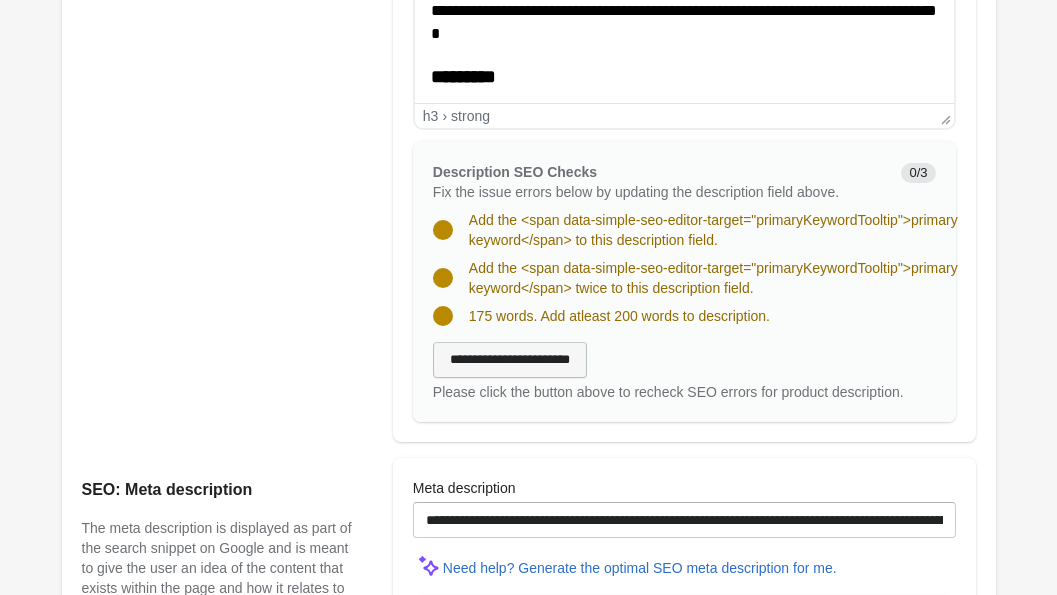 click on "**********" at bounding box center (510, 360) 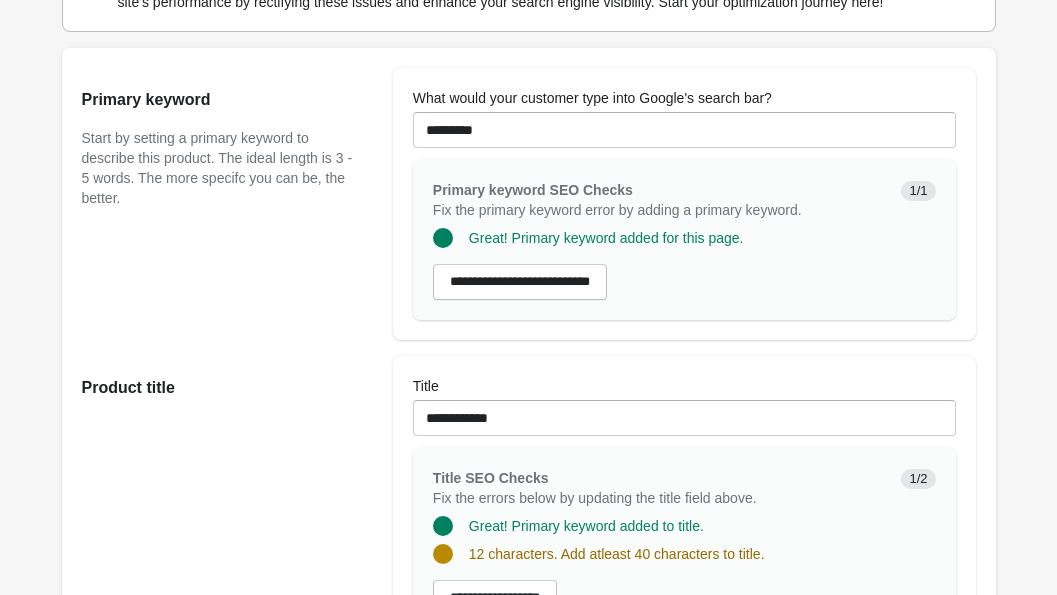 scroll, scrollTop: 86, scrollLeft: 0, axis: vertical 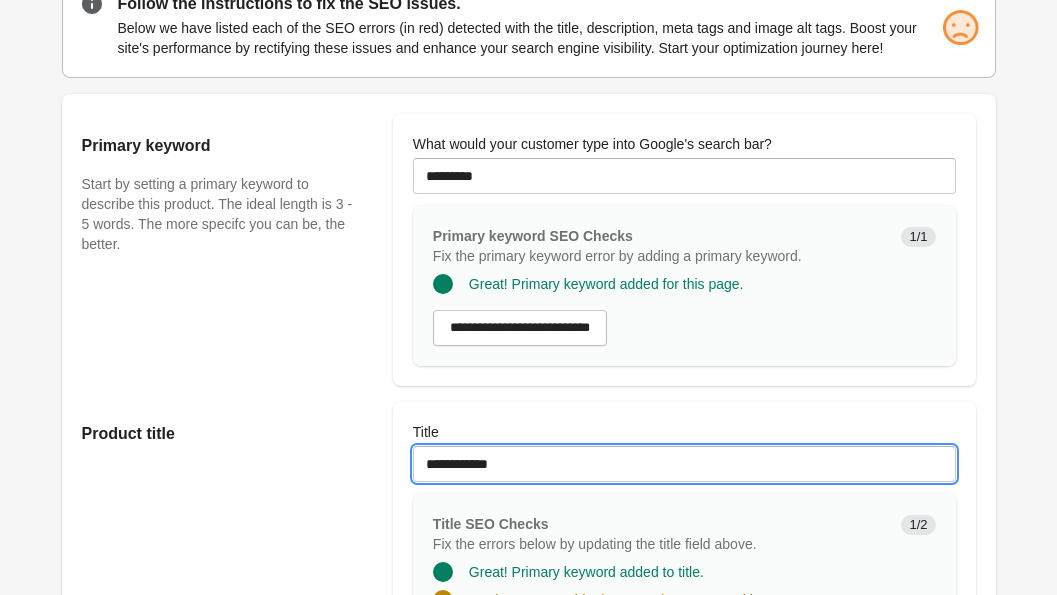 click on "**********" at bounding box center (684, 464) 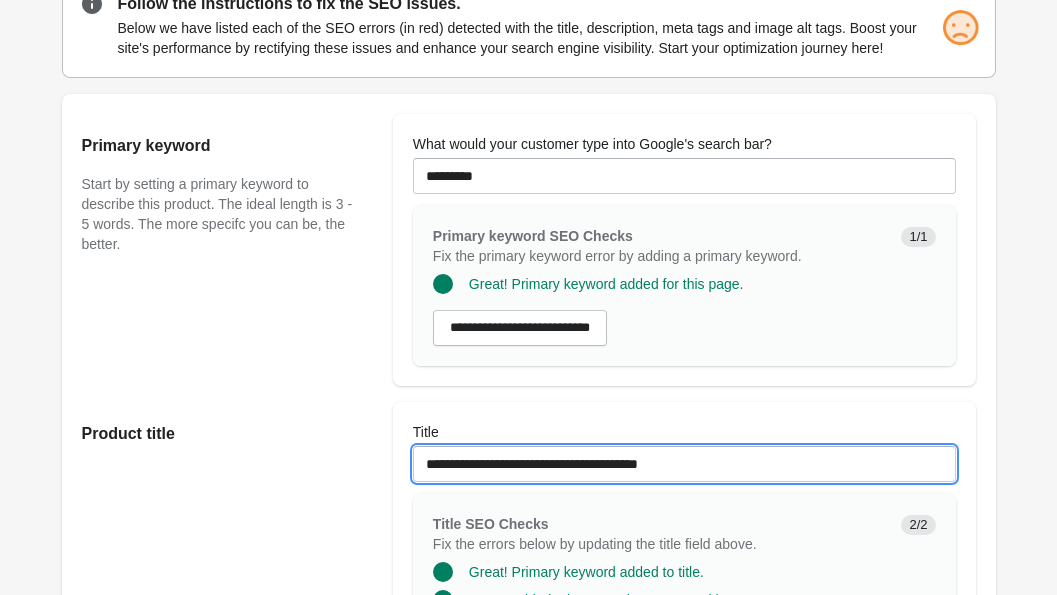 drag, startPoint x: 591, startPoint y: 486, endPoint x: 525, endPoint y: 482, distance: 66.1211 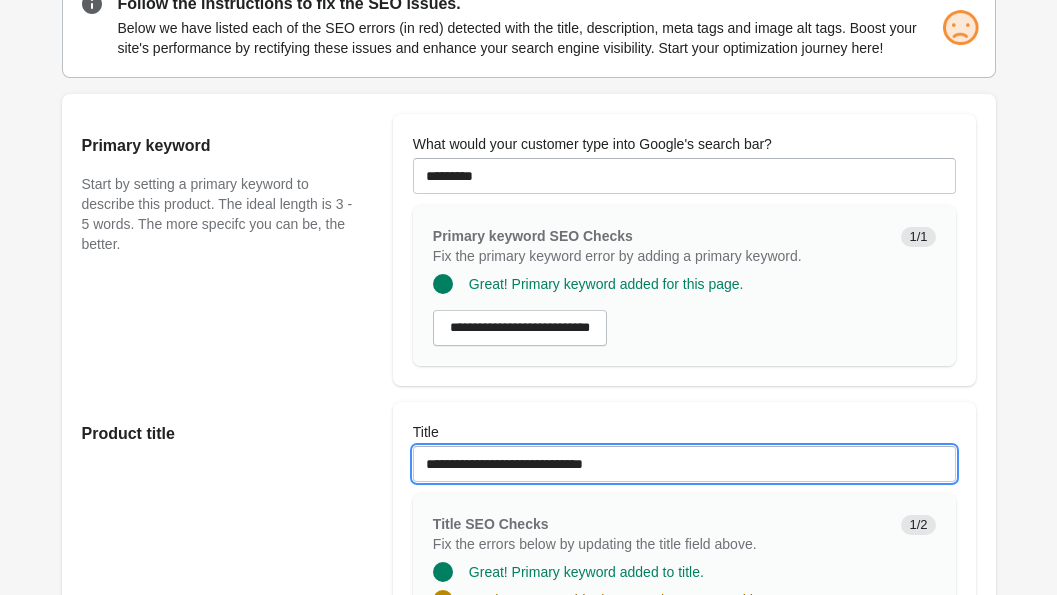 click on "**********" at bounding box center [684, 464] 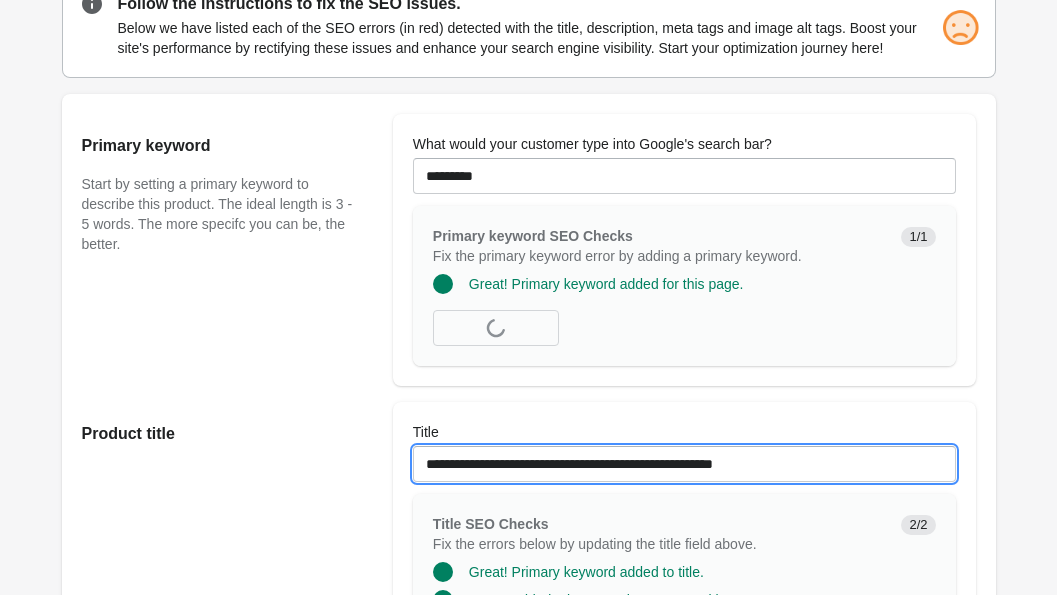 type on "**********" 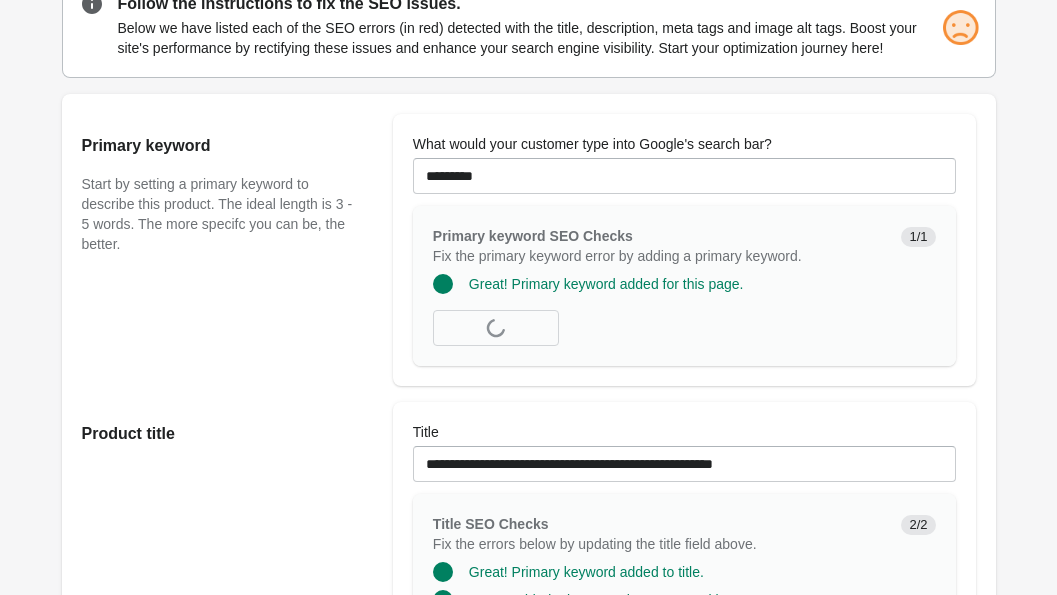 click on "**********" at bounding box center (684, 250) 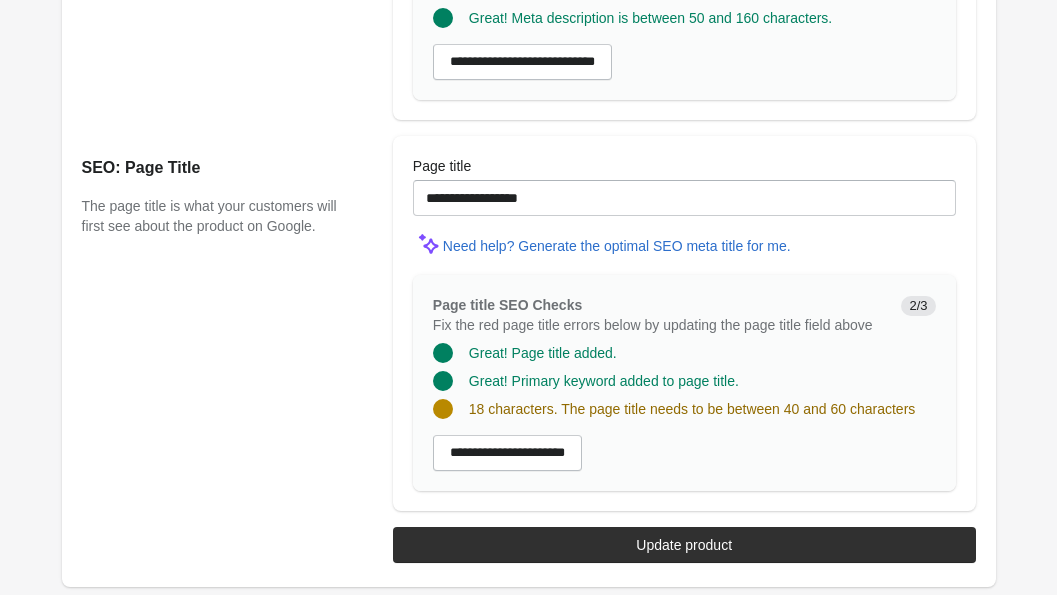 scroll, scrollTop: 1743, scrollLeft: 0, axis: vertical 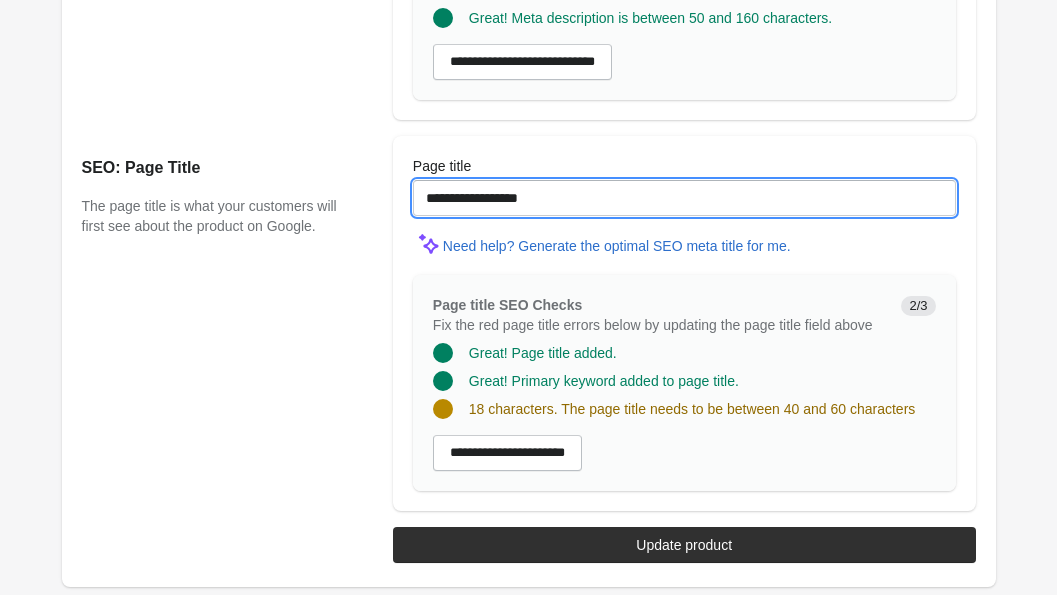 click on "**********" at bounding box center (684, 198) 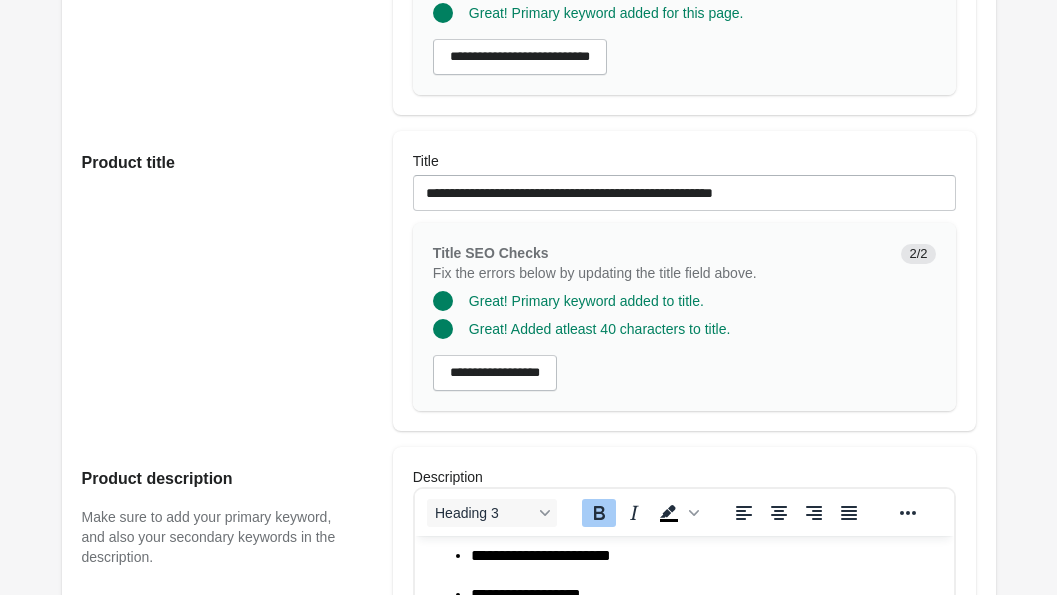scroll, scrollTop: 1743, scrollLeft: 0, axis: vertical 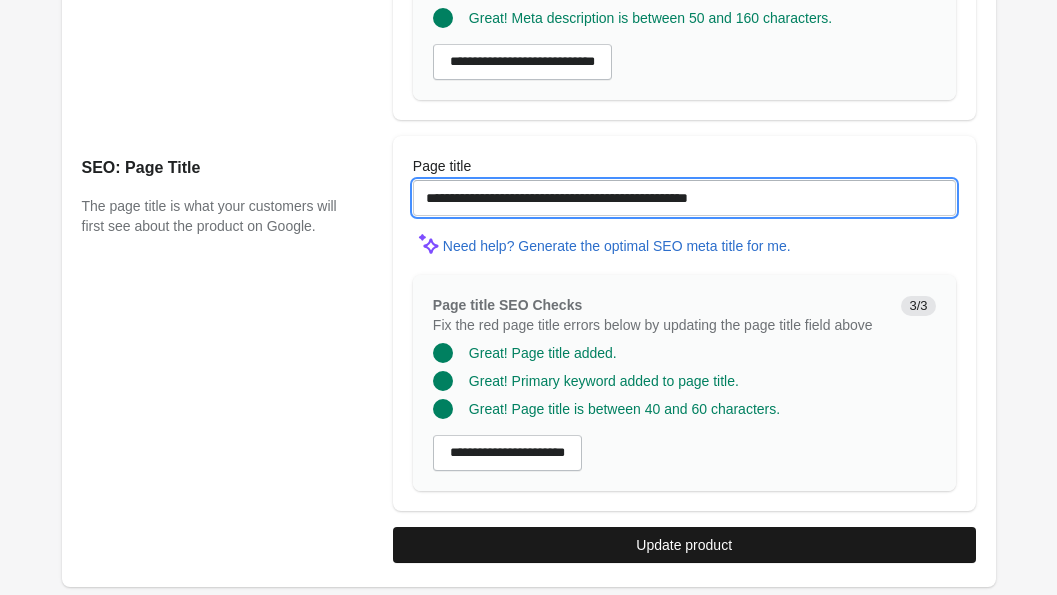 type on "**********" 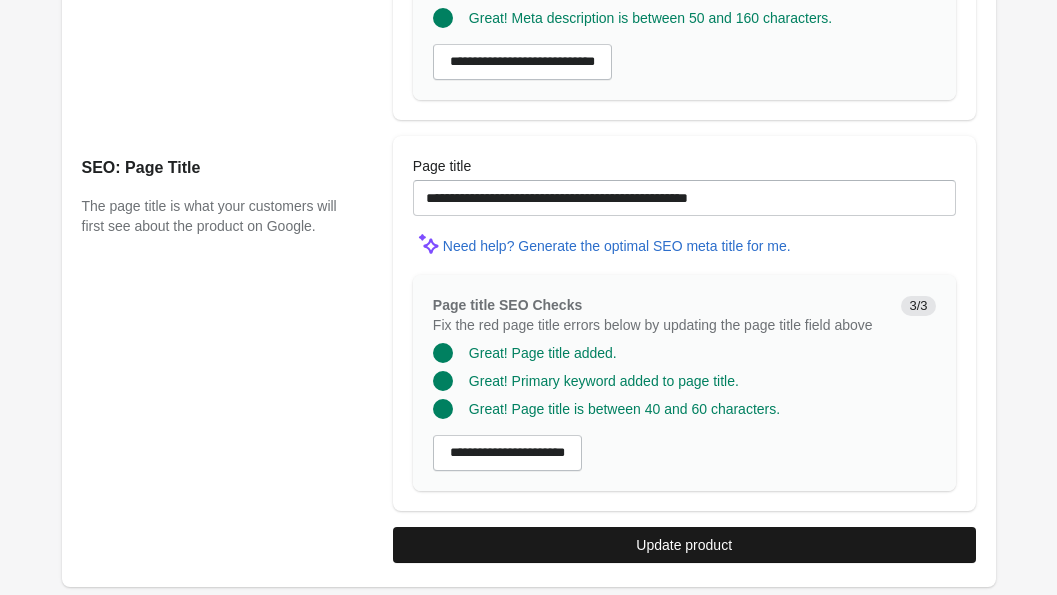 click on "Update product" at bounding box center (684, 545) 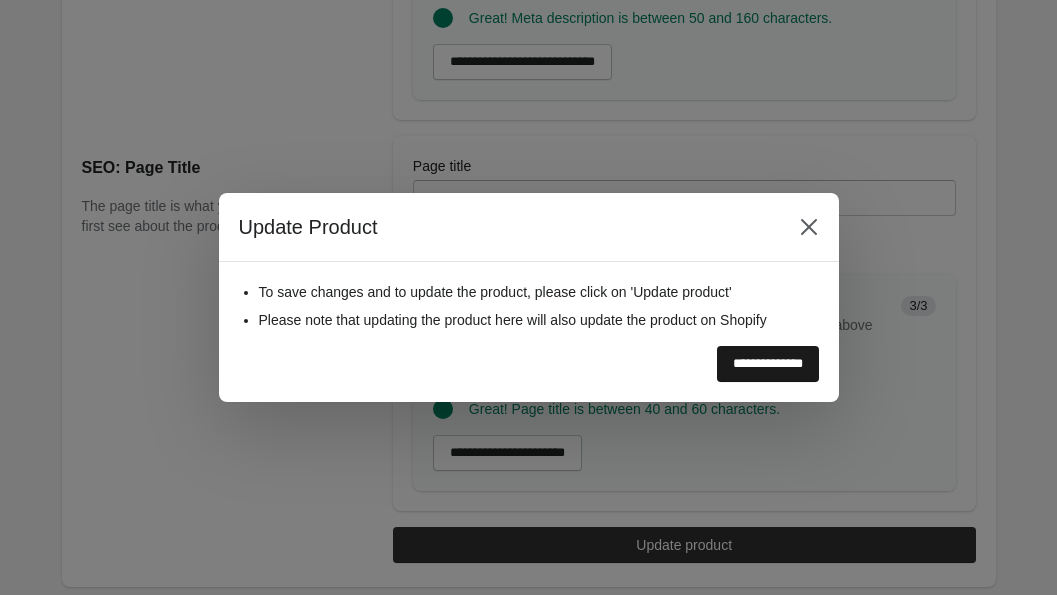 click on "**********" at bounding box center (768, 364) 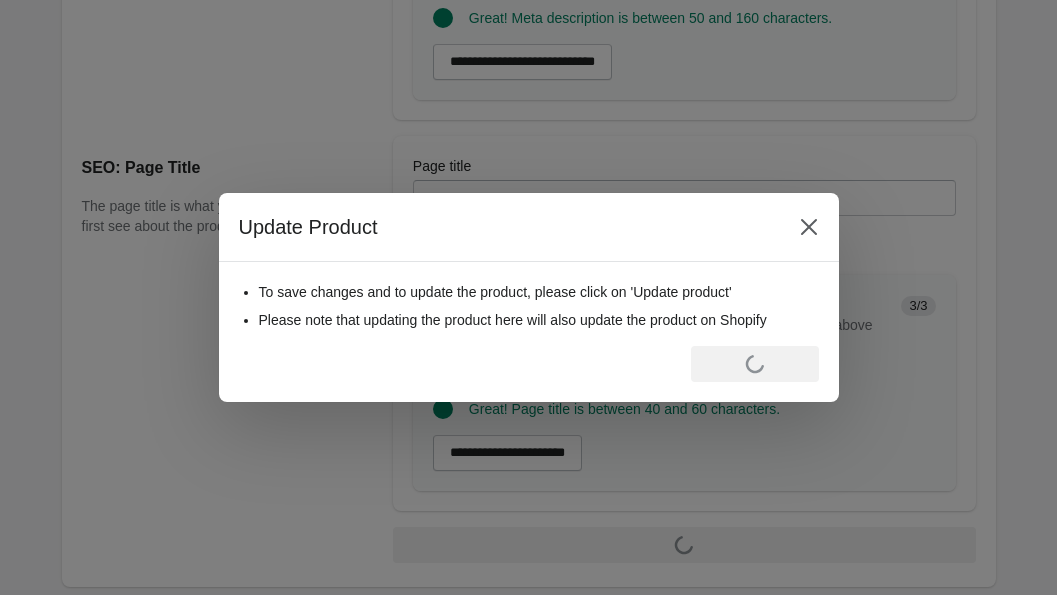 scroll, scrollTop: 0, scrollLeft: 0, axis: both 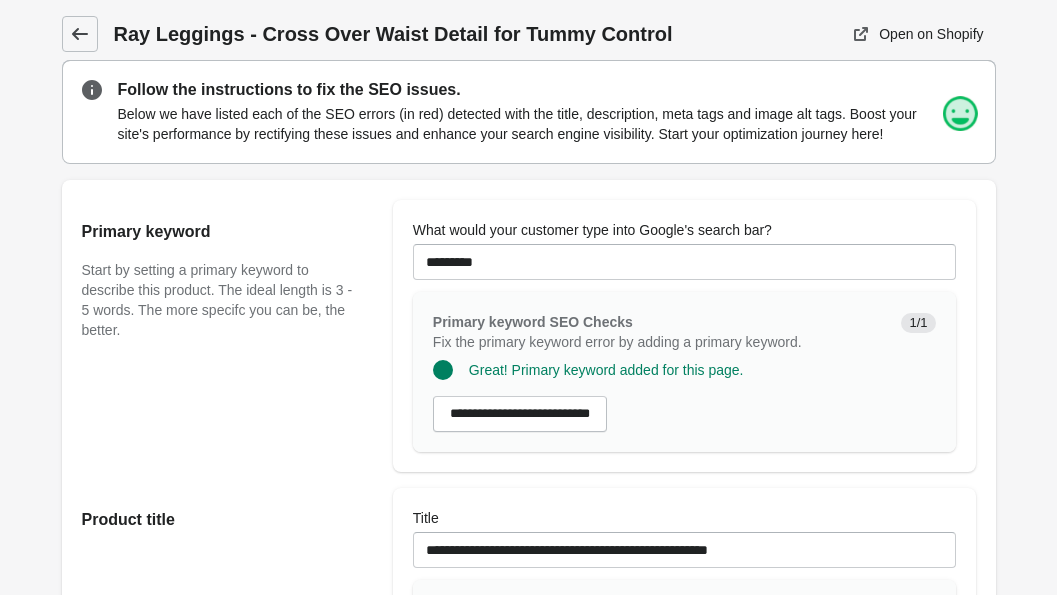 click 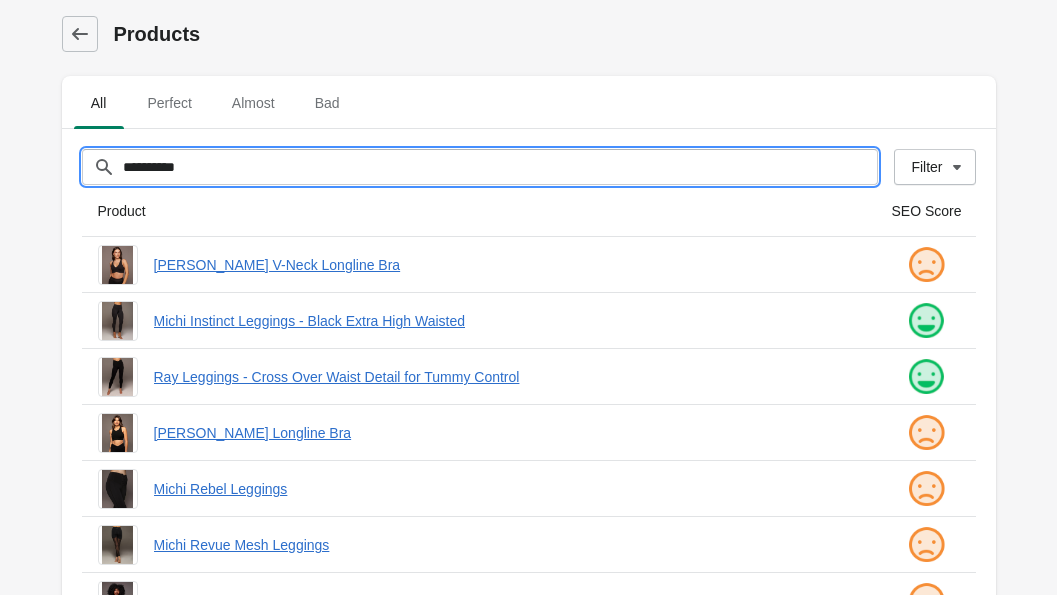 drag, startPoint x: 343, startPoint y: 168, endPoint x: 42, endPoint y: 165, distance: 301.01495 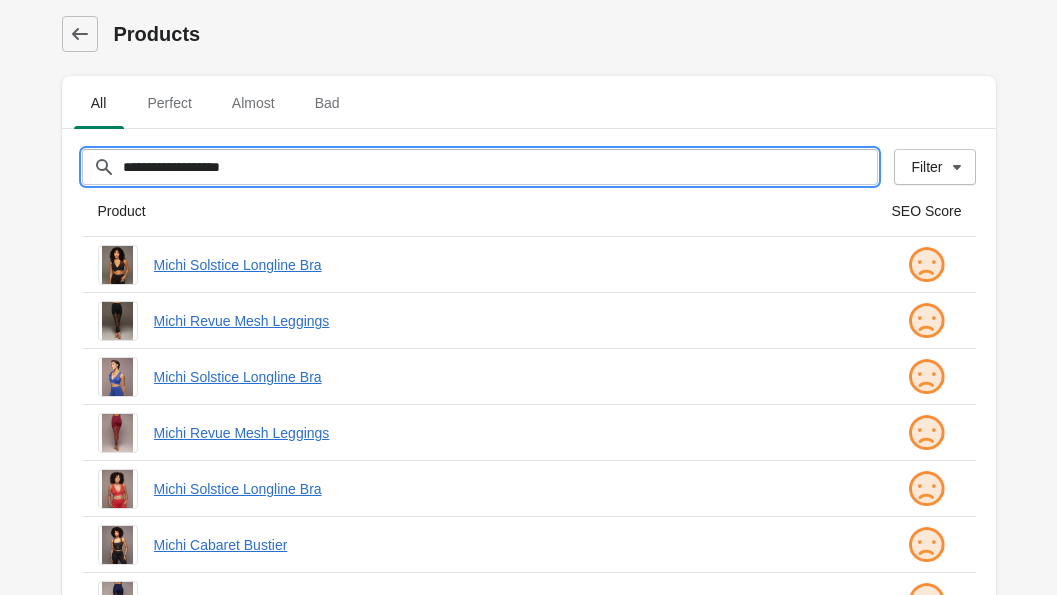 type on "**********" 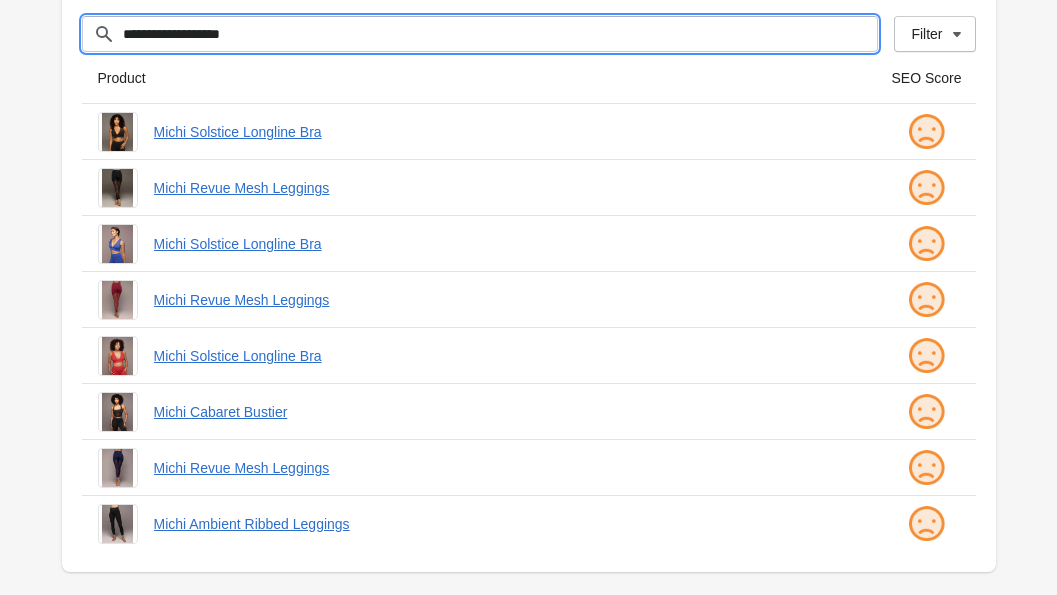 scroll, scrollTop: 134, scrollLeft: 0, axis: vertical 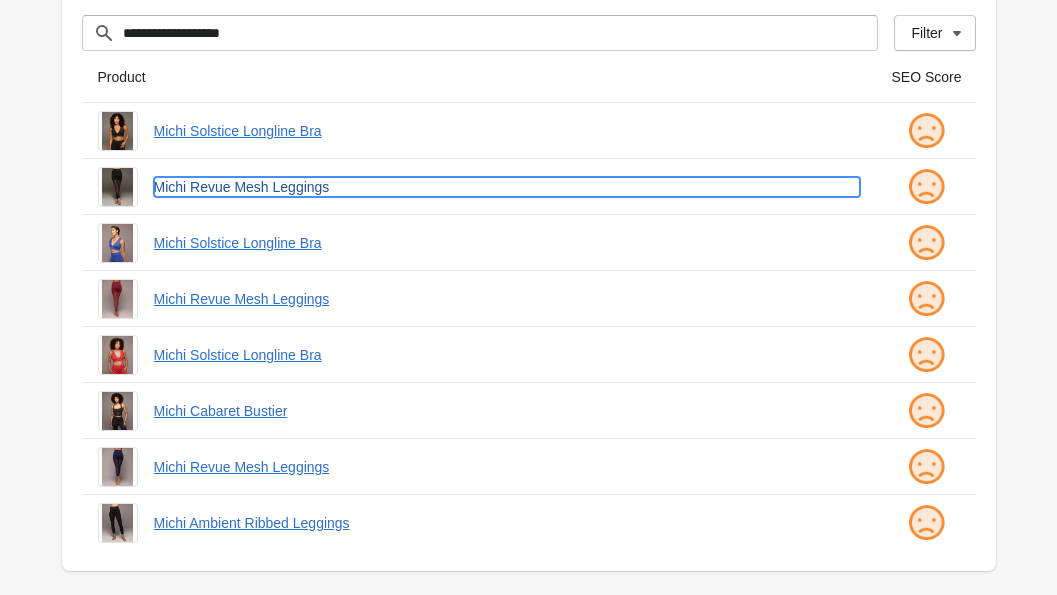 click on "Michi Revue Mesh Leggings" at bounding box center [507, 187] 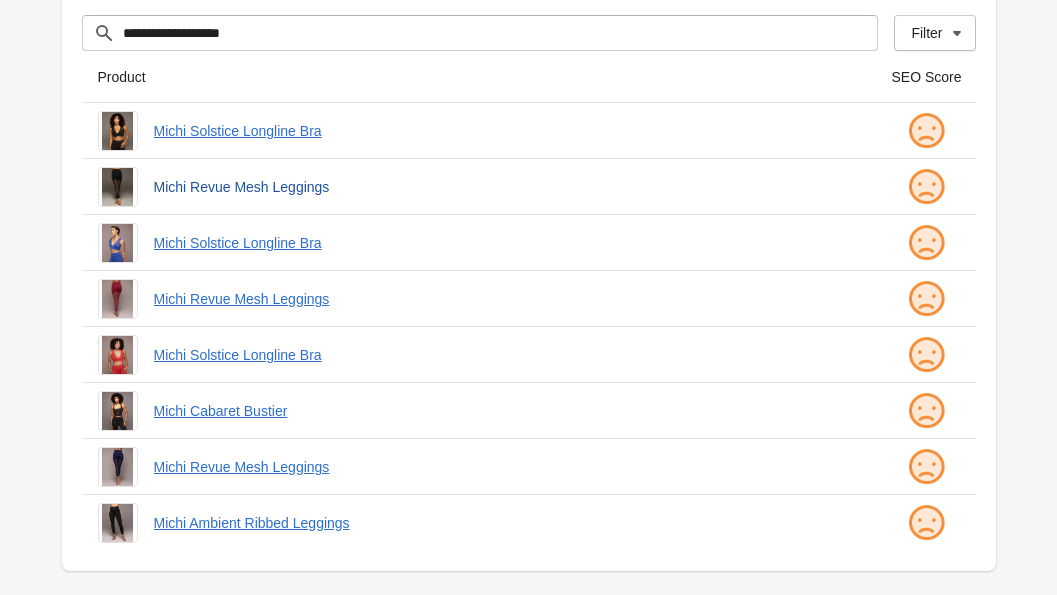 scroll, scrollTop: 0, scrollLeft: 0, axis: both 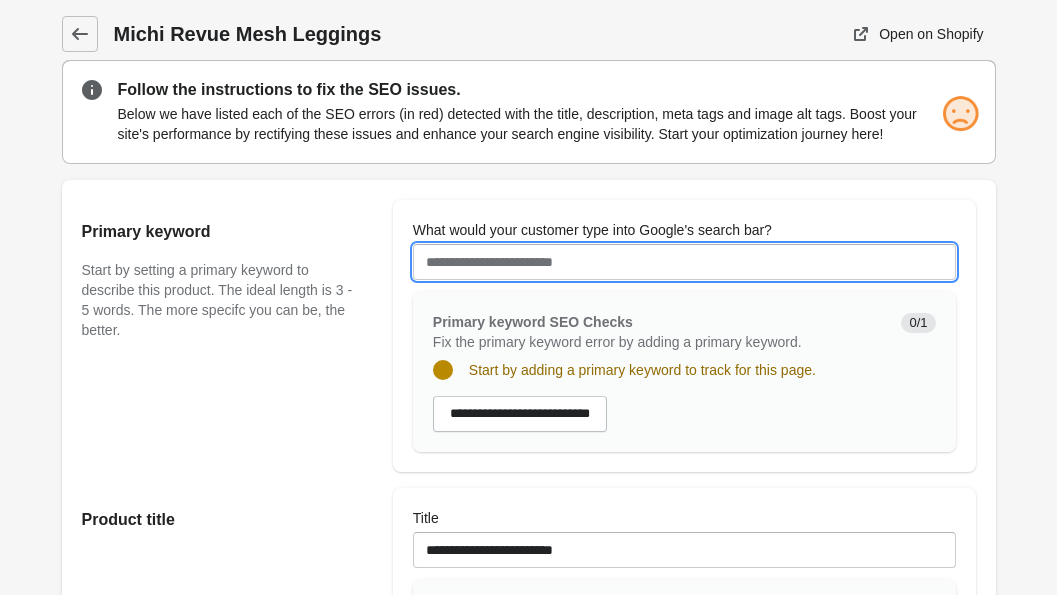 click on "What would your customer type into Google's search bar?" at bounding box center [684, 262] 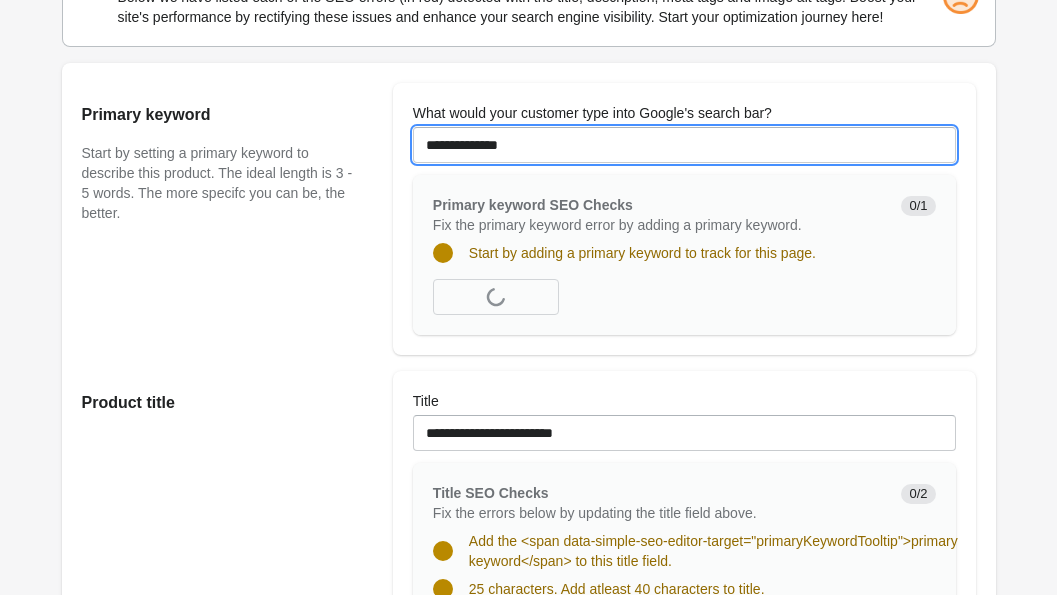 scroll, scrollTop: 178, scrollLeft: 0, axis: vertical 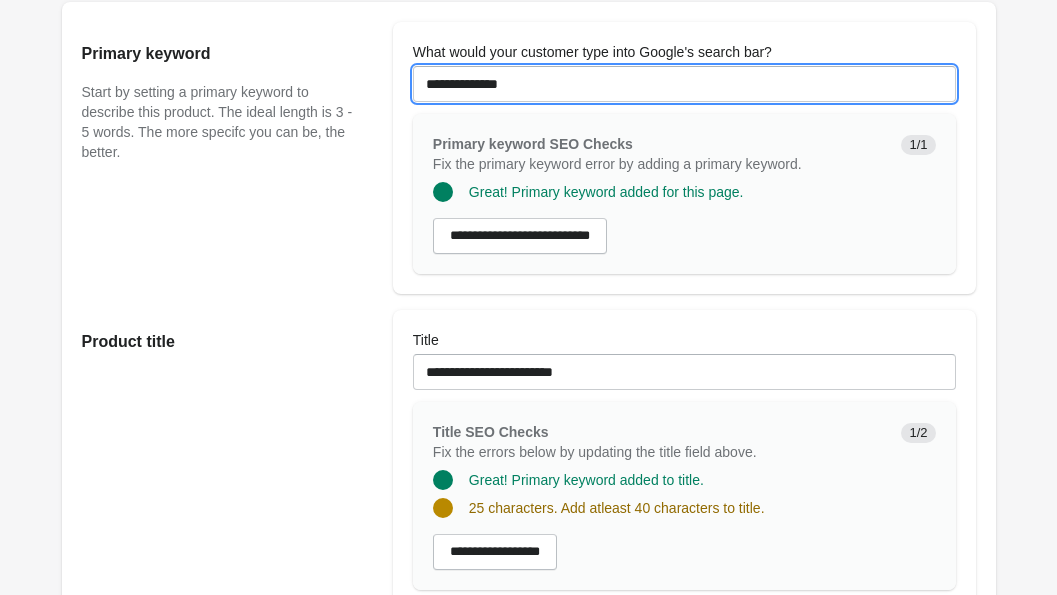 type on "**********" 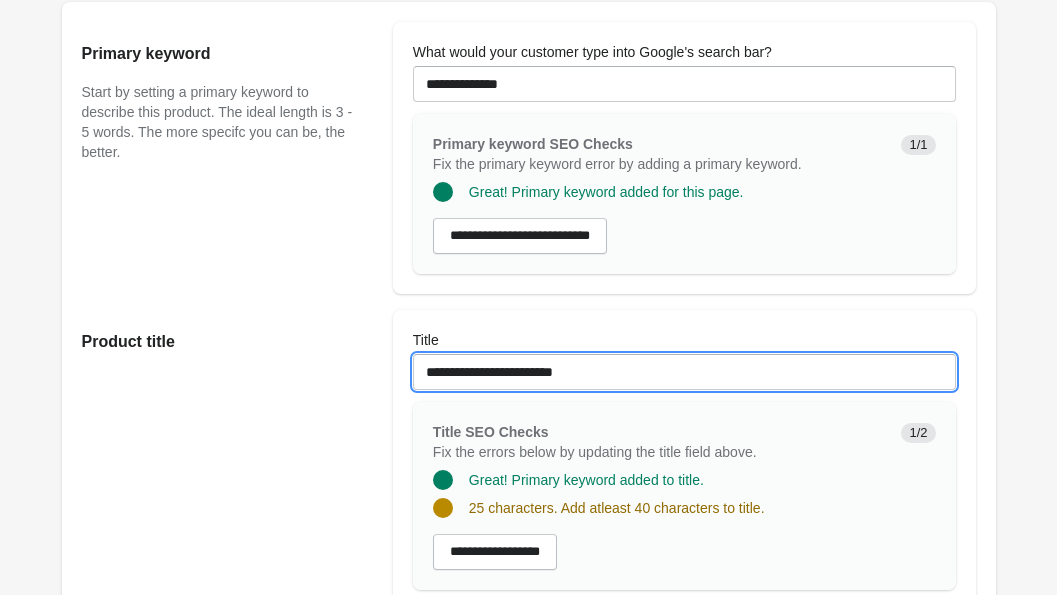 click on "**********" at bounding box center [684, 372] 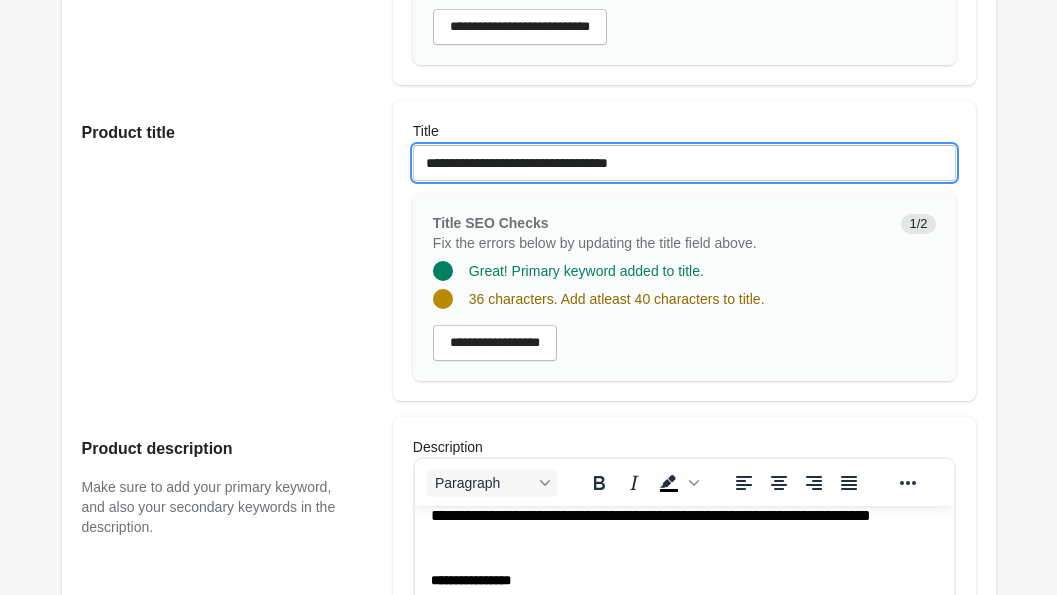 scroll, scrollTop: 383, scrollLeft: 0, axis: vertical 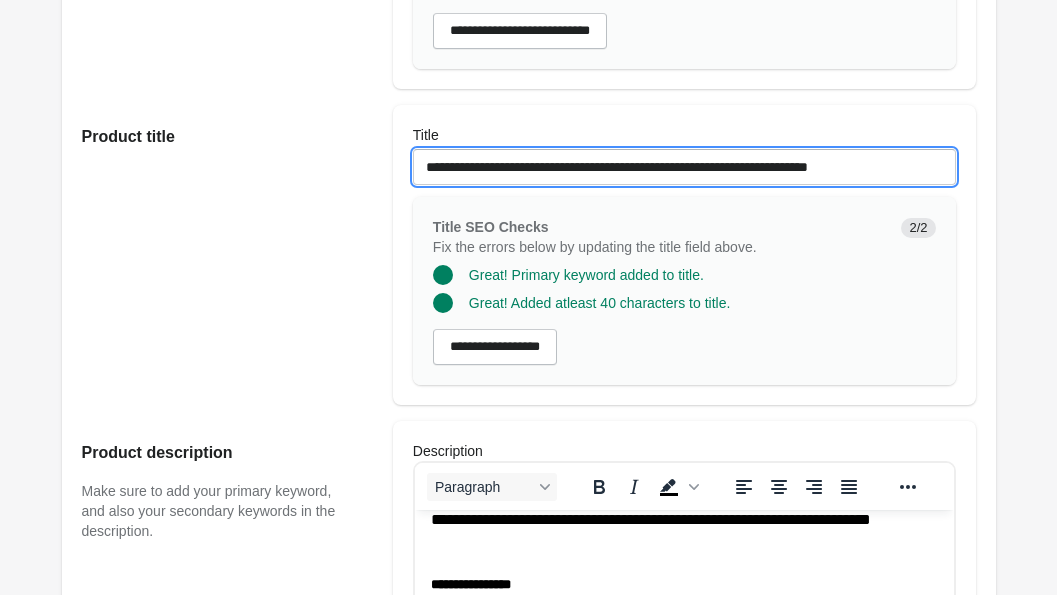 type on "**********" 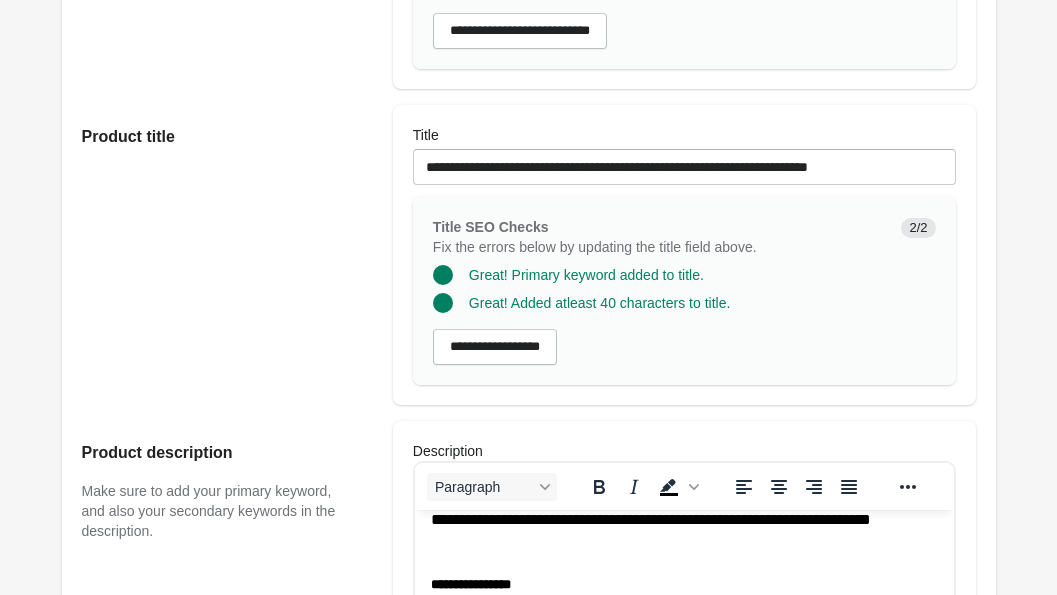 click on "Product title" at bounding box center [227, 255] 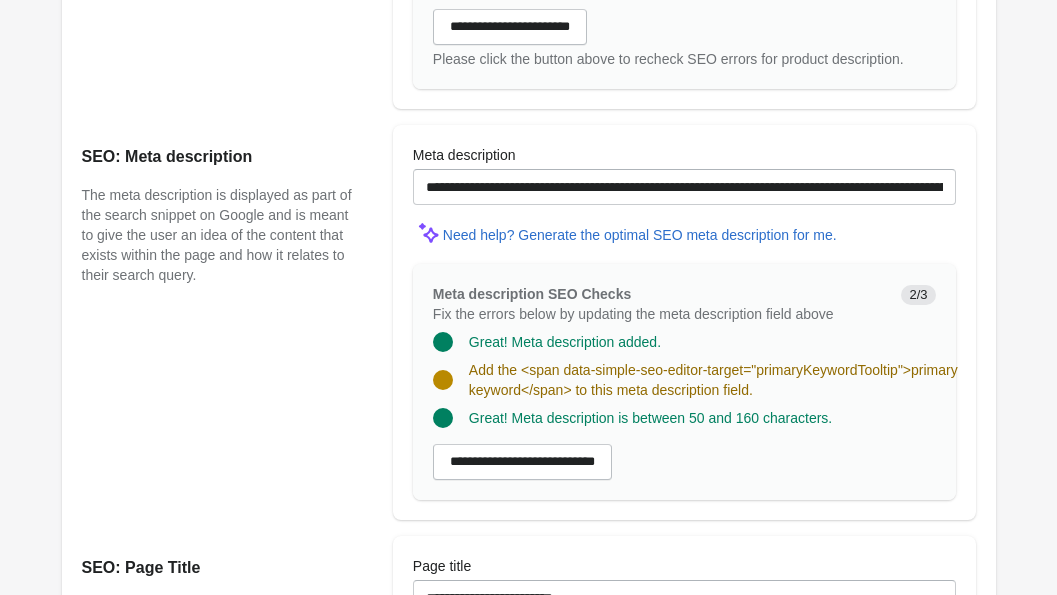 scroll, scrollTop: 1346, scrollLeft: 0, axis: vertical 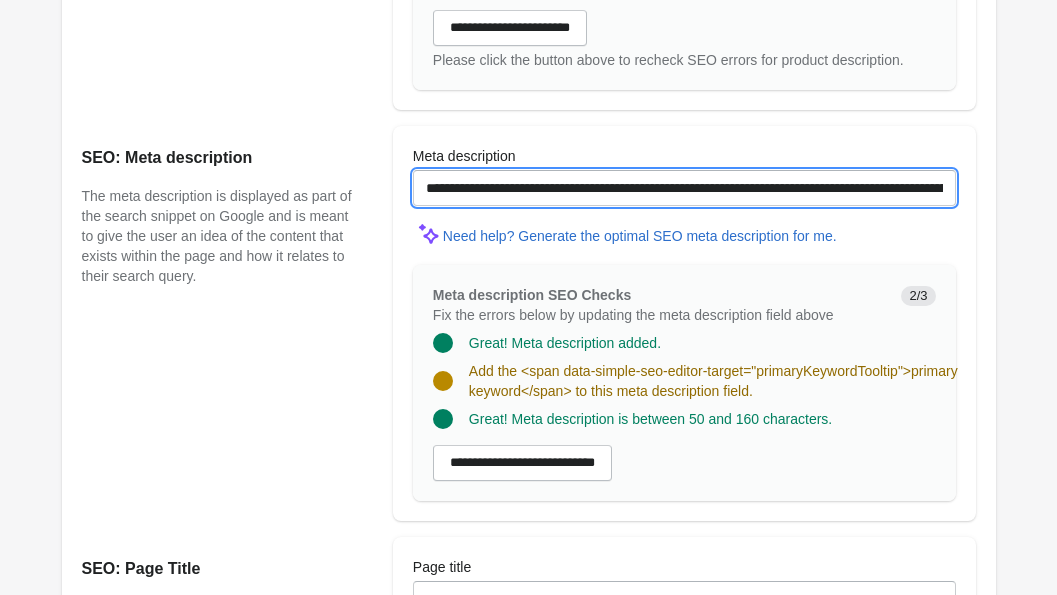 click on "**********" at bounding box center [684, 188] 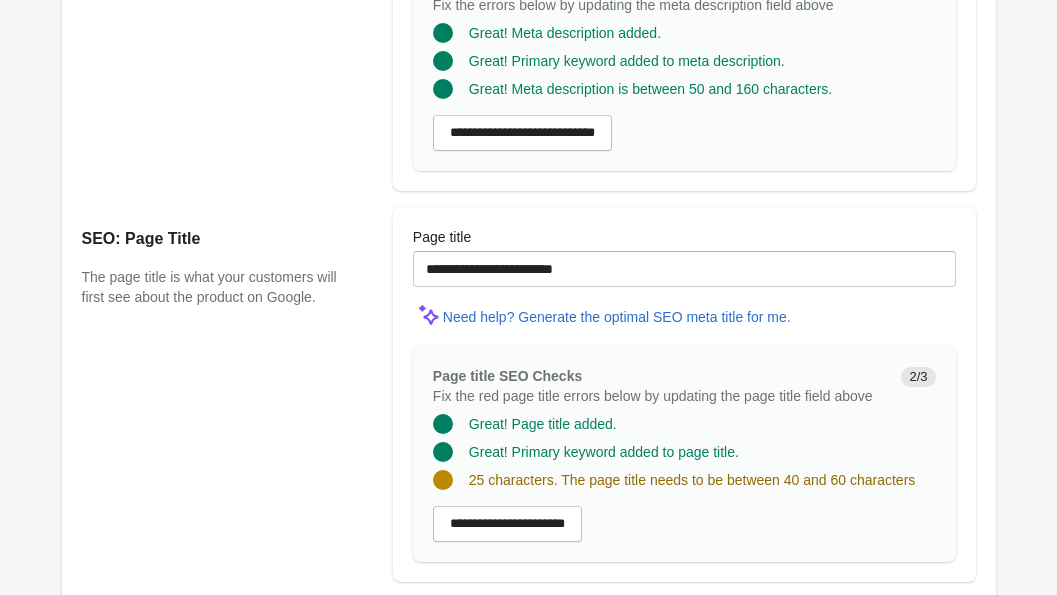 scroll, scrollTop: 1672, scrollLeft: 0, axis: vertical 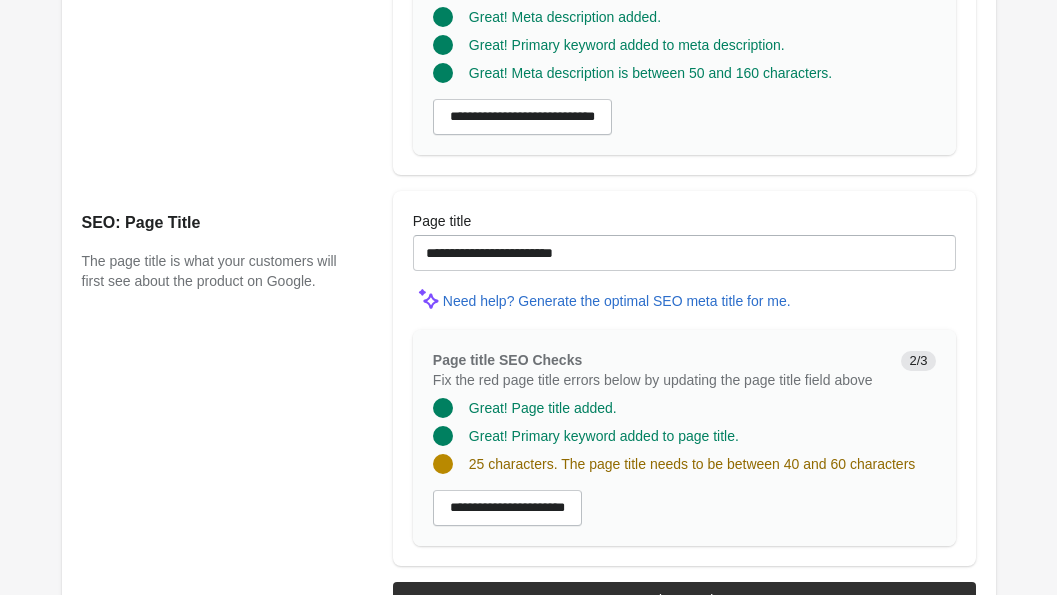 type on "**********" 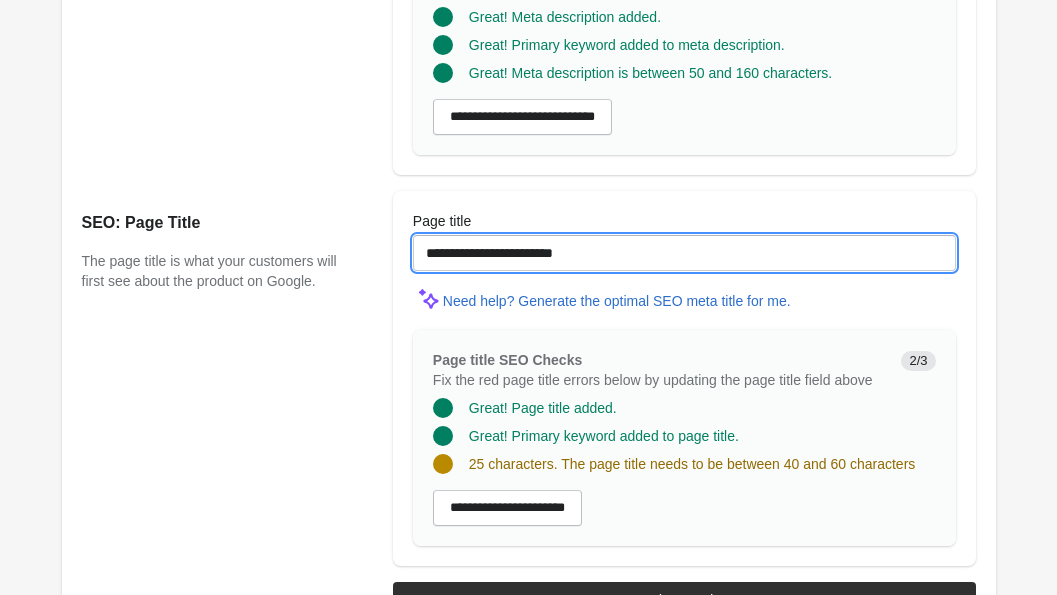 click on "**********" at bounding box center (684, 253) 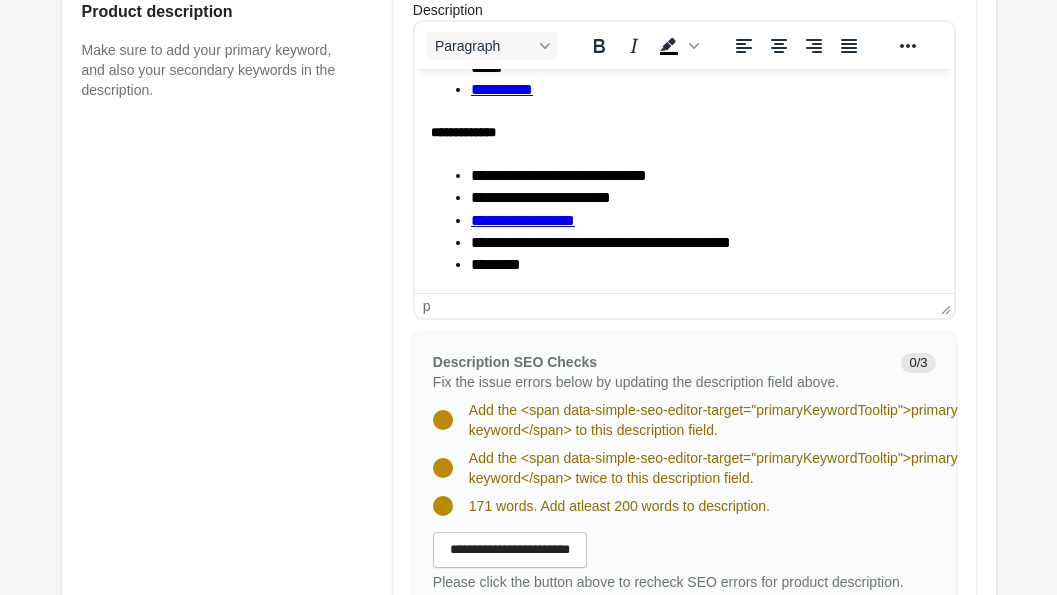 scroll, scrollTop: 814, scrollLeft: 0, axis: vertical 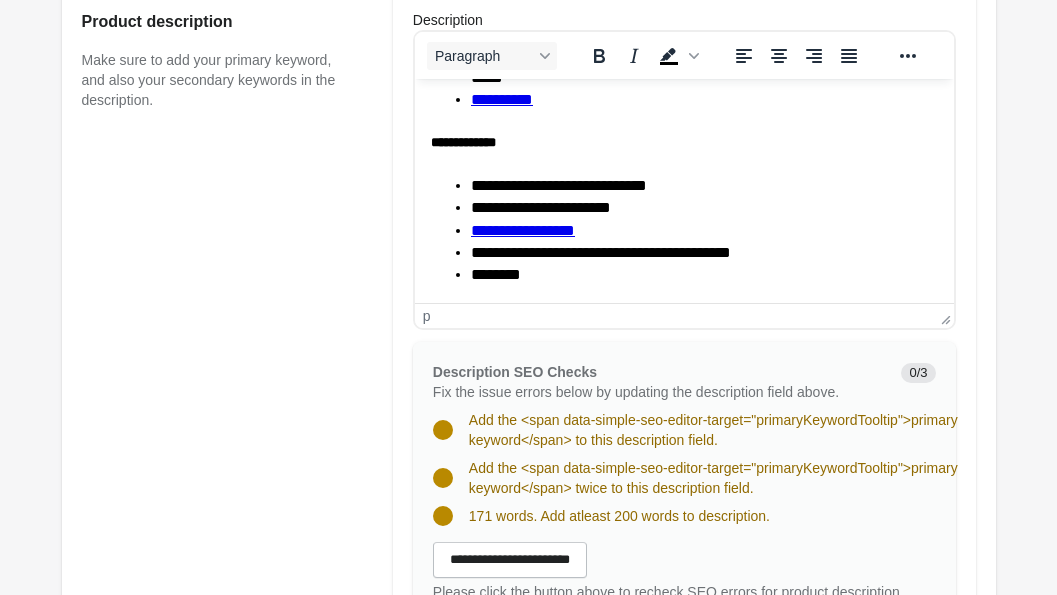 type on "**********" 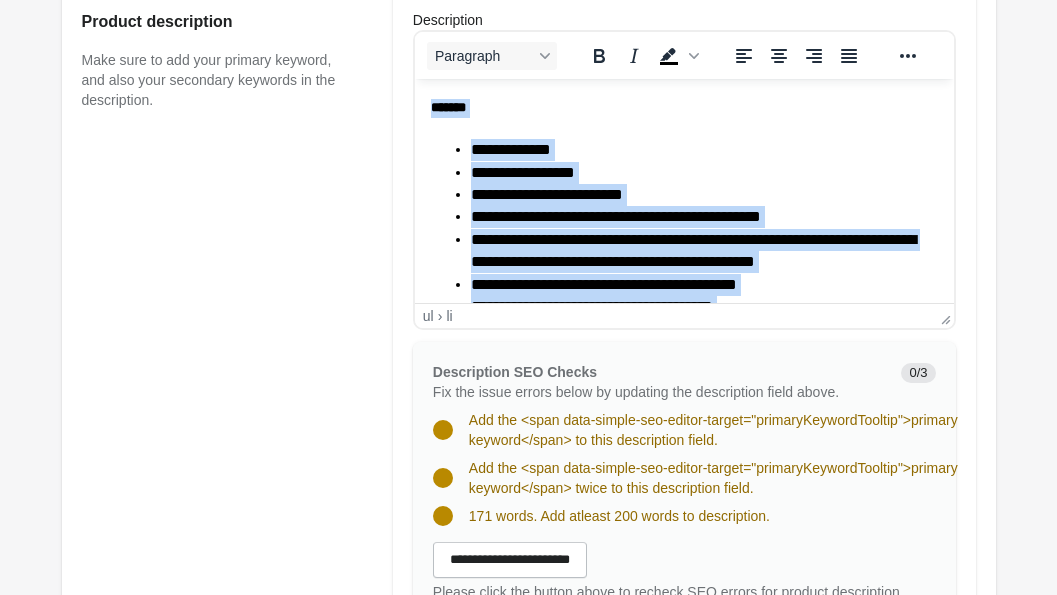 scroll, scrollTop: 0, scrollLeft: 0, axis: both 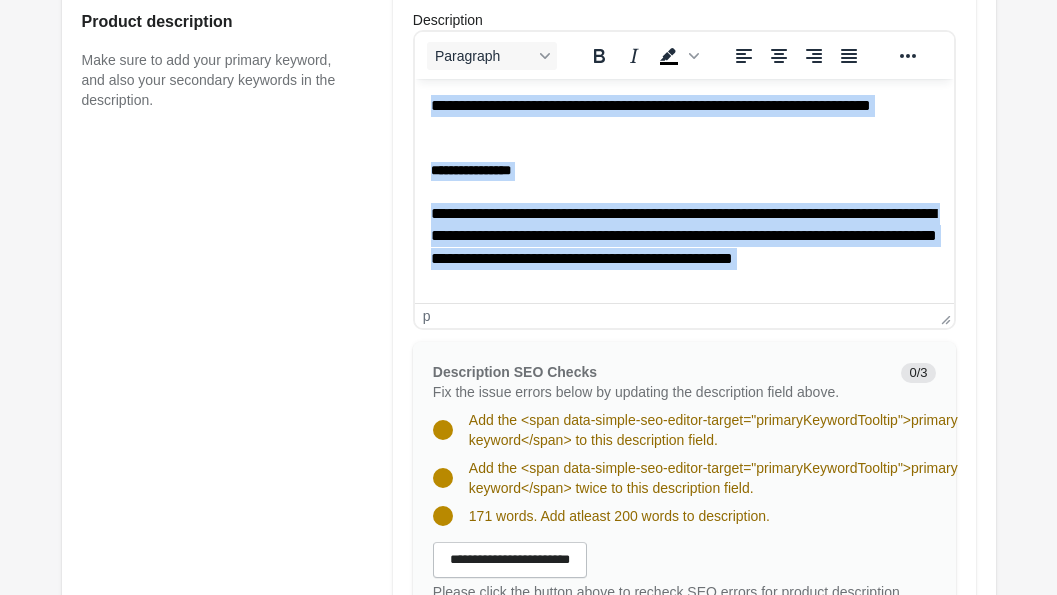 drag, startPoint x: 579, startPoint y: 278, endPoint x: 409, endPoint y: 12, distance: 315.68338 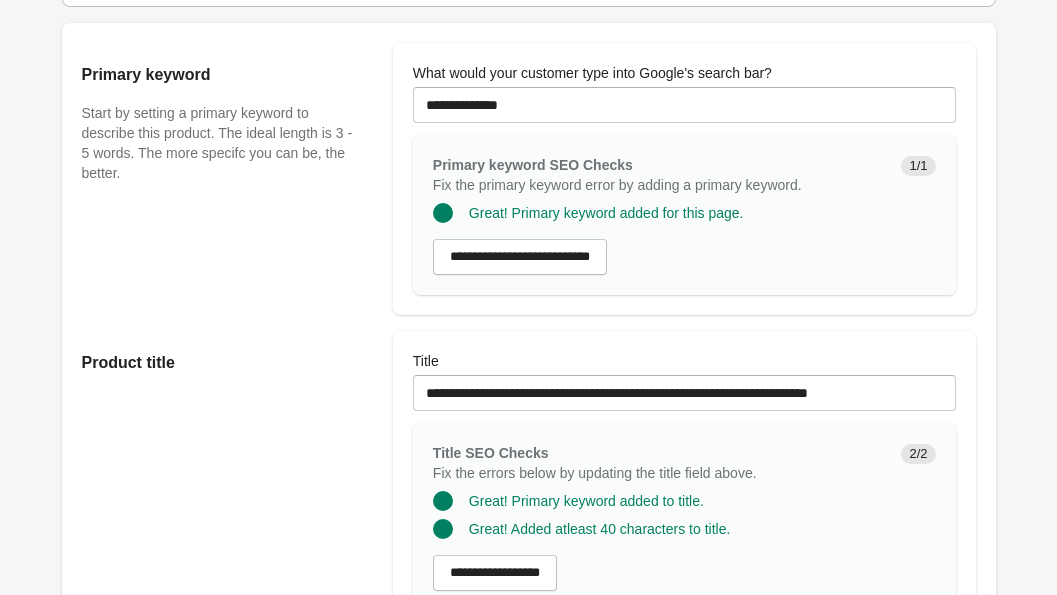 scroll, scrollTop: 0, scrollLeft: 0, axis: both 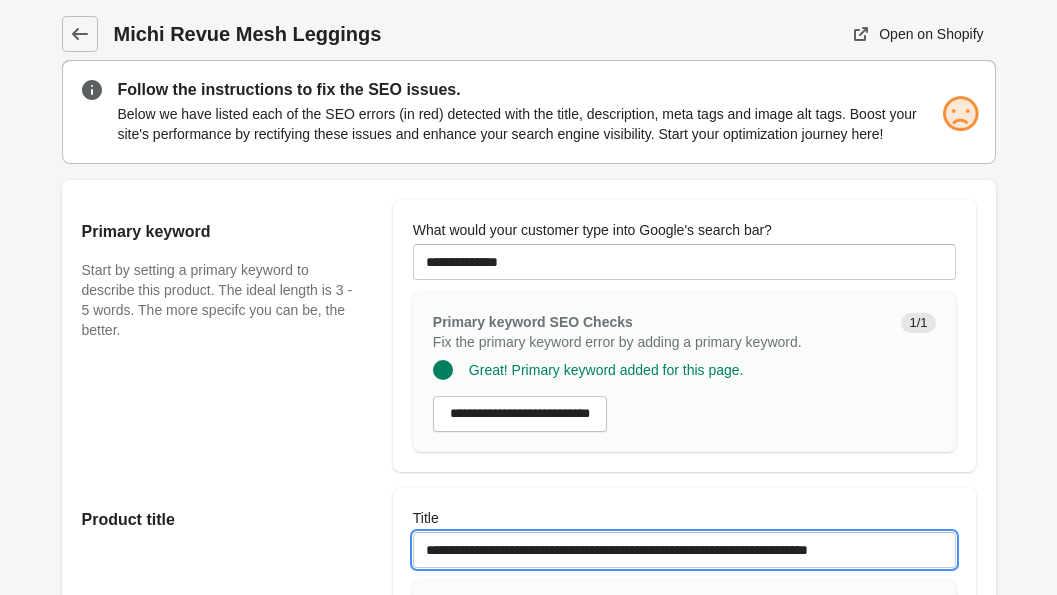 click on "**********" at bounding box center [684, 550] 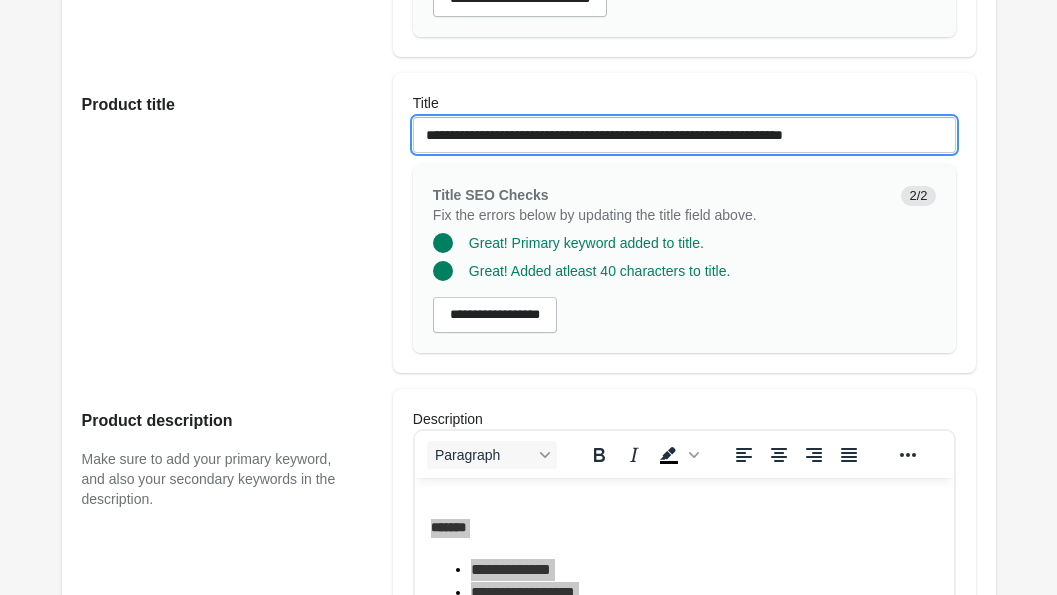 scroll, scrollTop: 353, scrollLeft: 0, axis: vertical 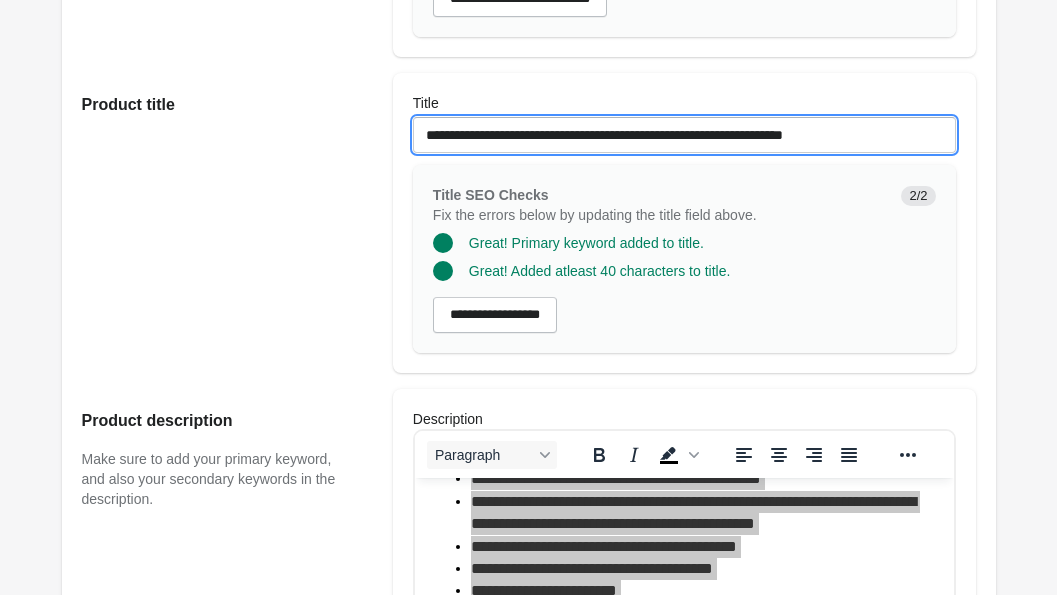 click on "**********" at bounding box center (684, 135) 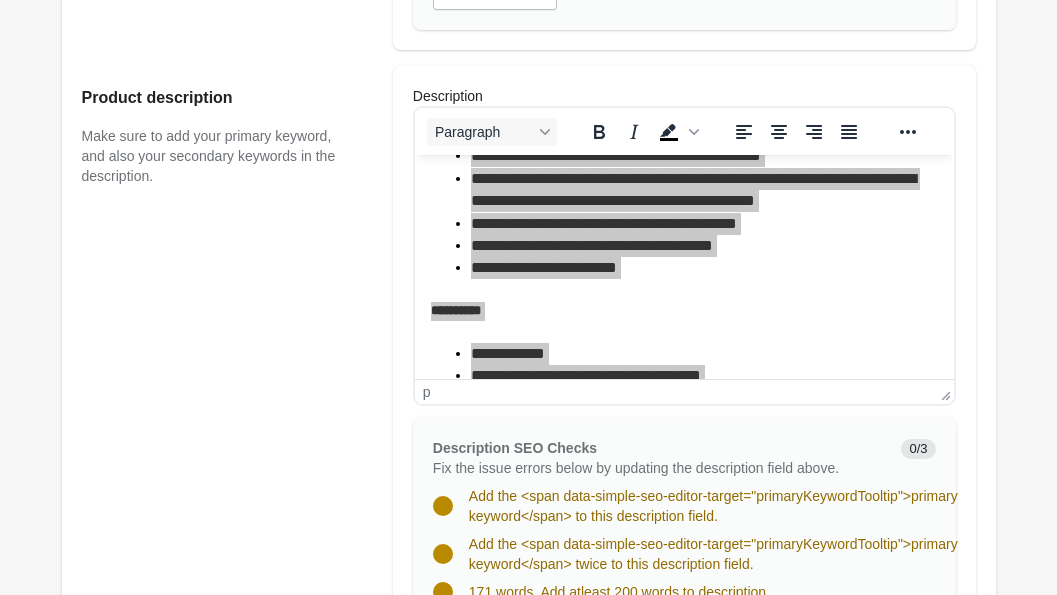 scroll, scrollTop: 763, scrollLeft: 0, axis: vertical 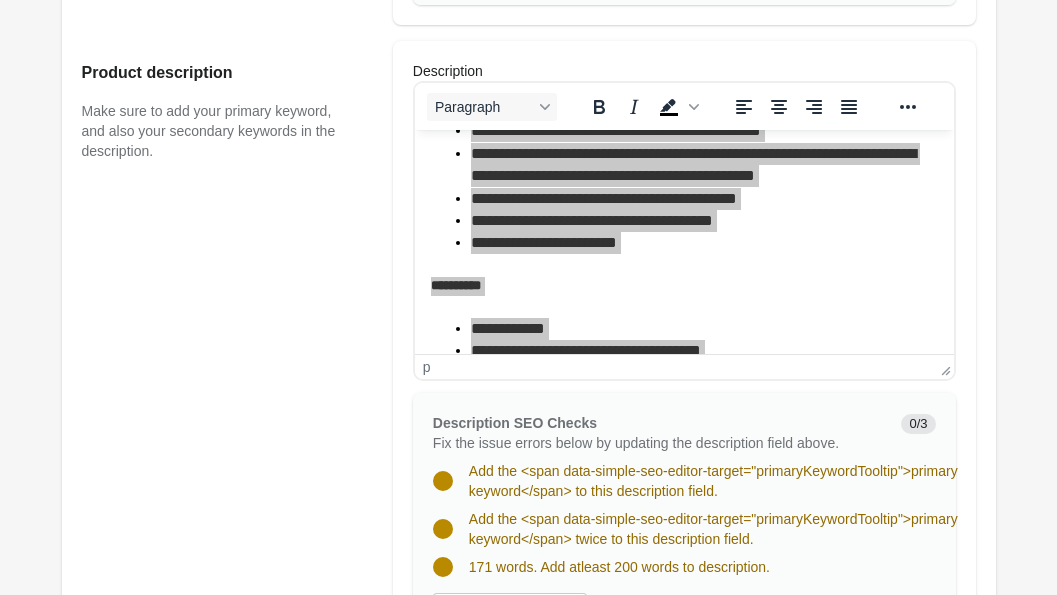 type on "**********" 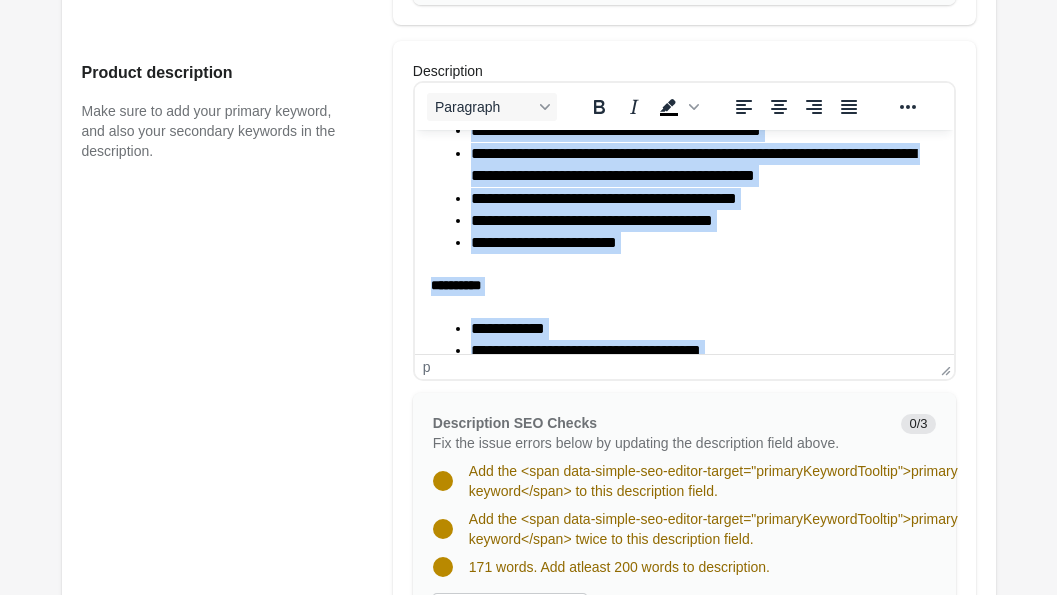 click on "**********" at bounding box center (683, 286) 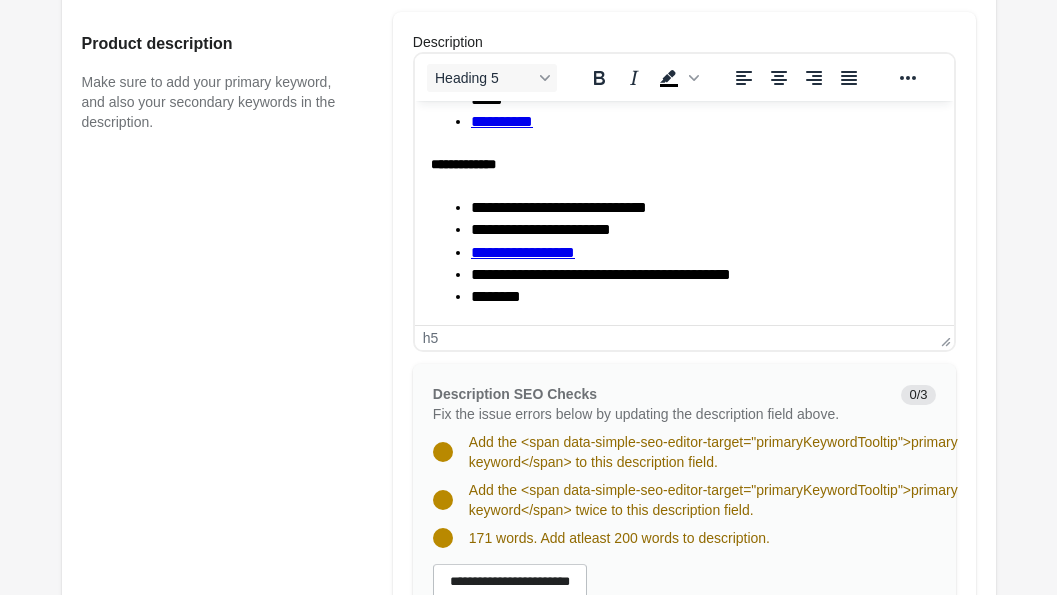 scroll, scrollTop: 796, scrollLeft: 0, axis: vertical 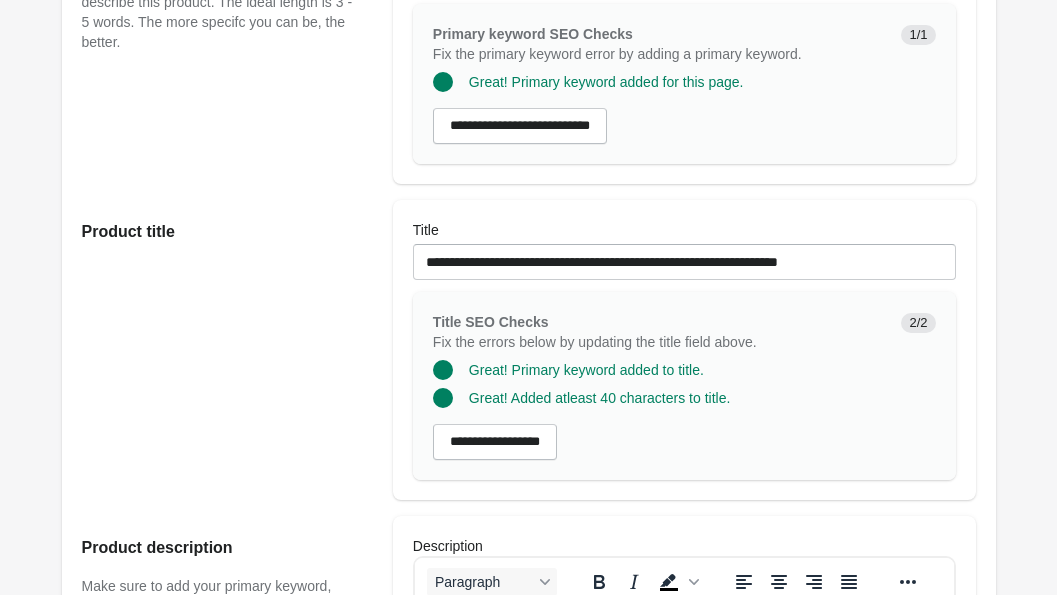 drag, startPoint x: 553, startPoint y: 806, endPoint x: 312, endPoint y: 396, distance: 475.5849 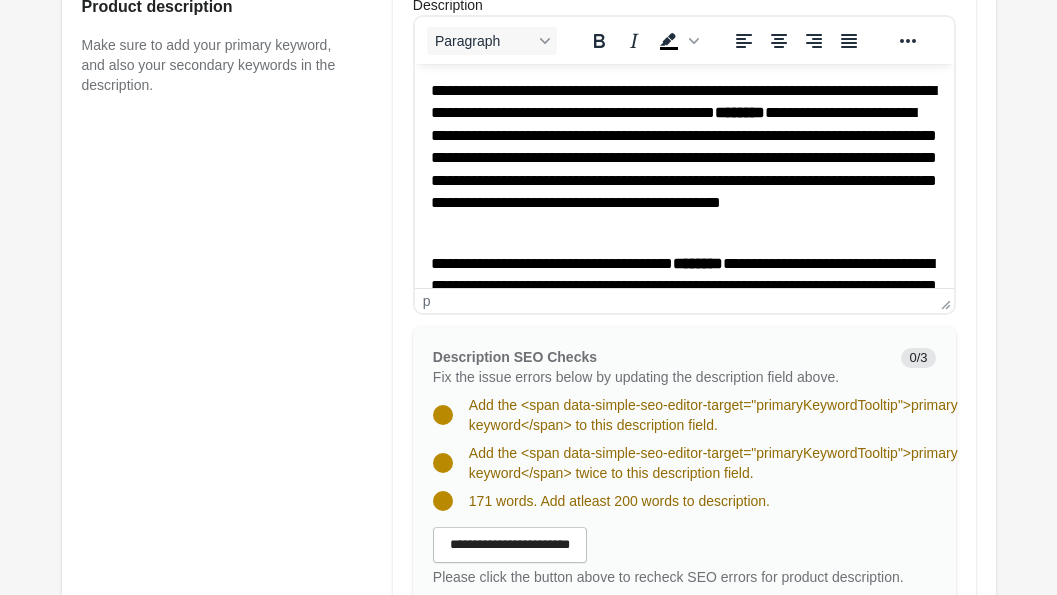 scroll, scrollTop: 1043, scrollLeft: 0, axis: vertical 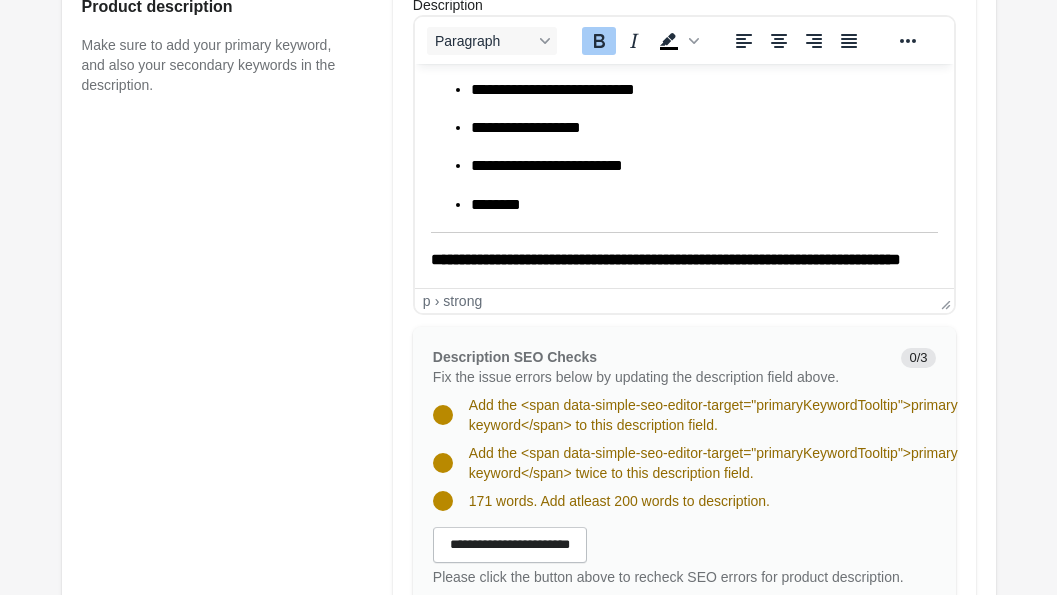 click on "**********" at bounding box center [665, 259] 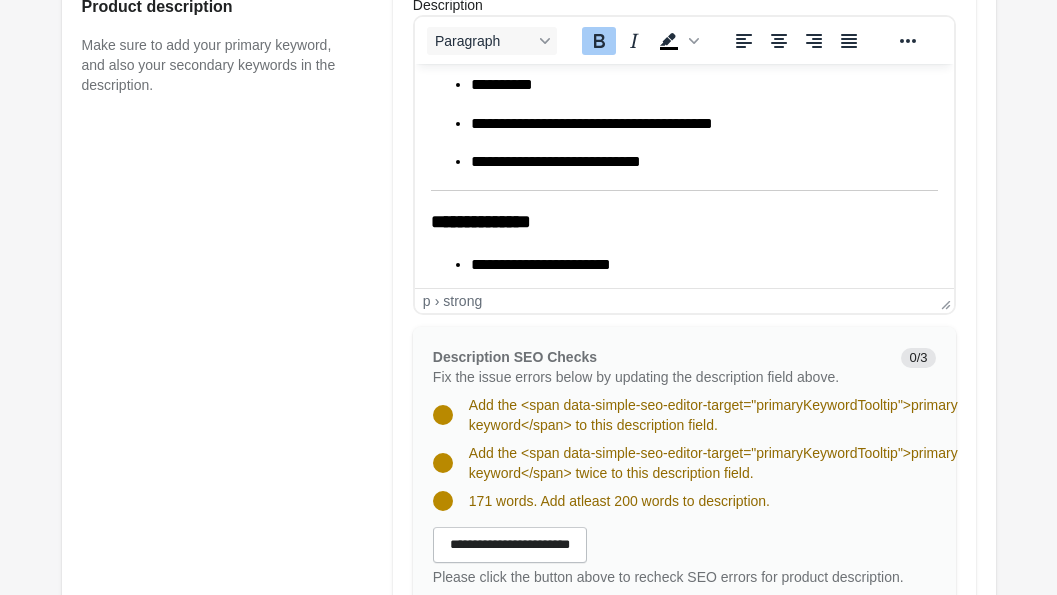 scroll, scrollTop: 823, scrollLeft: 0, axis: vertical 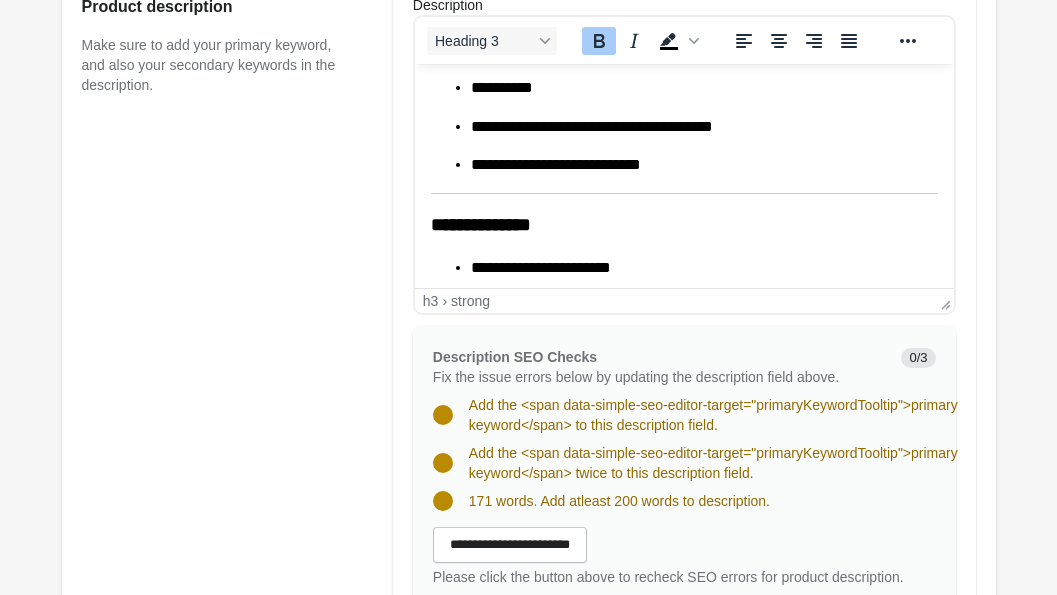 click on "**********" at bounding box center (480, 224) 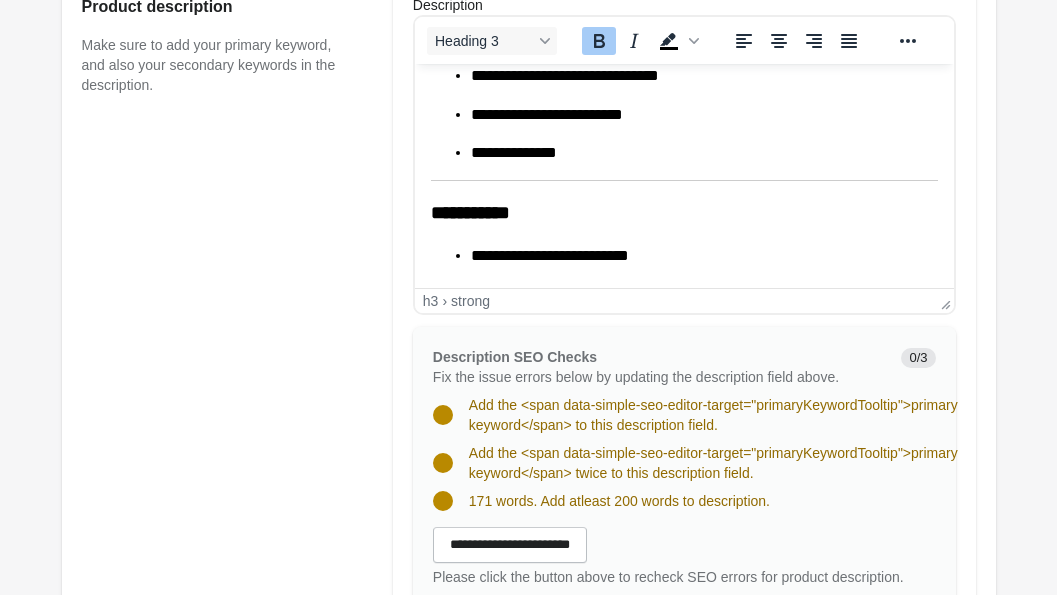 scroll, scrollTop: 602, scrollLeft: 0, axis: vertical 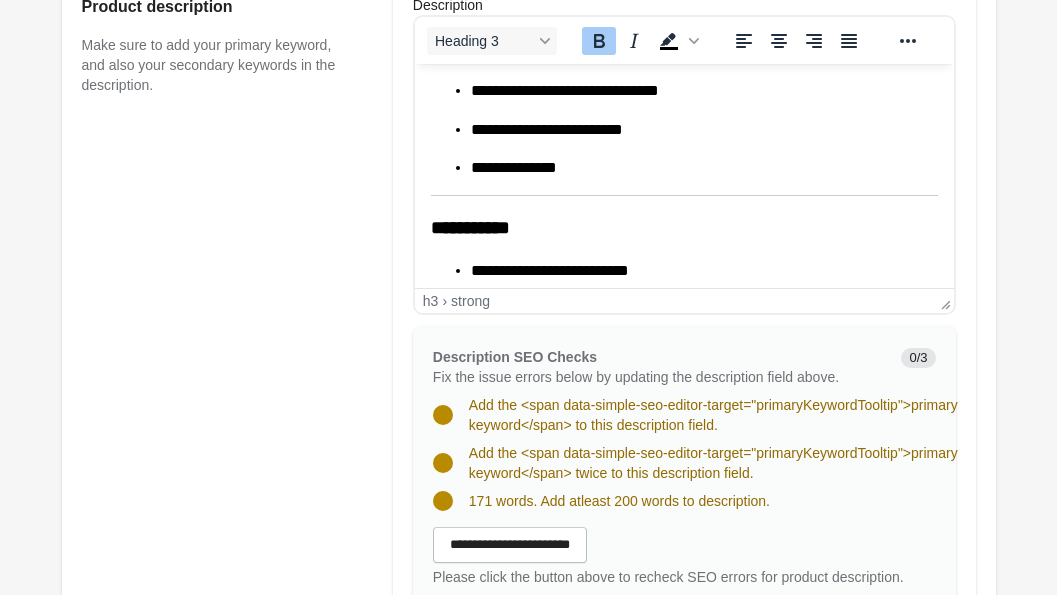 click on "**********" at bounding box center [683, 77] 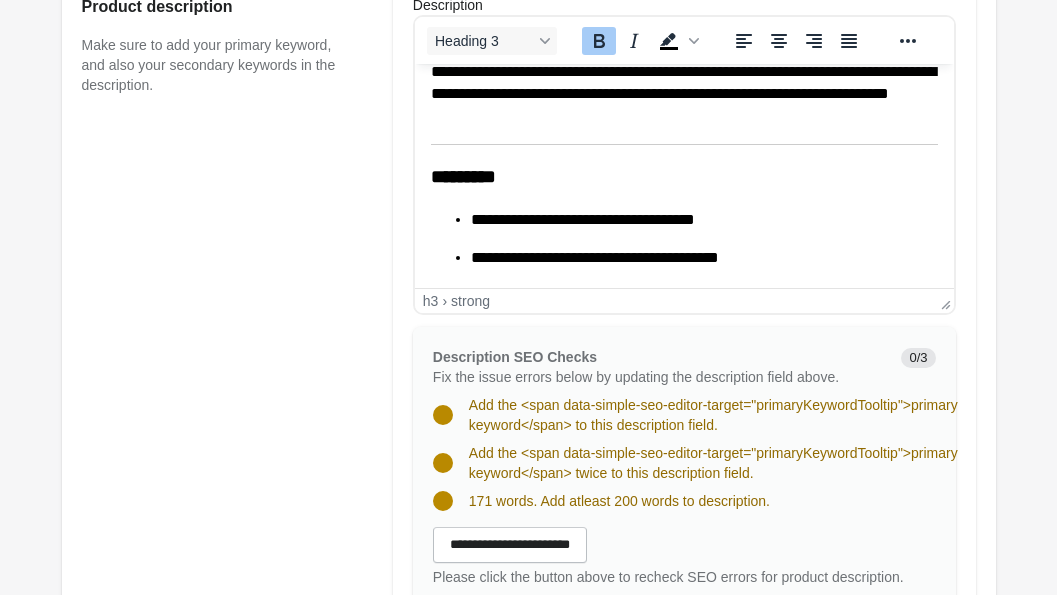 scroll, scrollTop: 253, scrollLeft: 0, axis: vertical 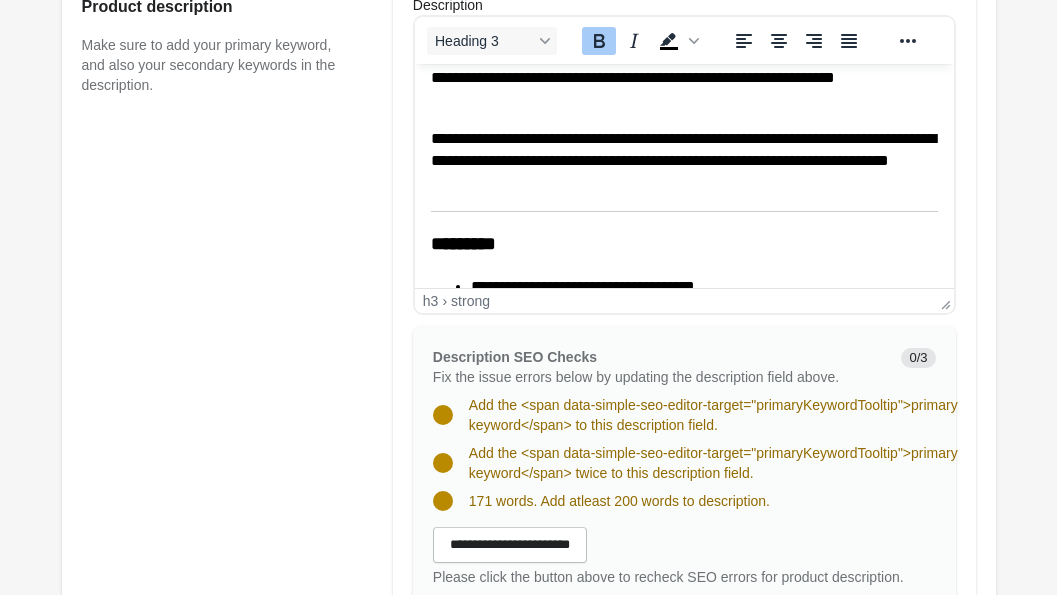 click on "*********" at bounding box center (462, 243) 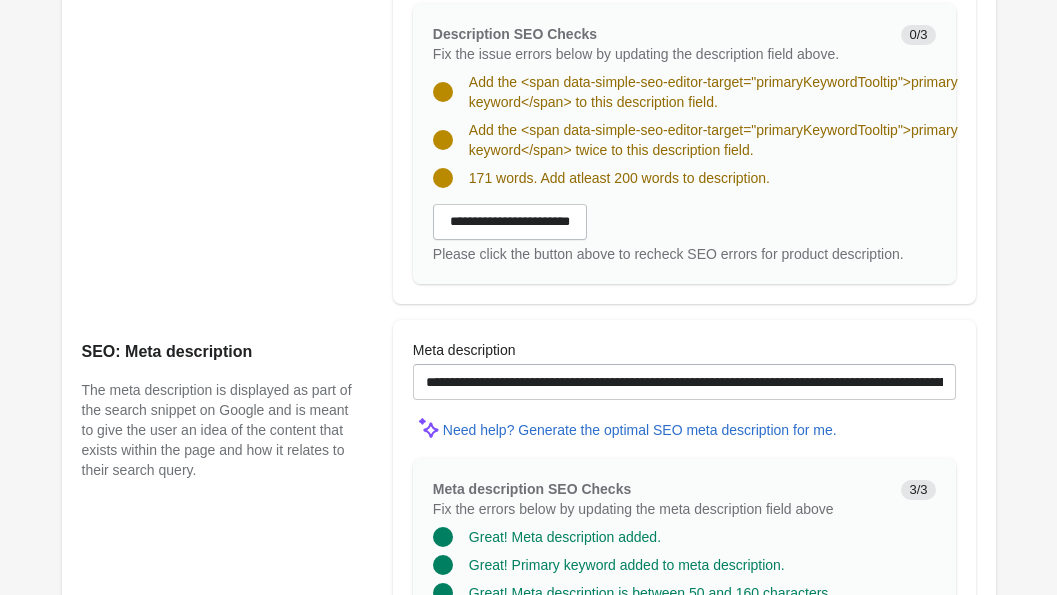 scroll, scrollTop: 1170, scrollLeft: 0, axis: vertical 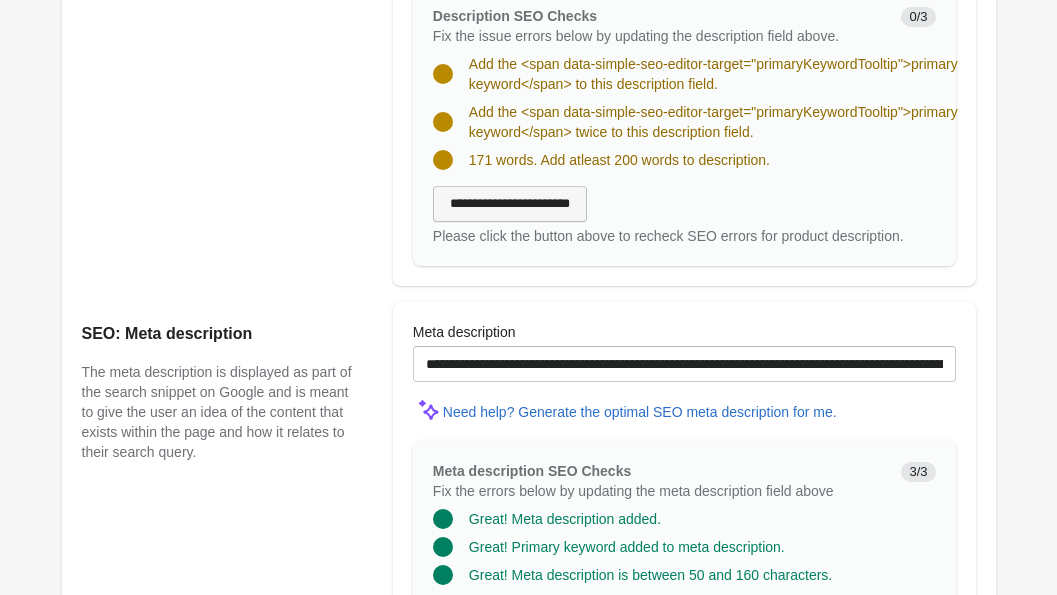 click on "**********" at bounding box center [510, 204] 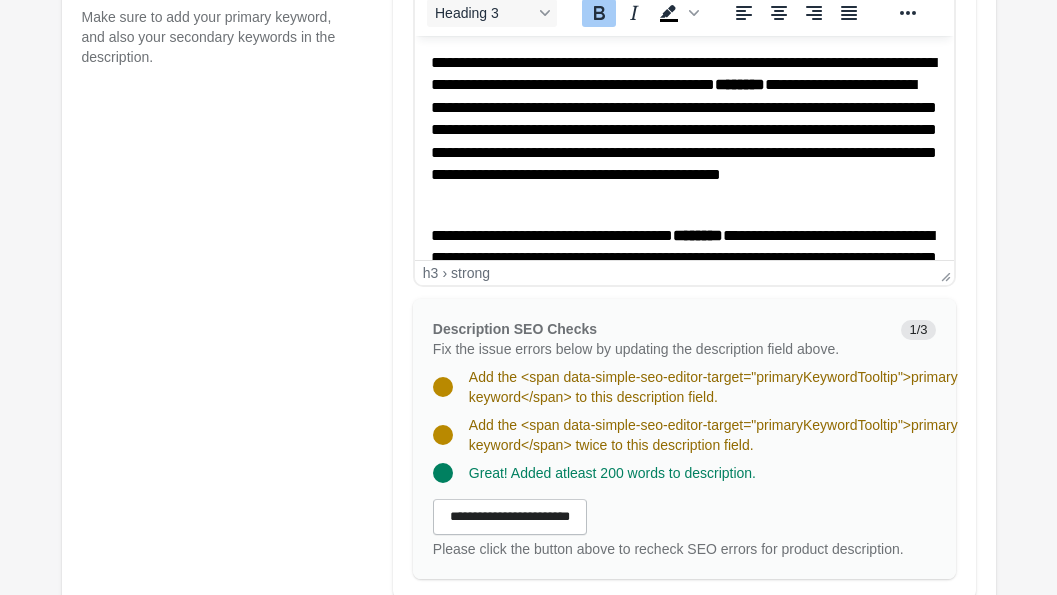 scroll, scrollTop: 855, scrollLeft: 0, axis: vertical 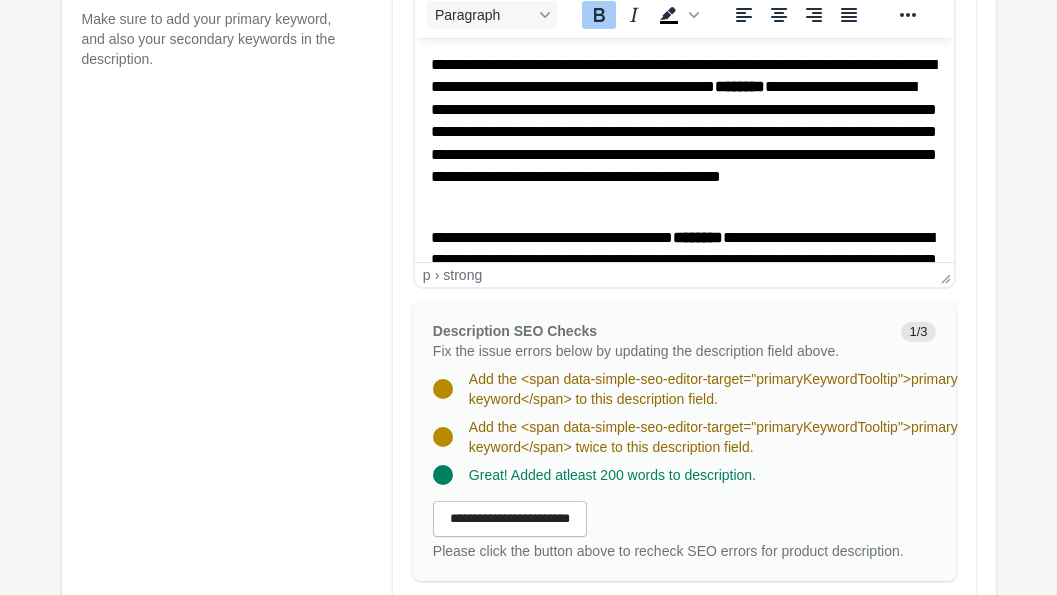 click on "**********" at bounding box center (683, 636) 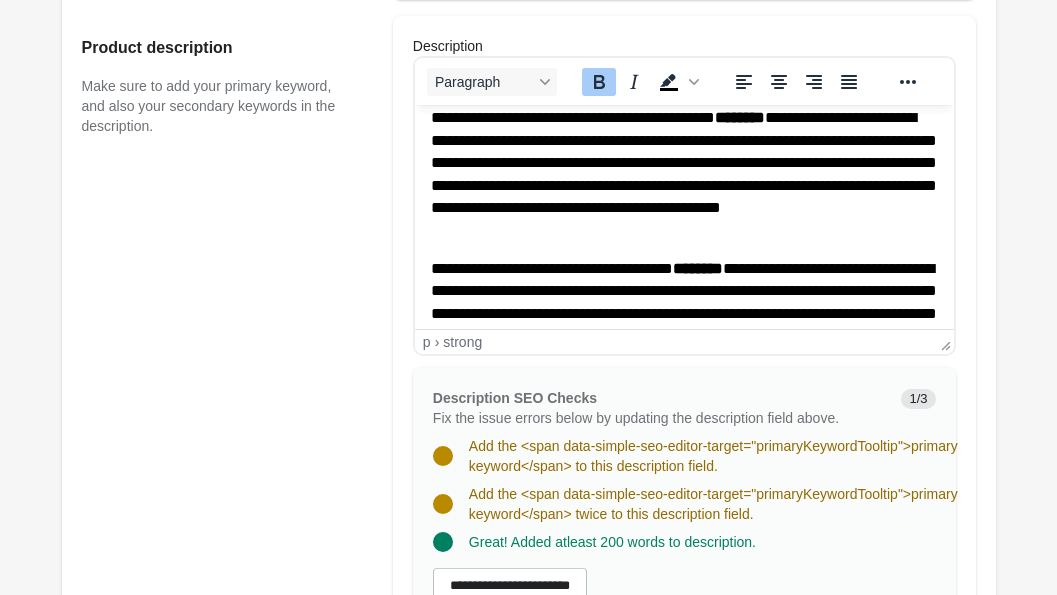 scroll, scrollTop: 41, scrollLeft: 0, axis: vertical 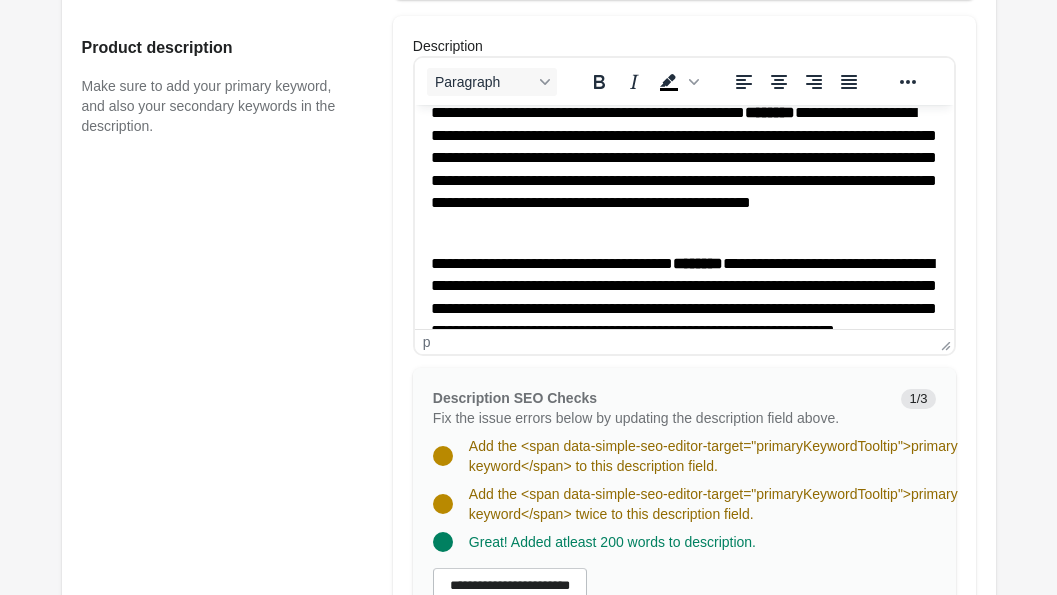click on "**********" at bounding box center [683, 309] 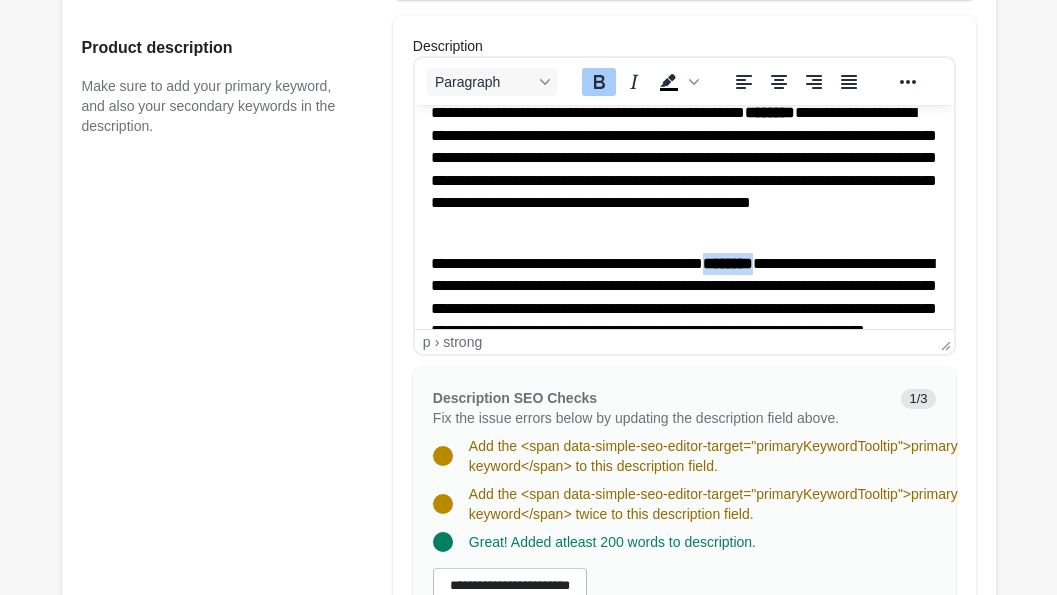 drag, startPoint x: 833, startPoint y: 264, endPoint x: 770, endPoint y: 264, distance: 63 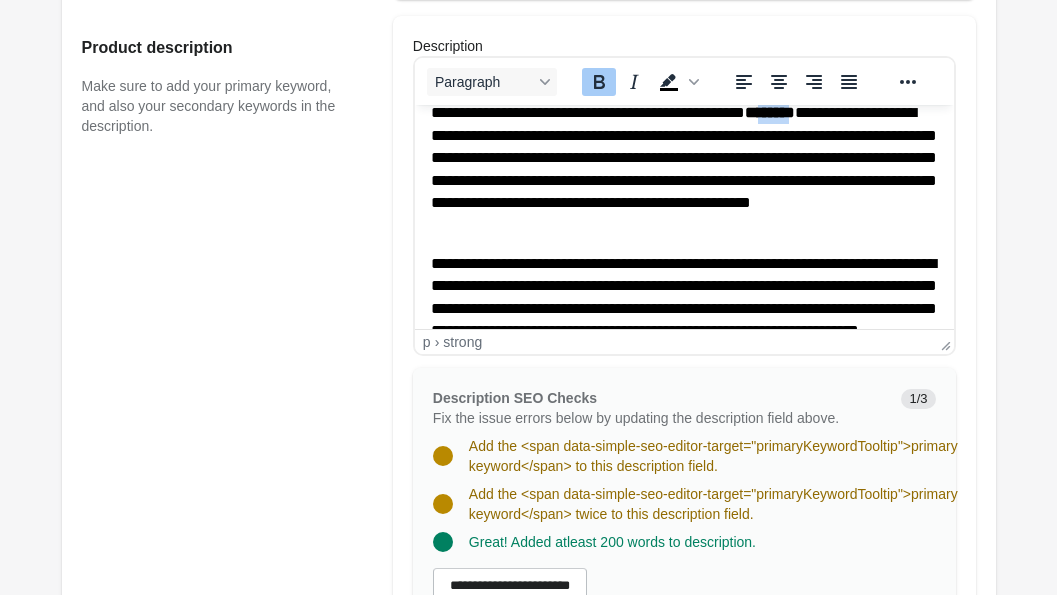 drag, startPoint x: 491, startPoint y: 137, endPoint x: 447, endPoint y: 132, distance: 44.28318 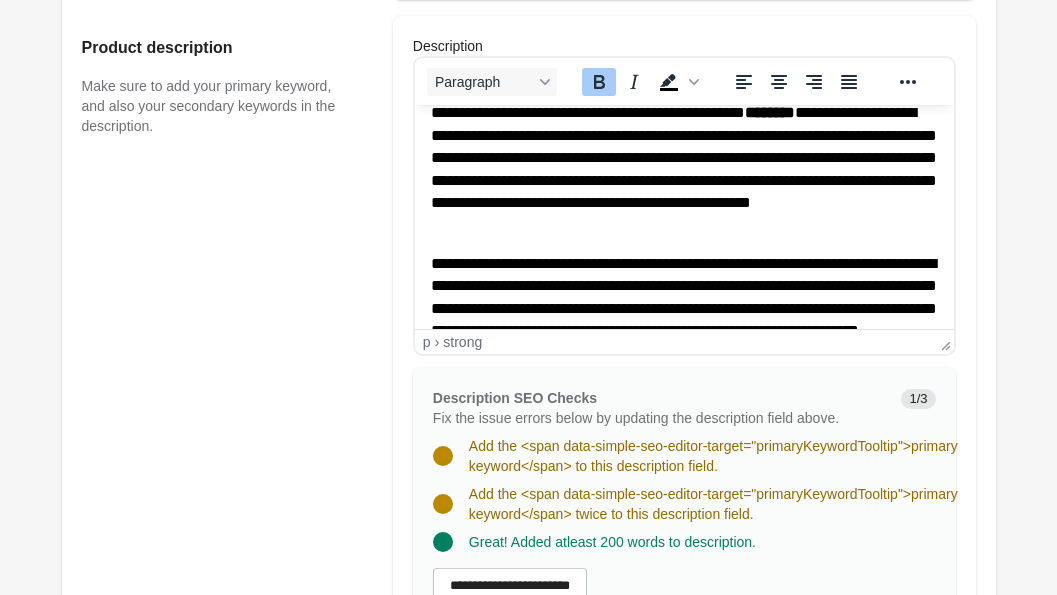 click on "**********" at bounding box center (683, 158) 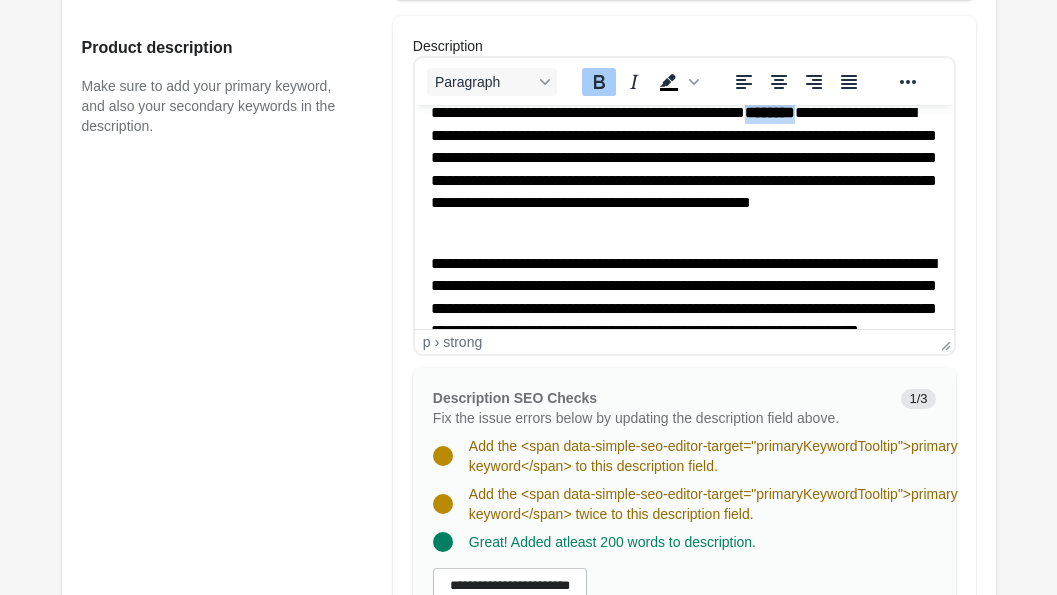 drag, startPoint x: 498, startPoint y: 135, endPoint x: 412, endPoint y: 134, distance: 86.00581 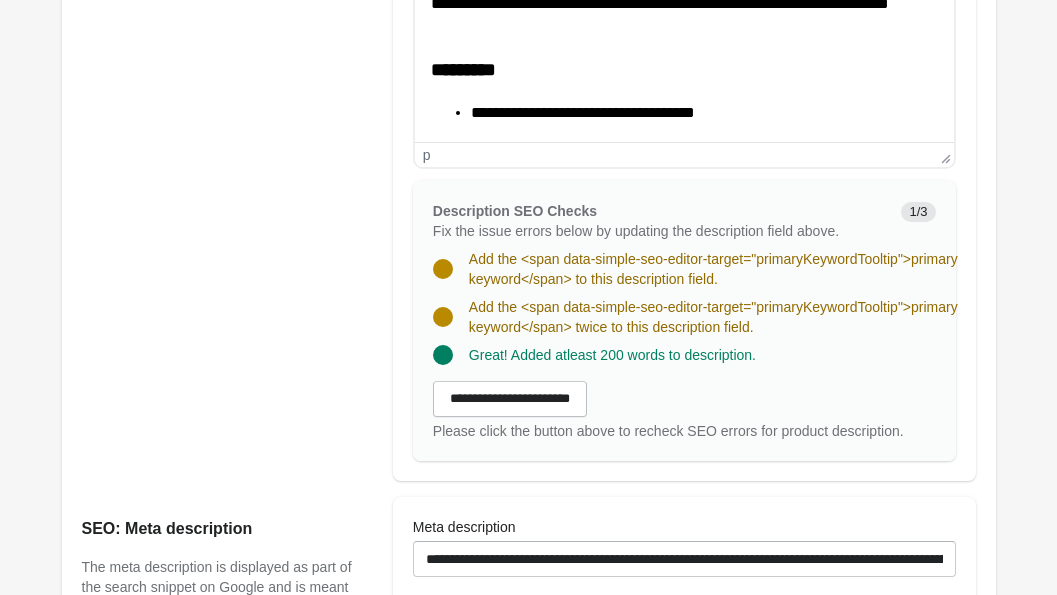 scroll, scrollTop: 1027, scrollLeft: 0, axis: vertical 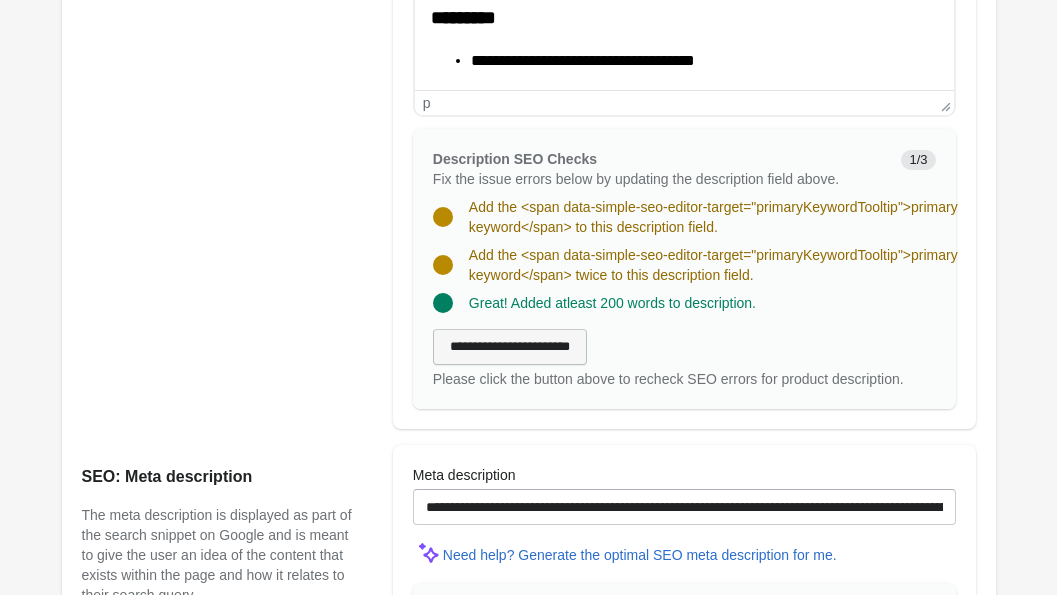 click on "**********" at bounding box center [510, 347] 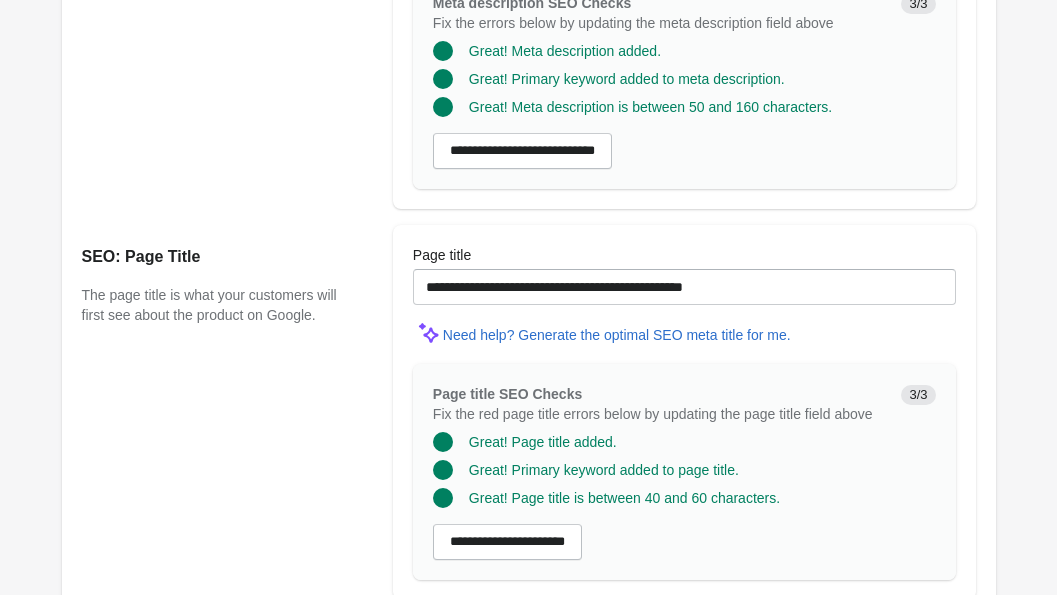 scroll, scrollTop: 1743, scrollLeft: 0, axis: vertical 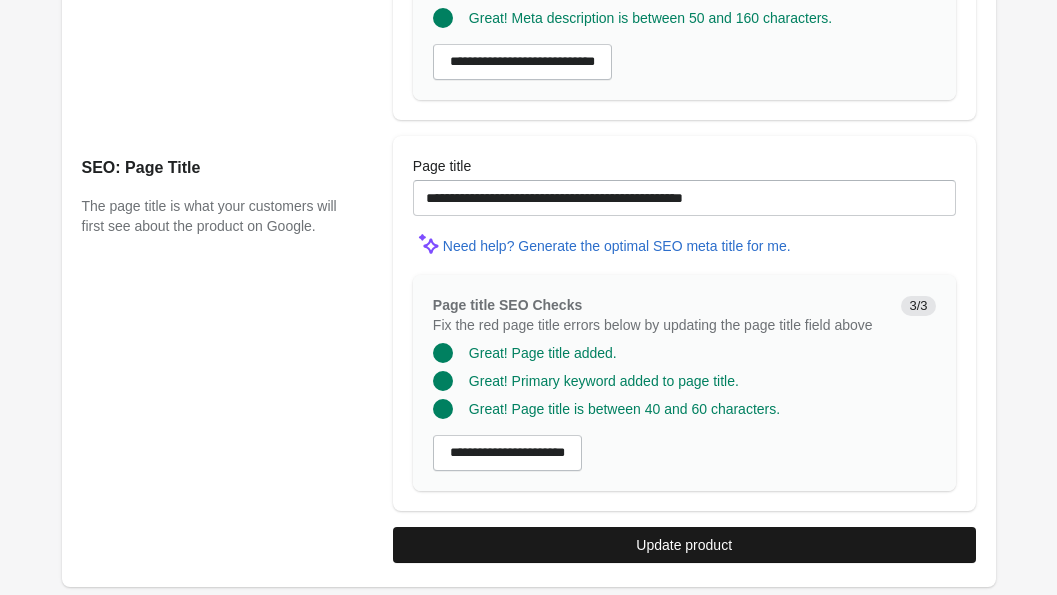 click on "Update product" at bounding box center [684, 545] 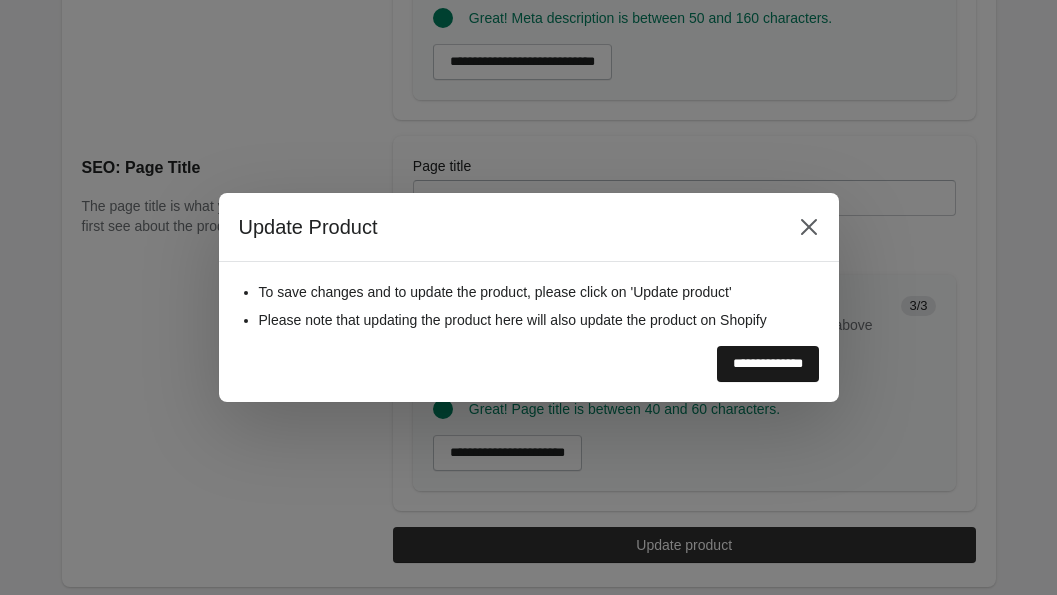 click on "**********" at bounding box center [768, 364] 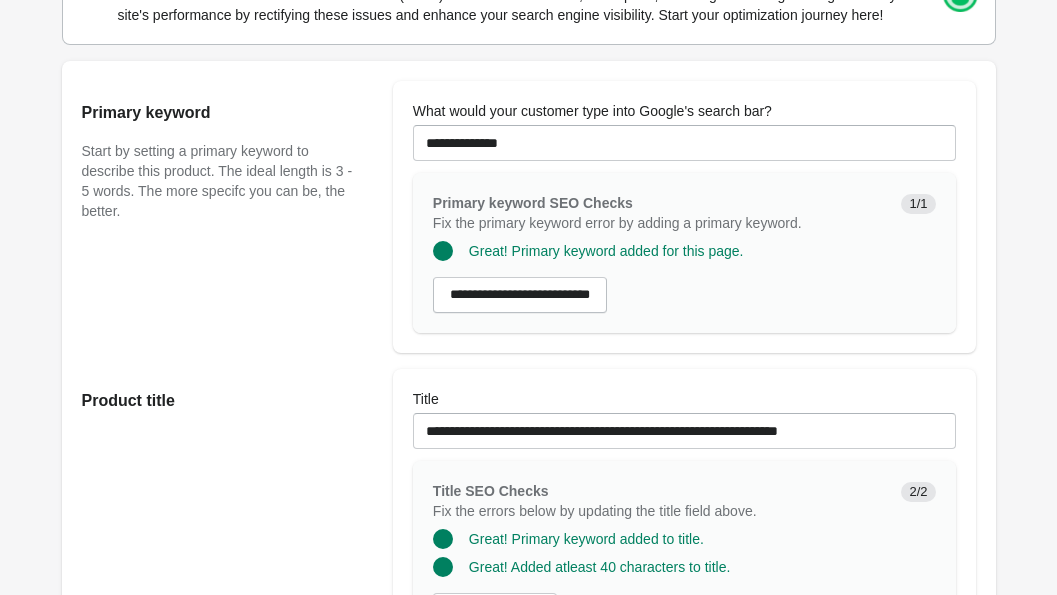 scroll, scrollTop: 170, scrollLeft: 0, axis: vertical 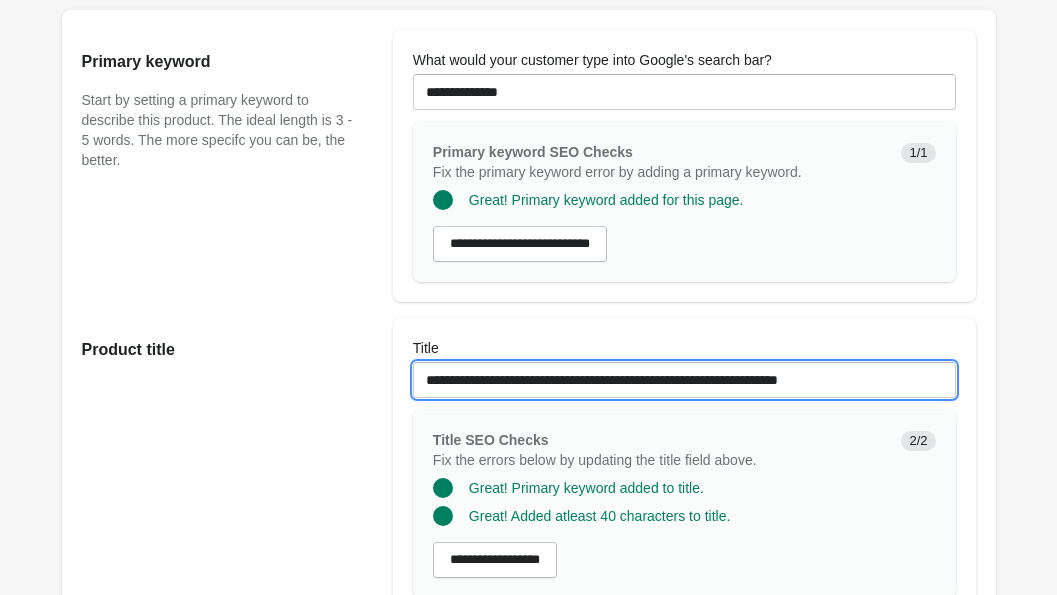 drag, startPoint x: 915, startPoint y: 399, endPoint x: 328, endPoint y: 375, distance: 587.4904 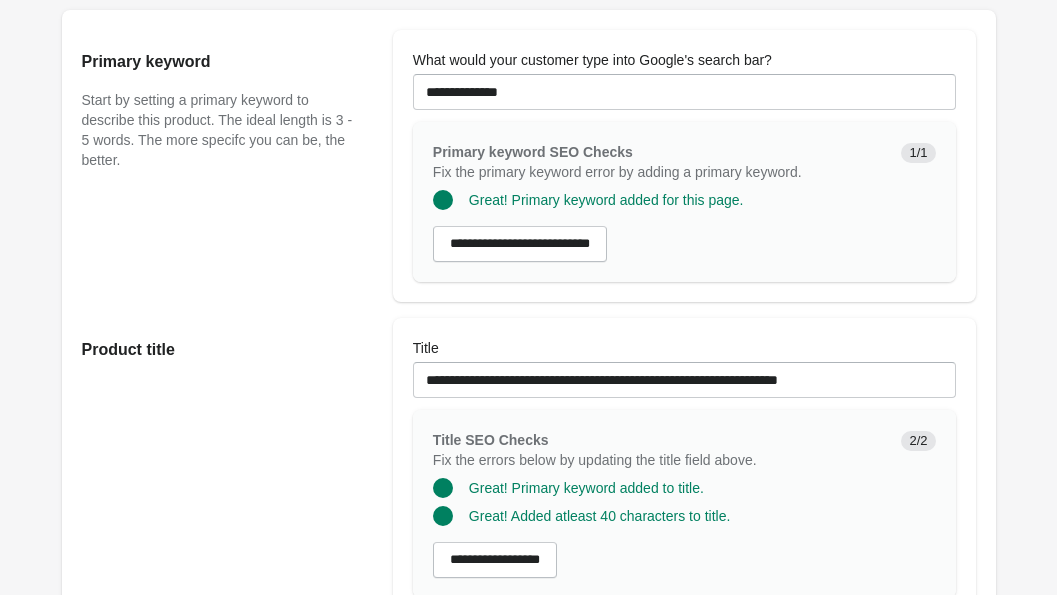 click on "**********" at bounding box center [519, 460] 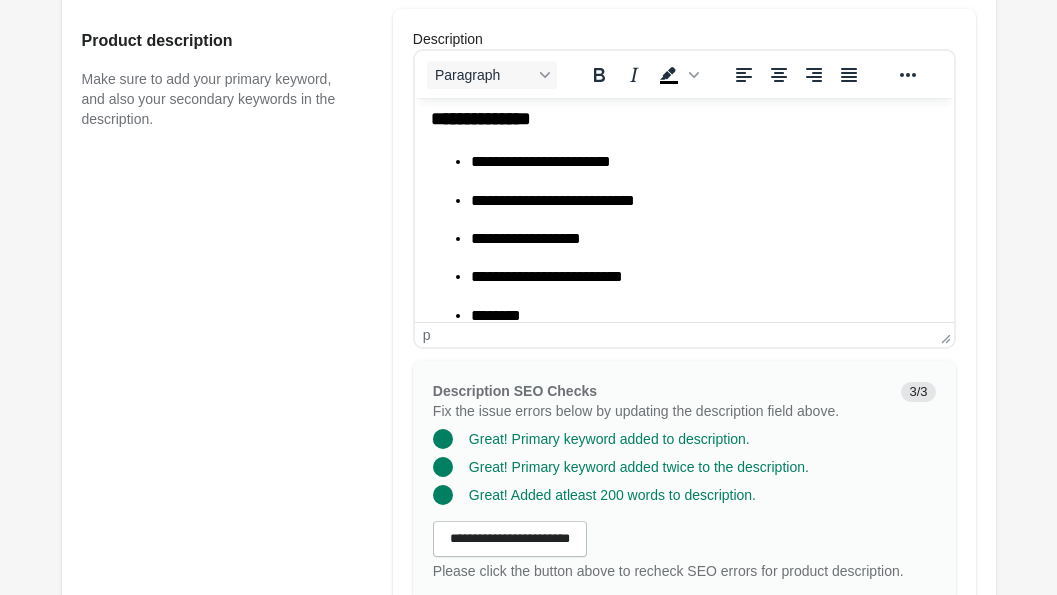 scroll, scrollTop: 994, scrollLeft: 0, axis: vertical 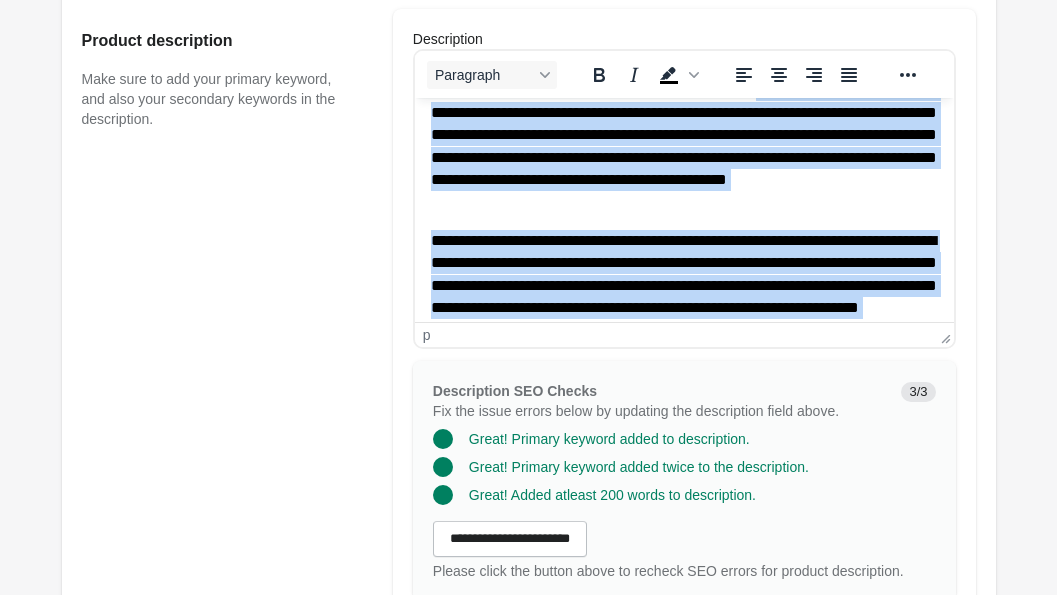 drag, startPoint x: 619, startPoint y: 301, endPoint x: 443, endPoint y: 65, distance: 294.4011 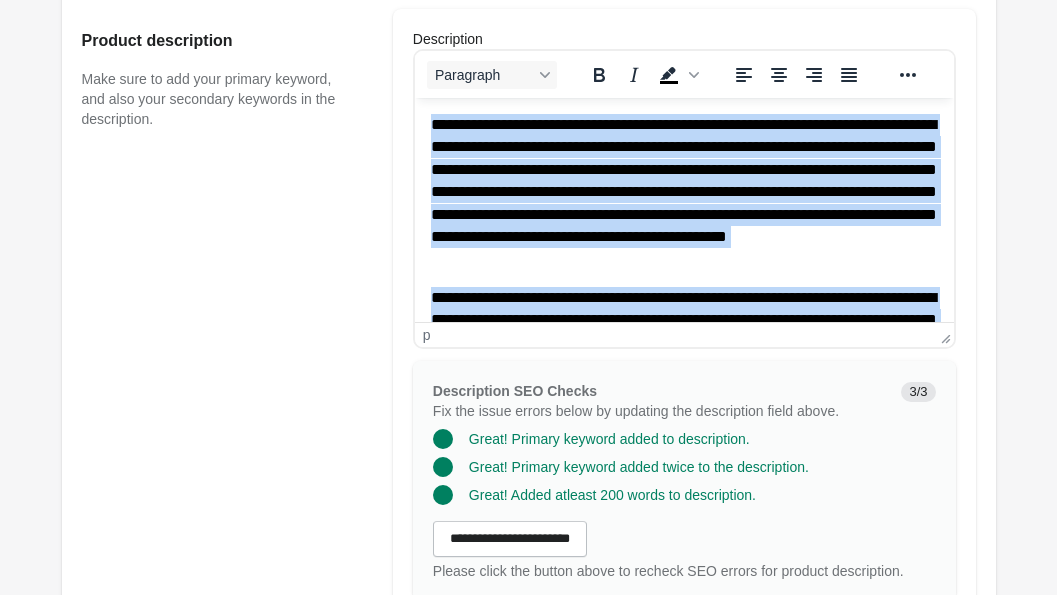copy on "**********" 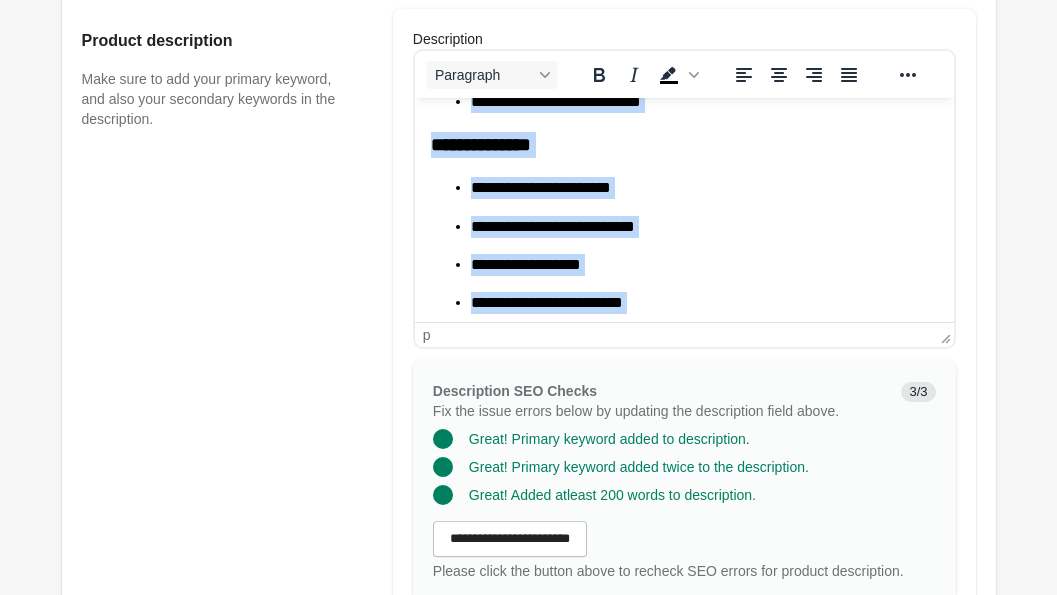 scroll, scrollTop: 994, scrollLeft: 0, axis: vertical 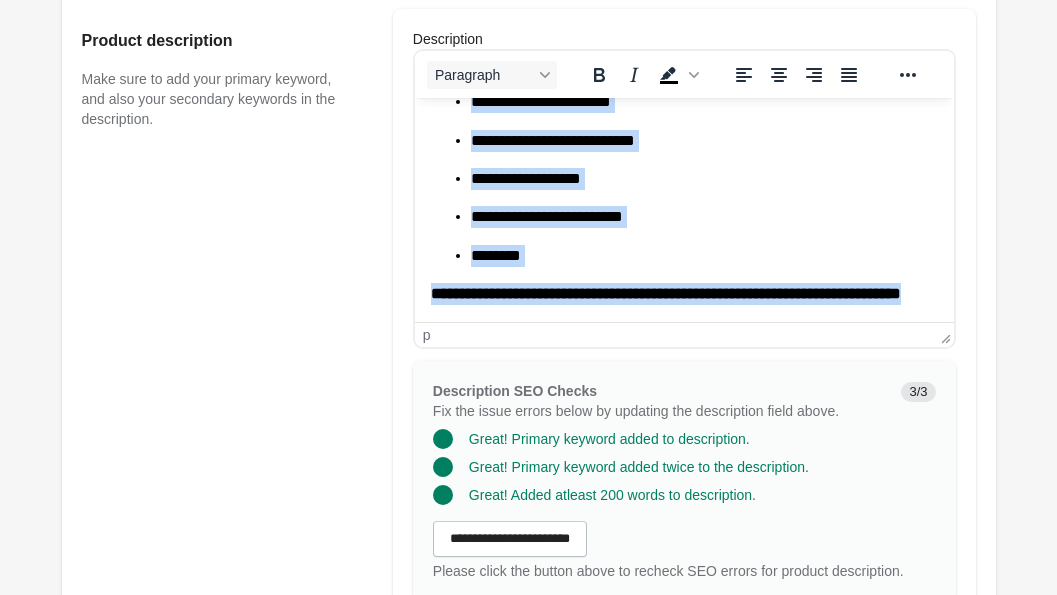 click on "**********" at bounding box center (683, 294) 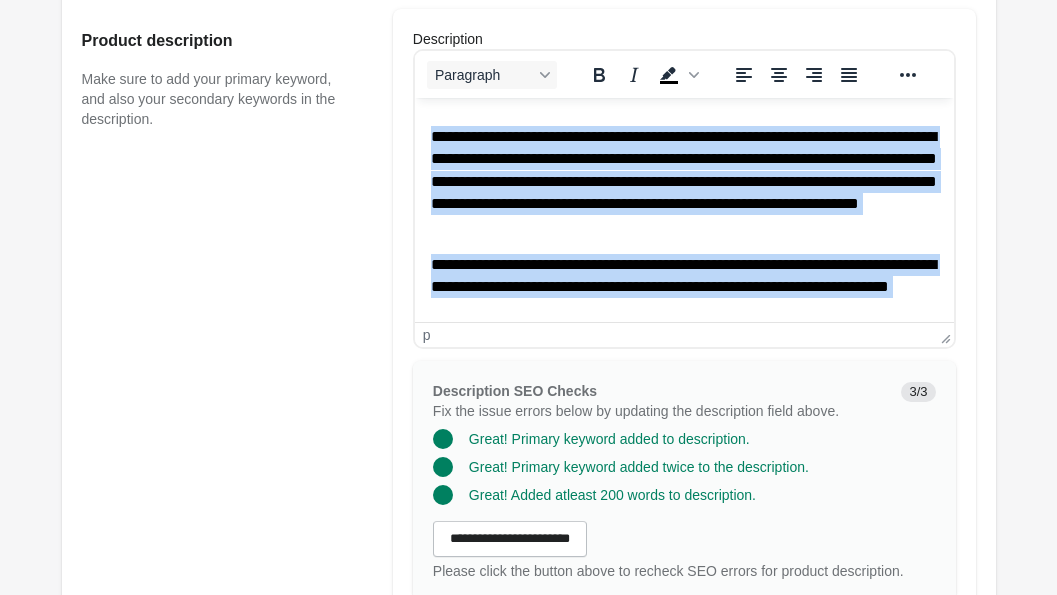 scroll, scrollTop: 0, scrollLeft: 0, axis: both 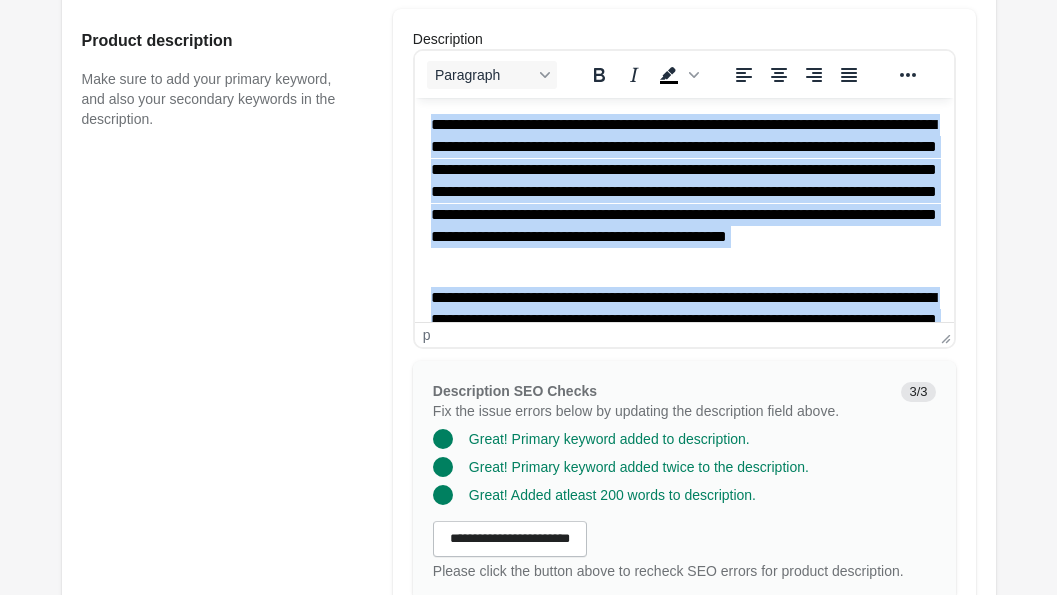 drag, startPoint x: 637, startPoint y: 292, endPoint x: 393, endPoint y: 43, distance: 348.62158 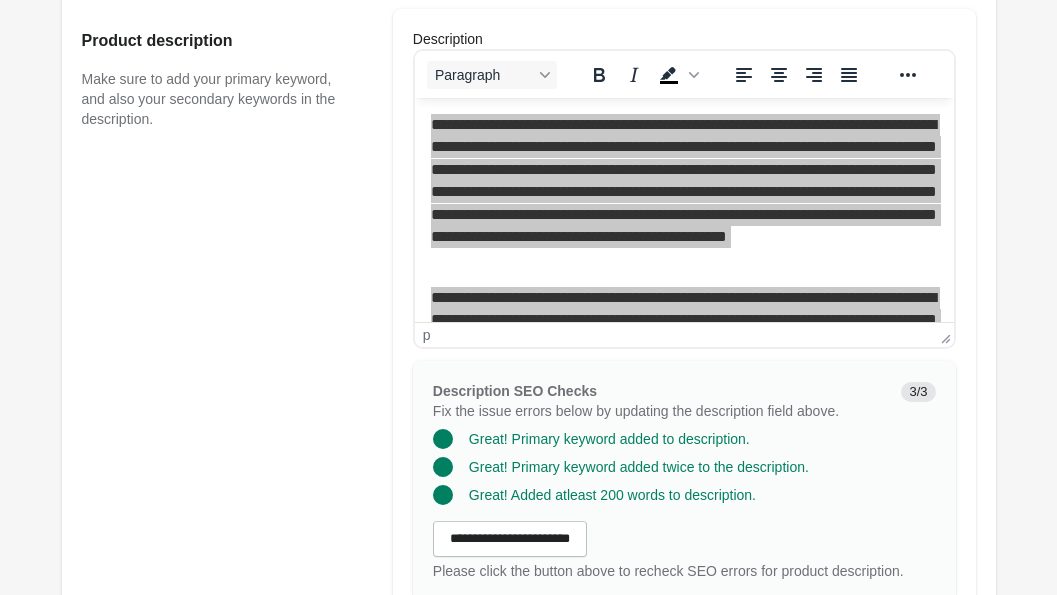 click on "Product description
Make sure to add your primary keyword, and also your secondary keywords in the description." at bounding box center (227, 315) 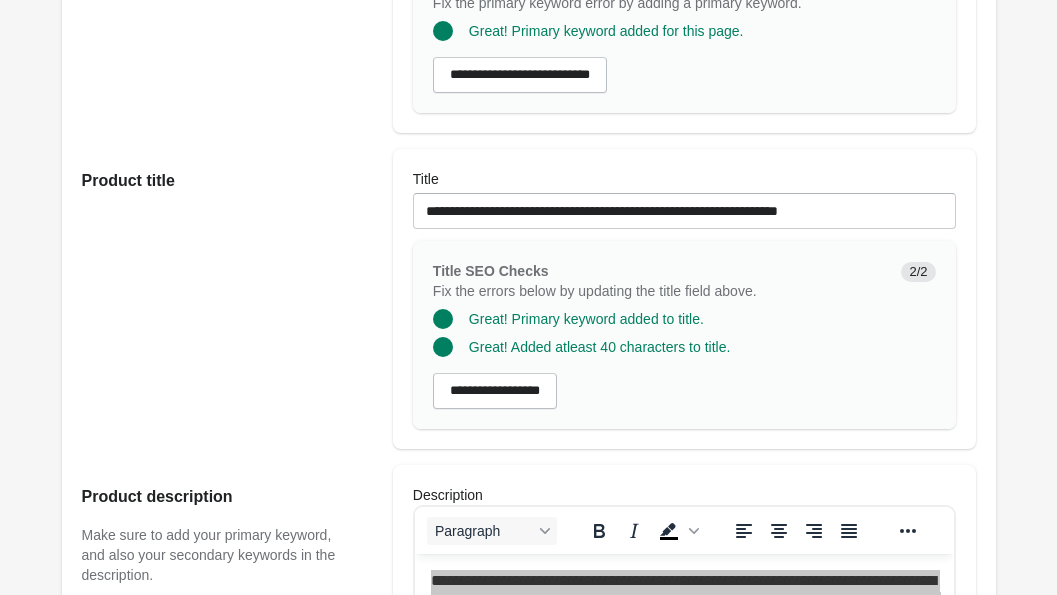 scroll, scrollTop: 308, scrollLeft: 0, axis: vertical 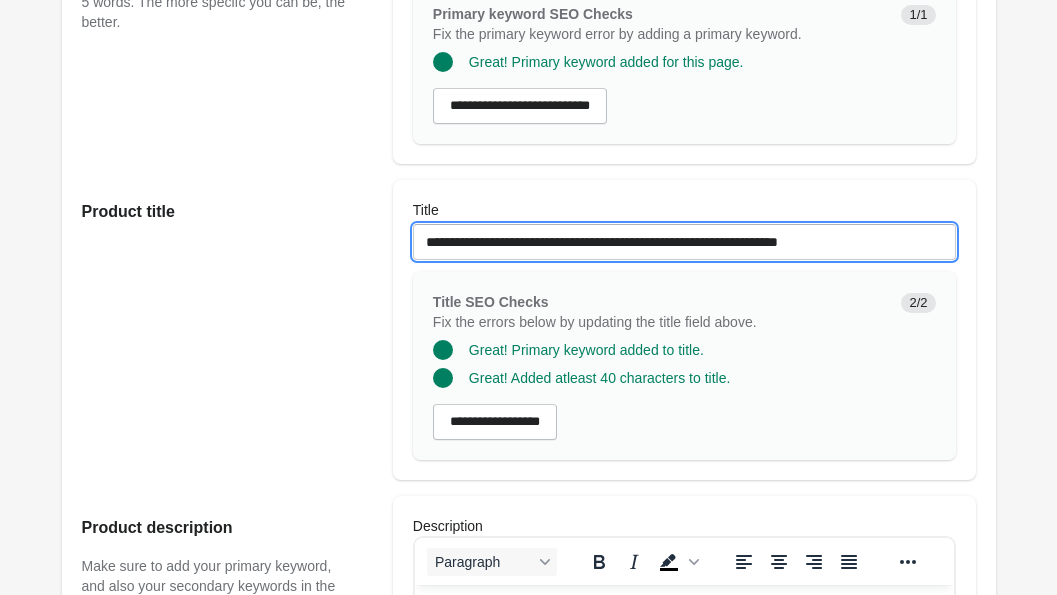drag, startPoint x: 617, startPoint y: 259, endPoint x: 919, endPoint y: 259, distance: 302 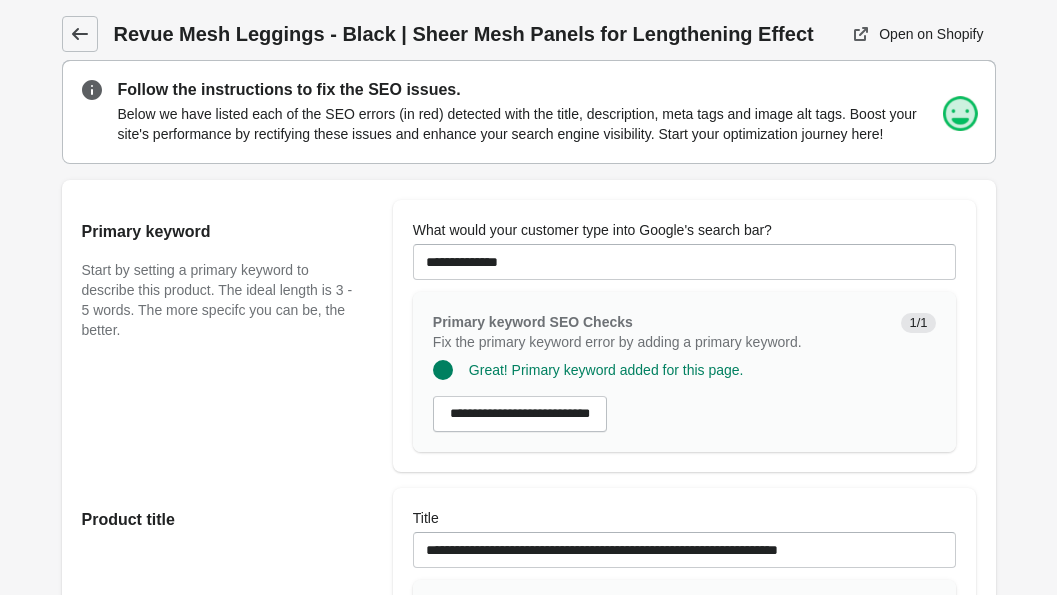 click 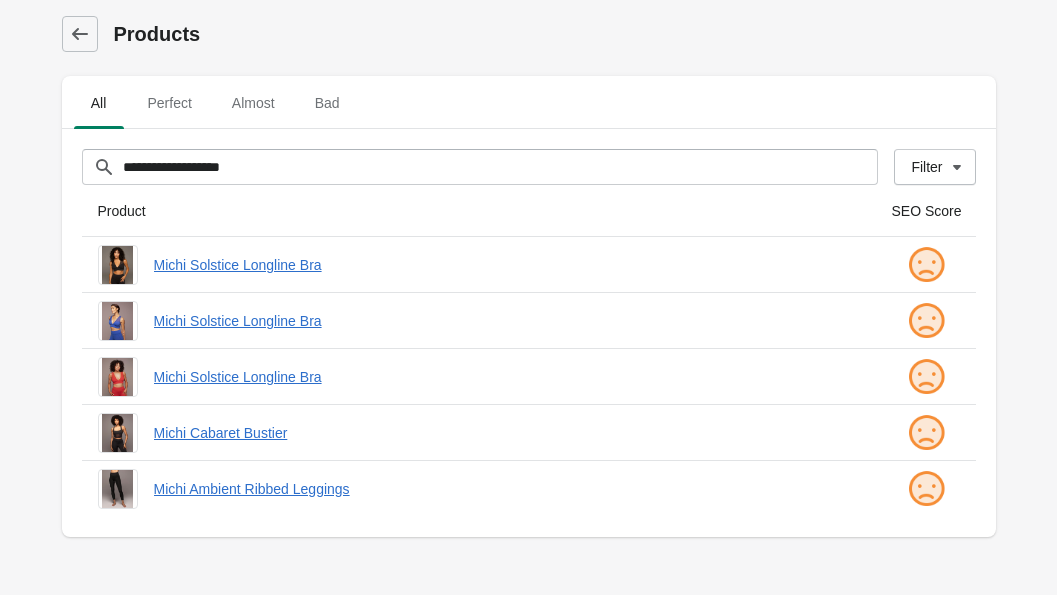 click 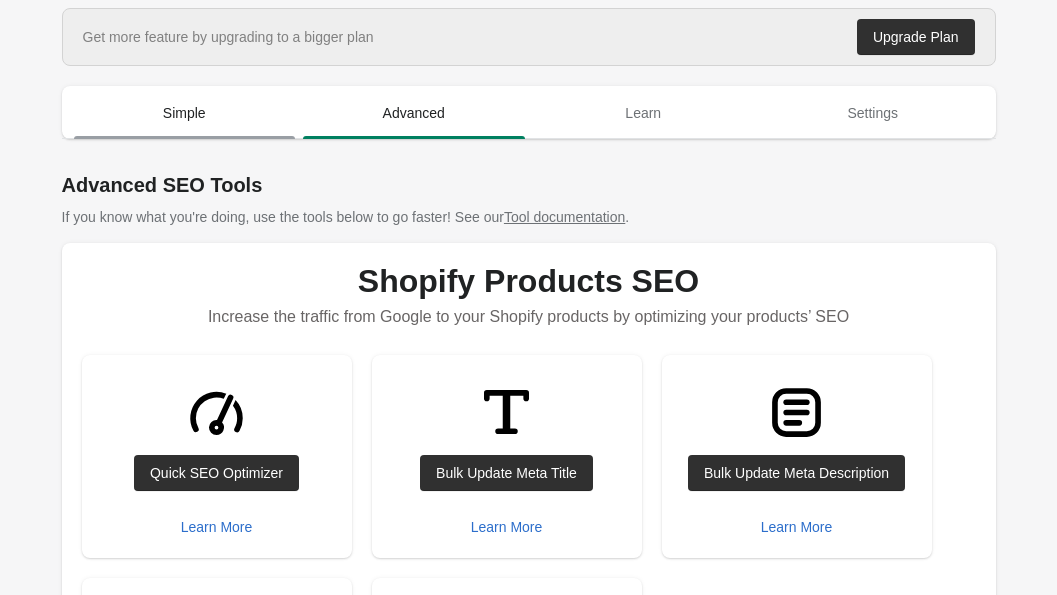 click on "Simple" at bounding box center [185, 113] 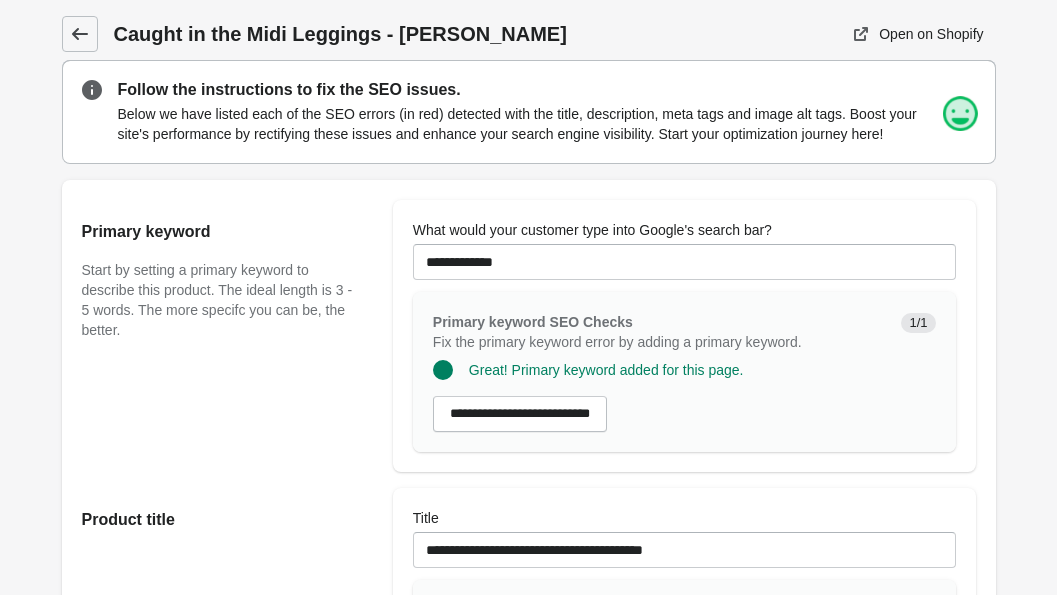 scroll, scrollTop: 0, scrollLeft: 0, axis: both 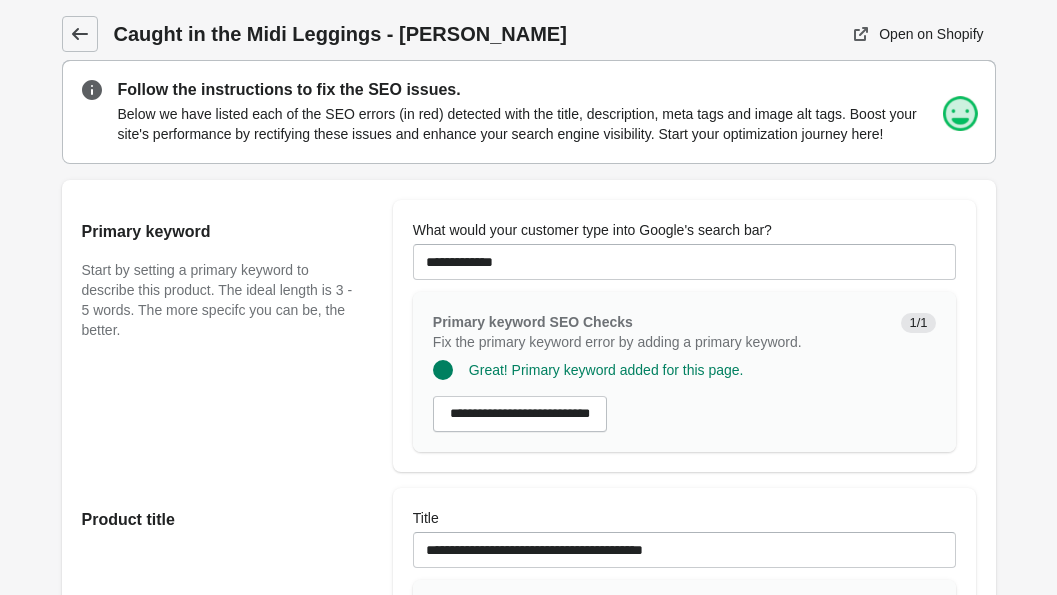 click 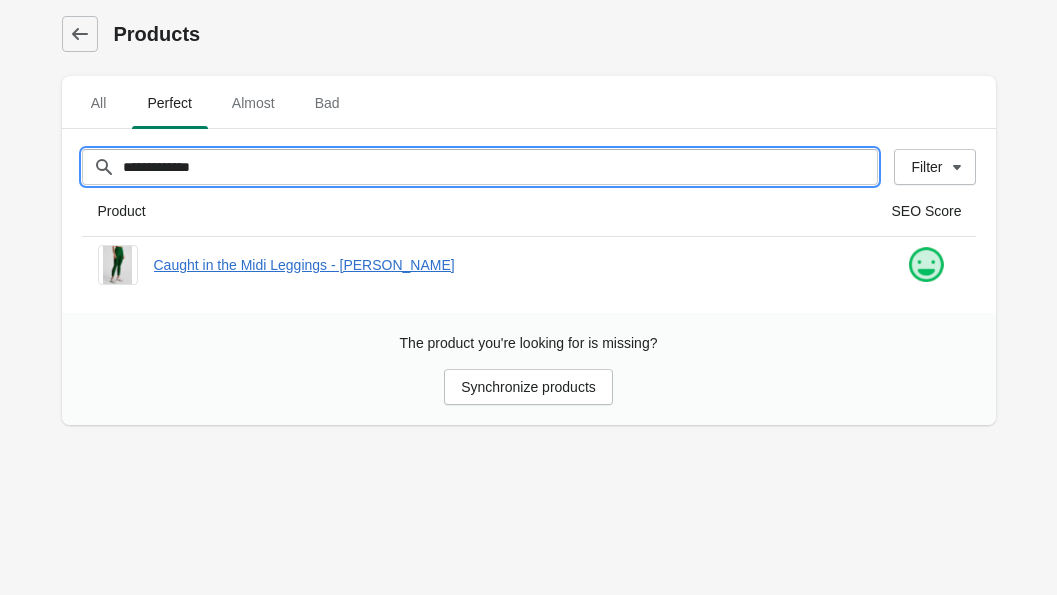 drag, startPoint x: 274, startPoint y: 166, endPoint x: 72, endPoint y: 141, distance: 203.54115 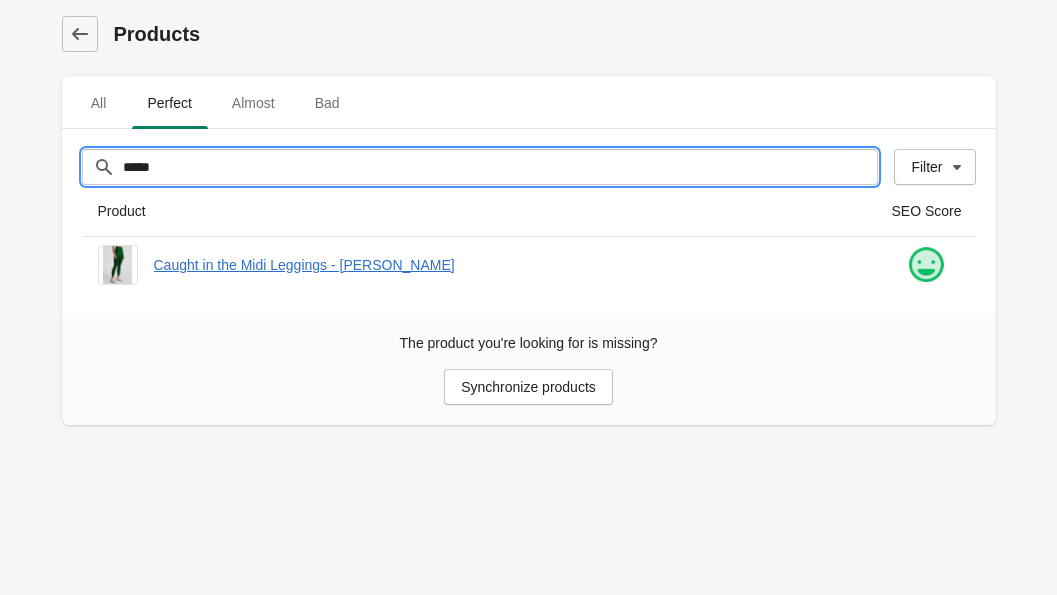 type on "*****" 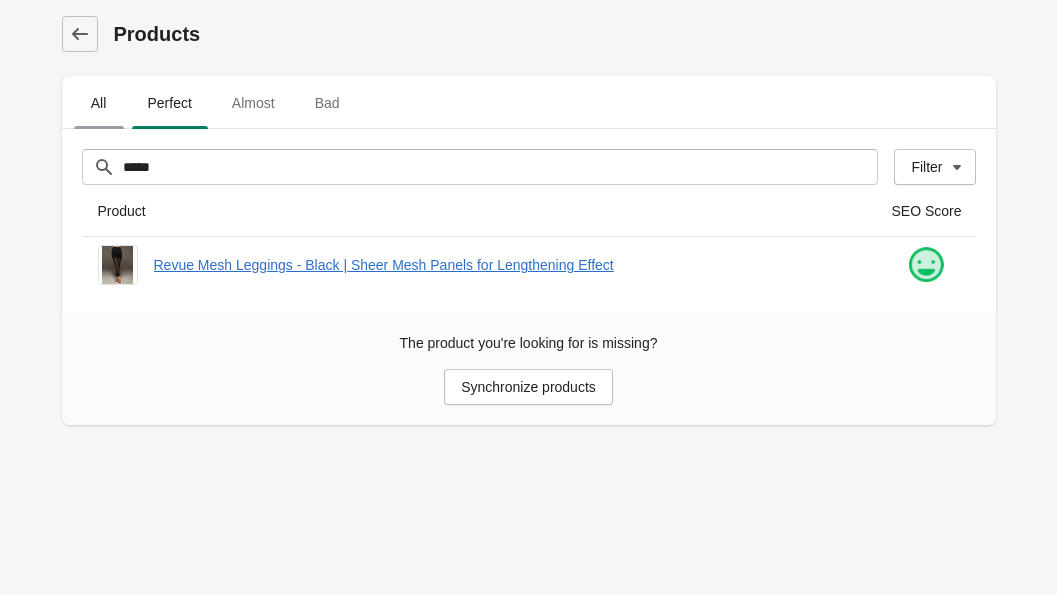 click on "All" at bounding box center (99, 103) 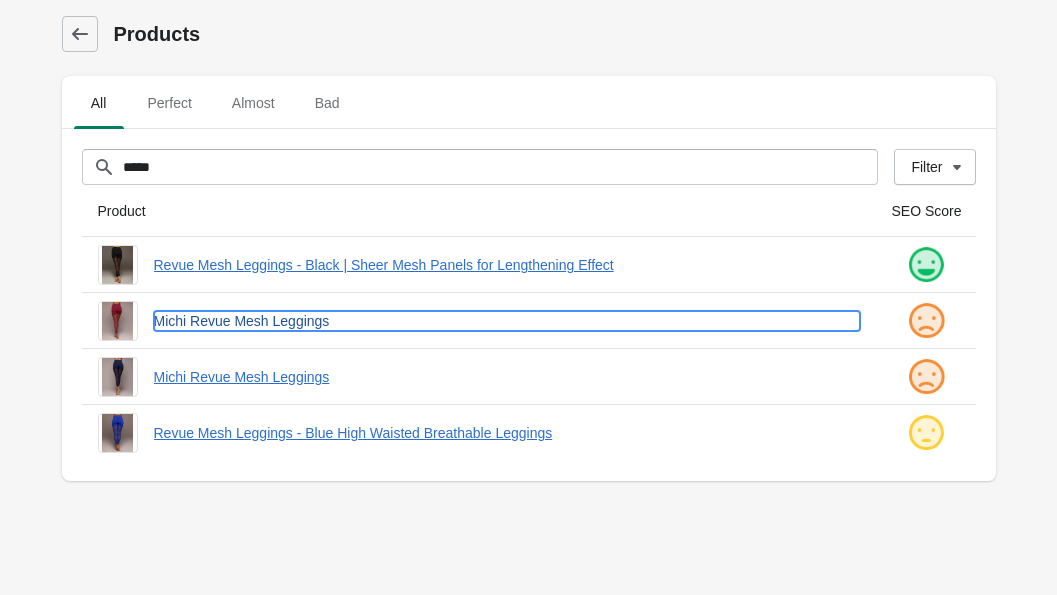 click on "Michi Revue Mesh Leggings" at bounding box center (507, 321) 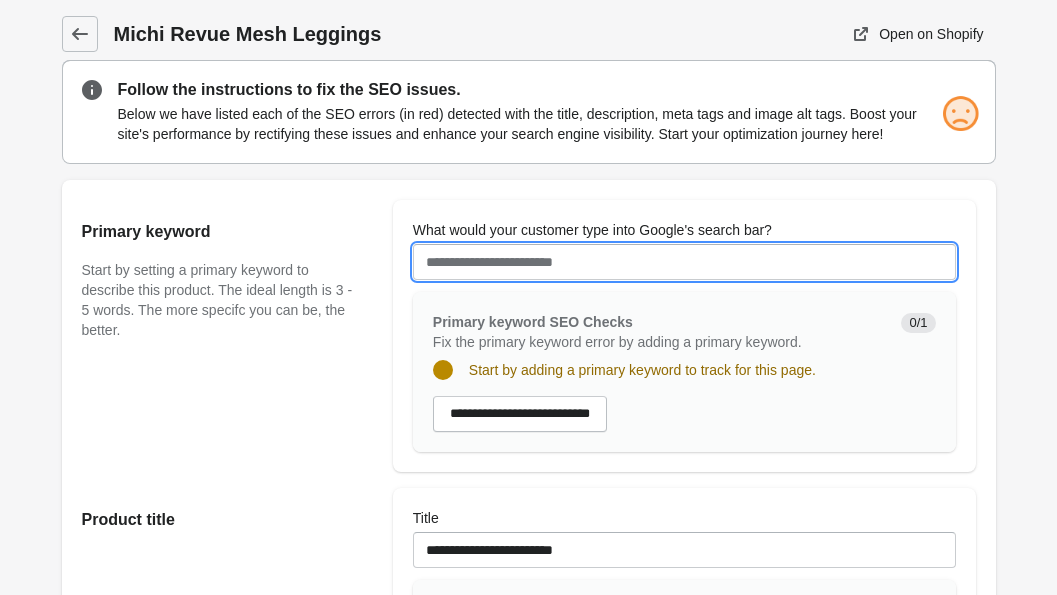 click on "What would your customer type into Google's search bar?" at bounding box center (684, 262) 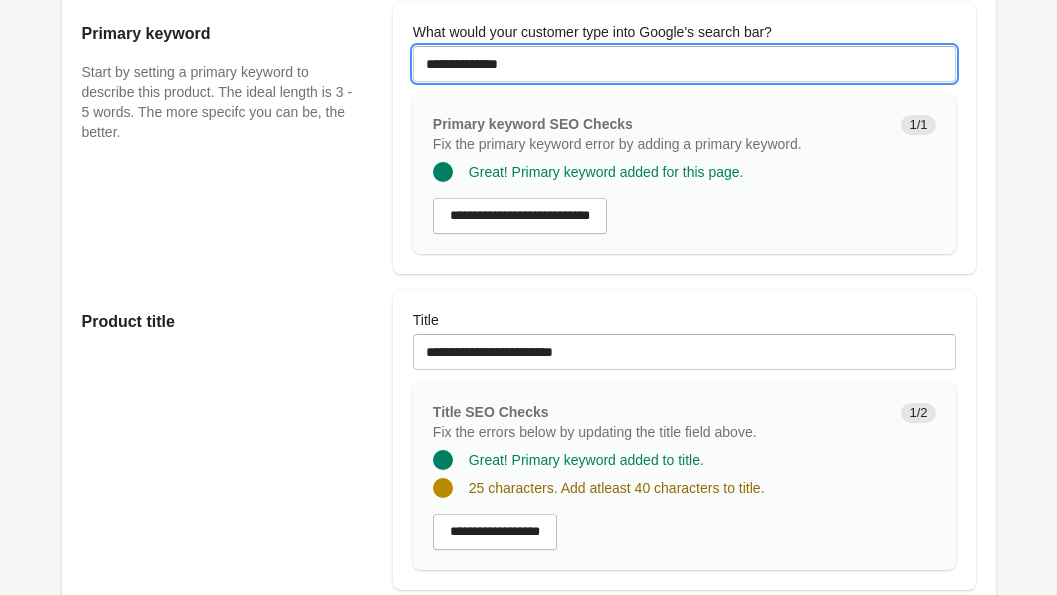 scroll, scrollTop: 297, scrollLeft: 0, axis: vertical 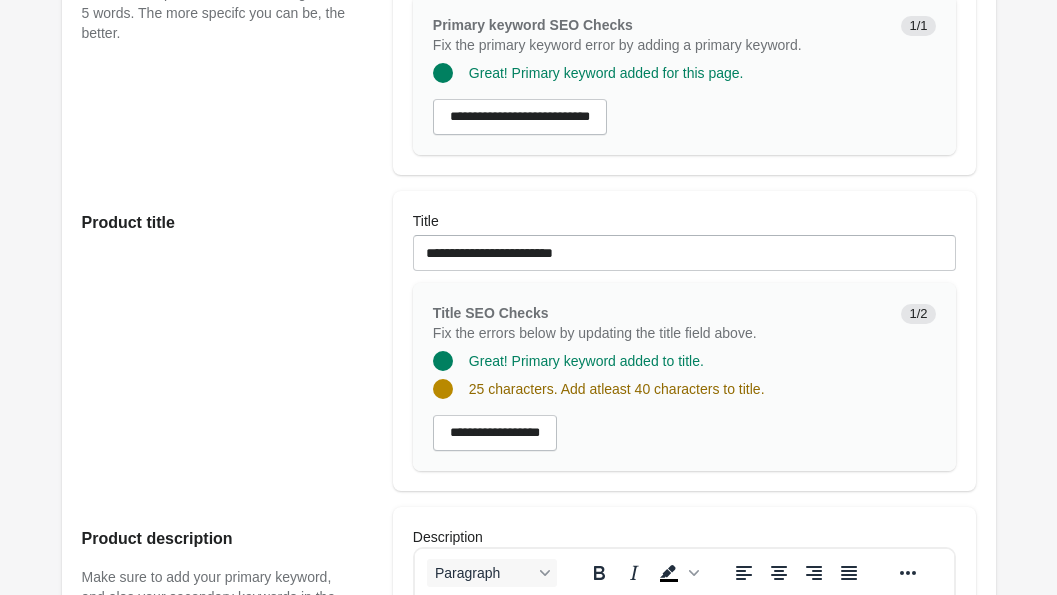 type on "**********" 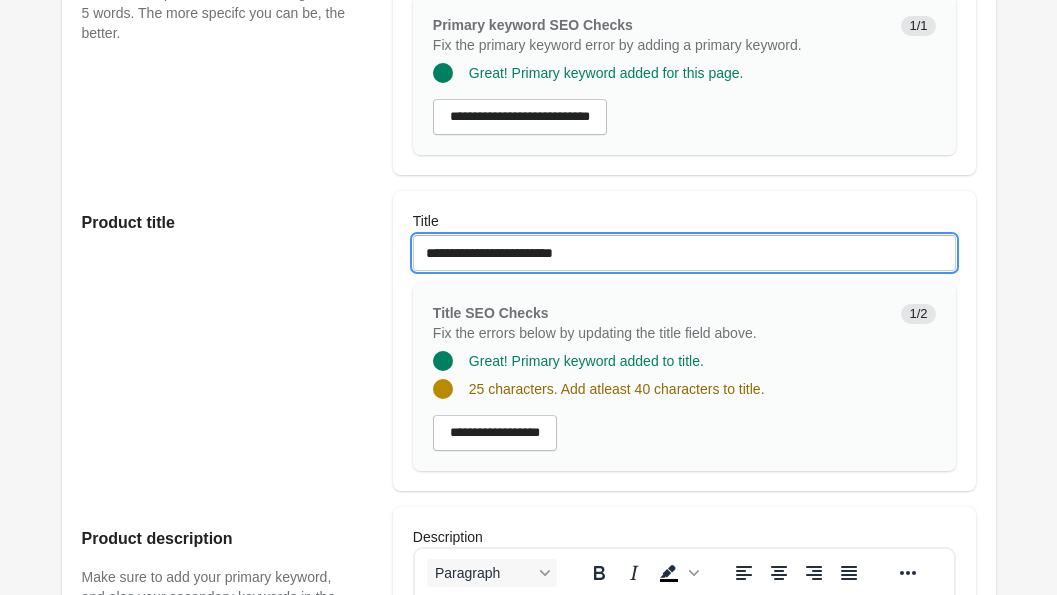 drag, startPoint x: 462, startPoint y: 272, endPoint x: 402, endPoint y: 274, distance: 60.033325 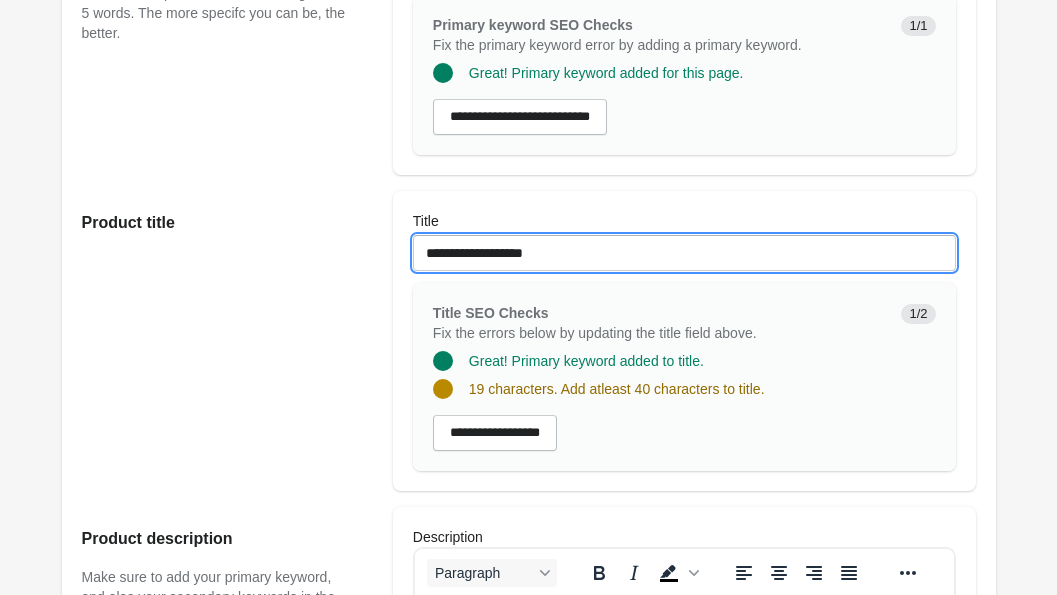 click on "**********" at bounding box center (684, 253) 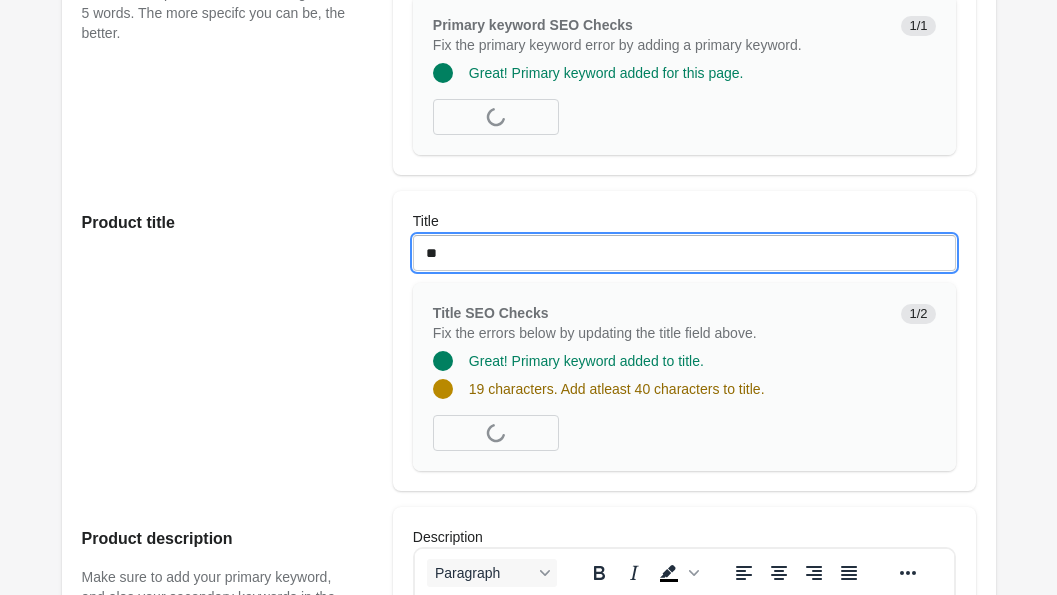 type on "*" 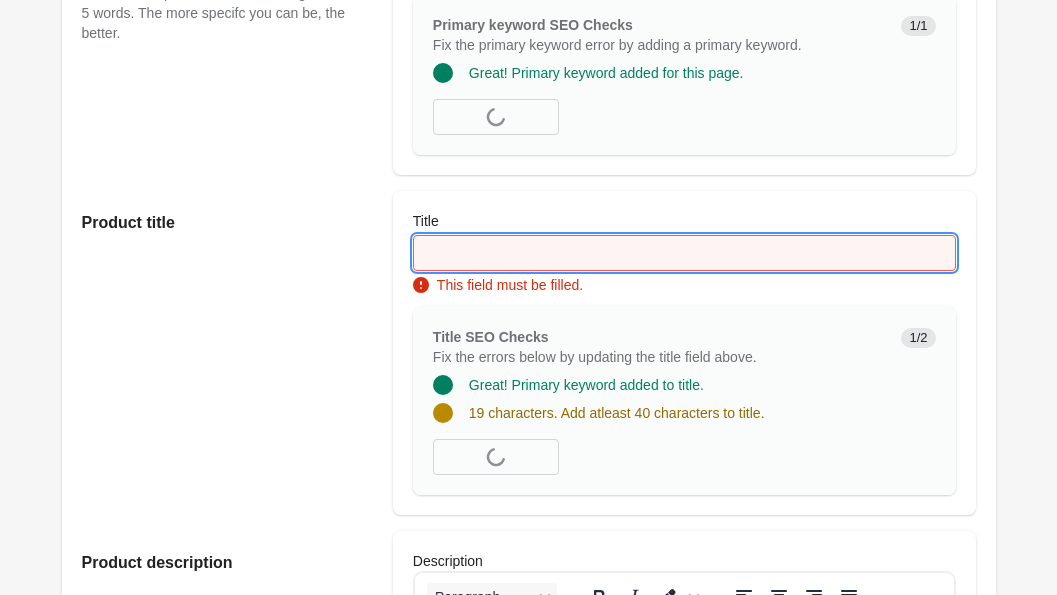paste on "**********" 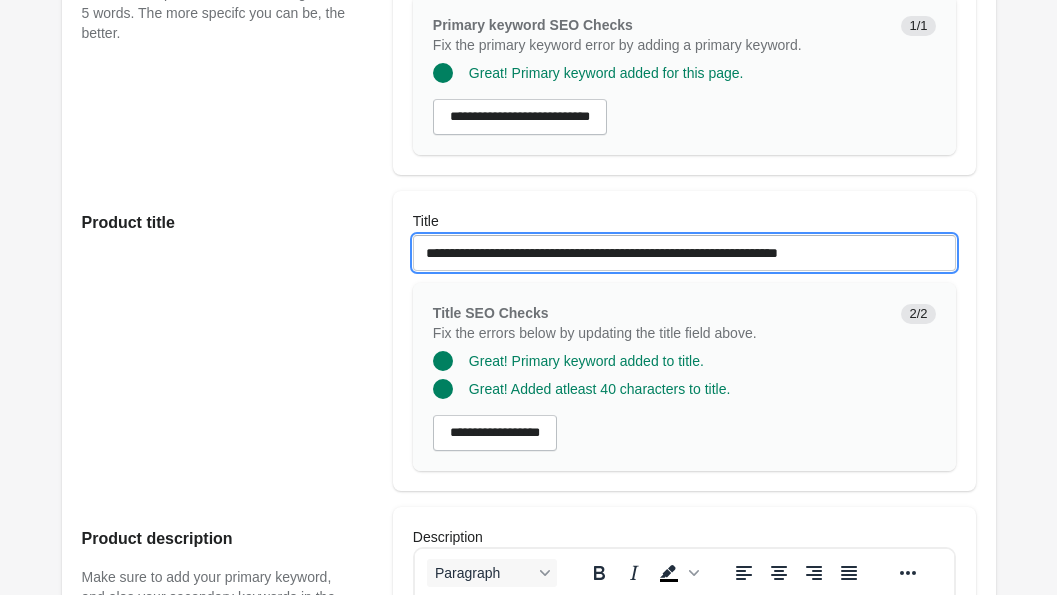 click on "**********" at bounding box center [684, 253] 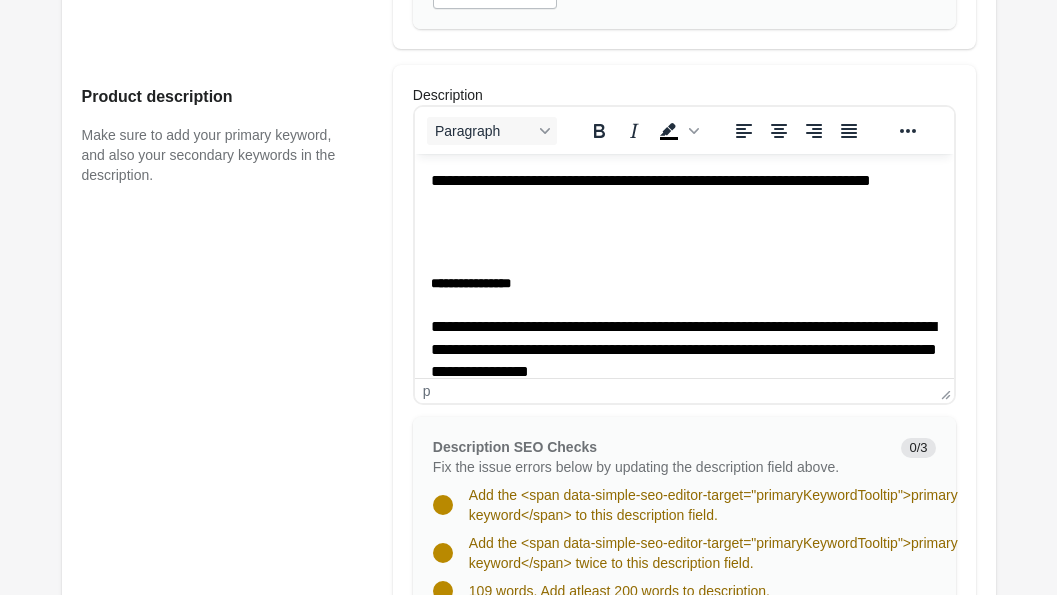 scroll, scrollTop: 18, scrollLeft: 0, axis: vertical 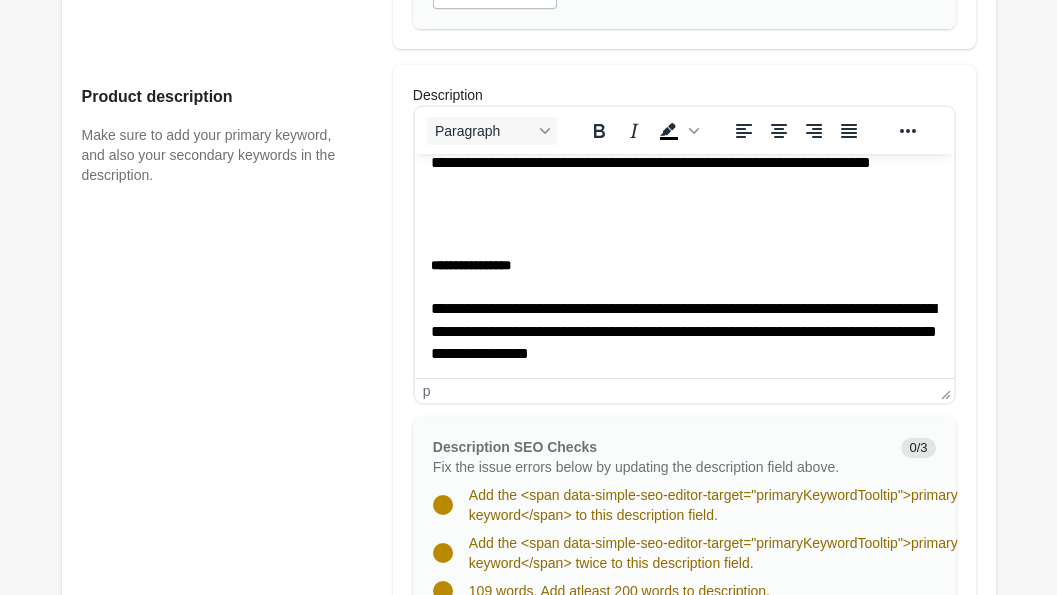 type on "**********" 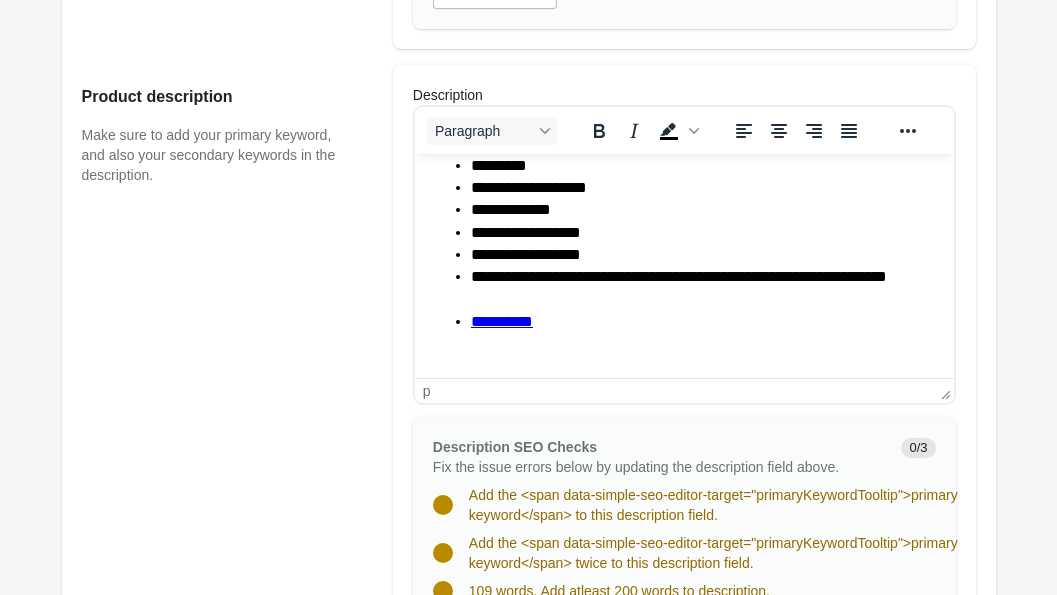 scroll, scrollTop: 706, scrollLeft: 0, axis: vertical 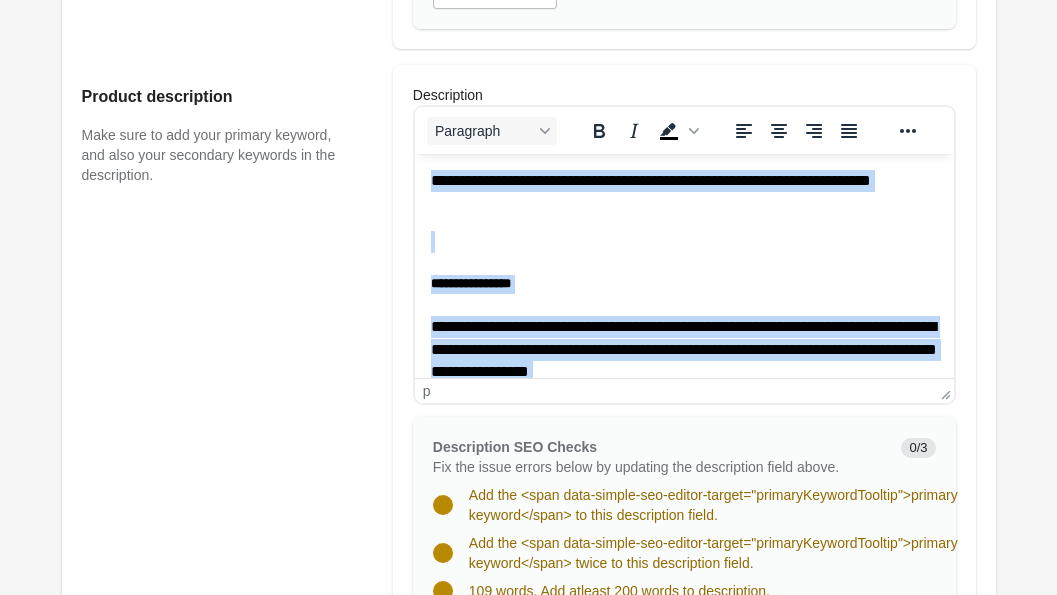 drag, startPoint x: 781, startPoint y: 335, endPoint x: 414, endPoint y: 117, distance: 426.86414 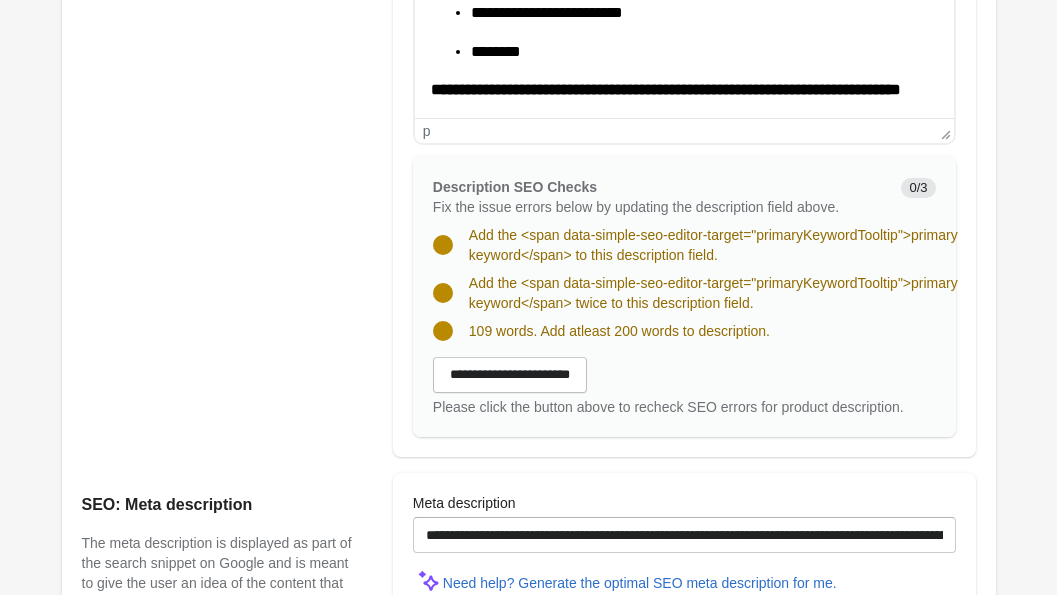 scroll, scrollTop: 1013, scrollLeft: 0, axis: vertical 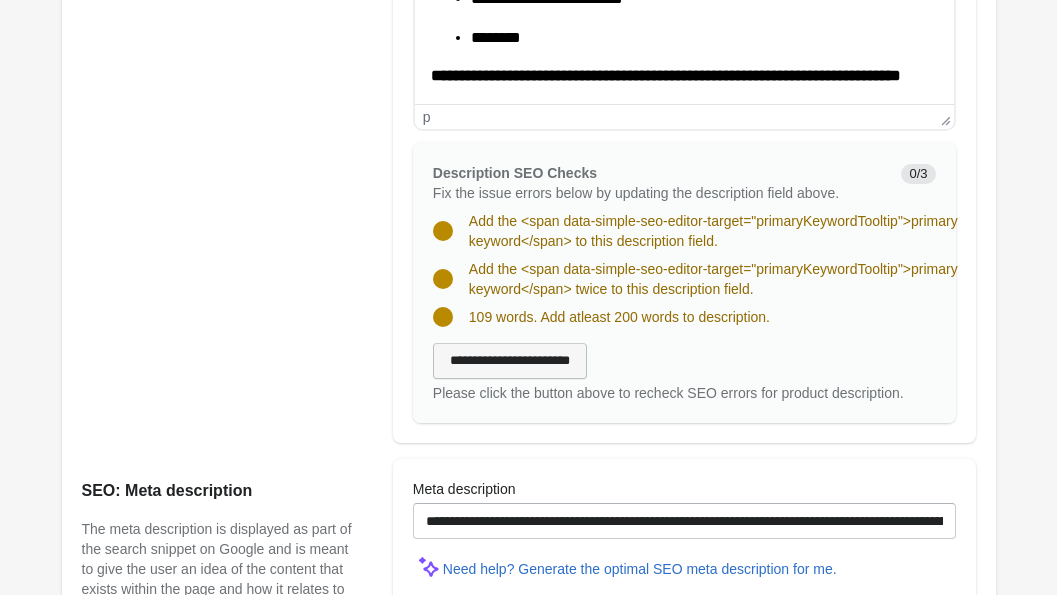 click on "**********" at bounding box center [510, 361] 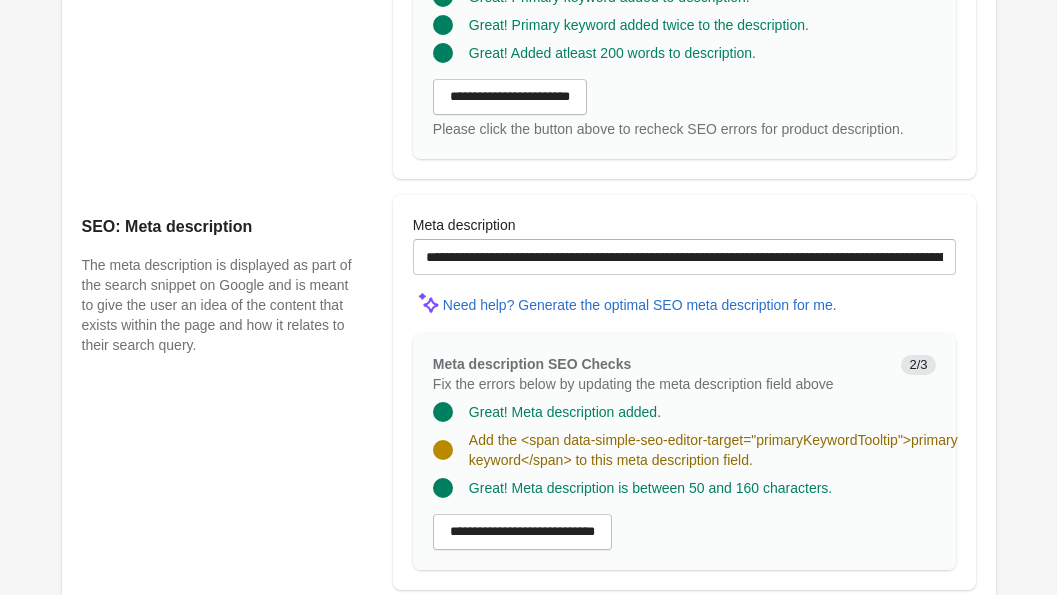 scroll, scrollTop: 1238, scrollLeft: 0, axis: vertical 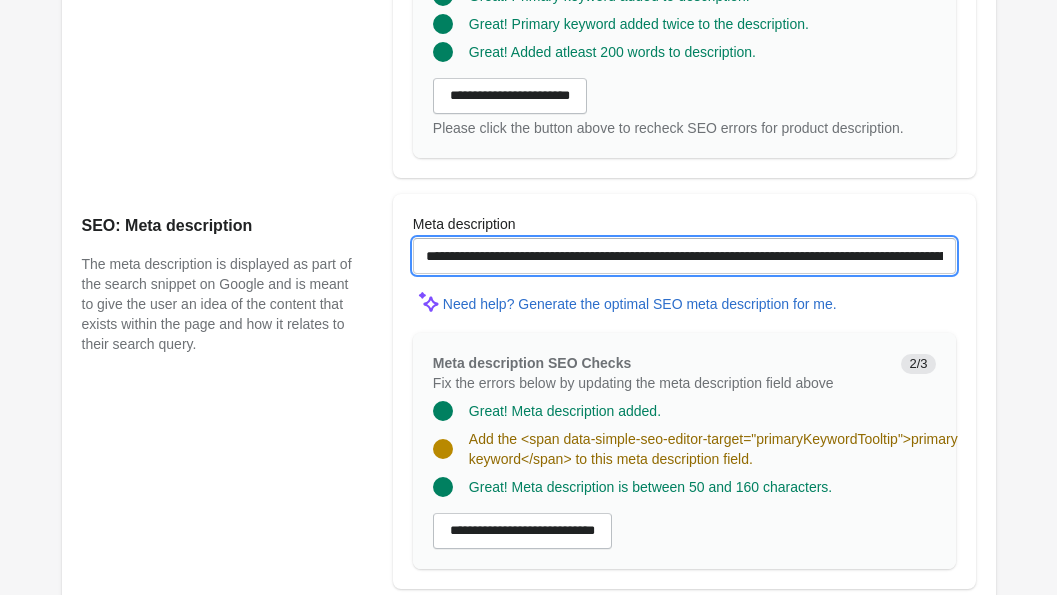 click on "**********" at bounding box center (684, 256) 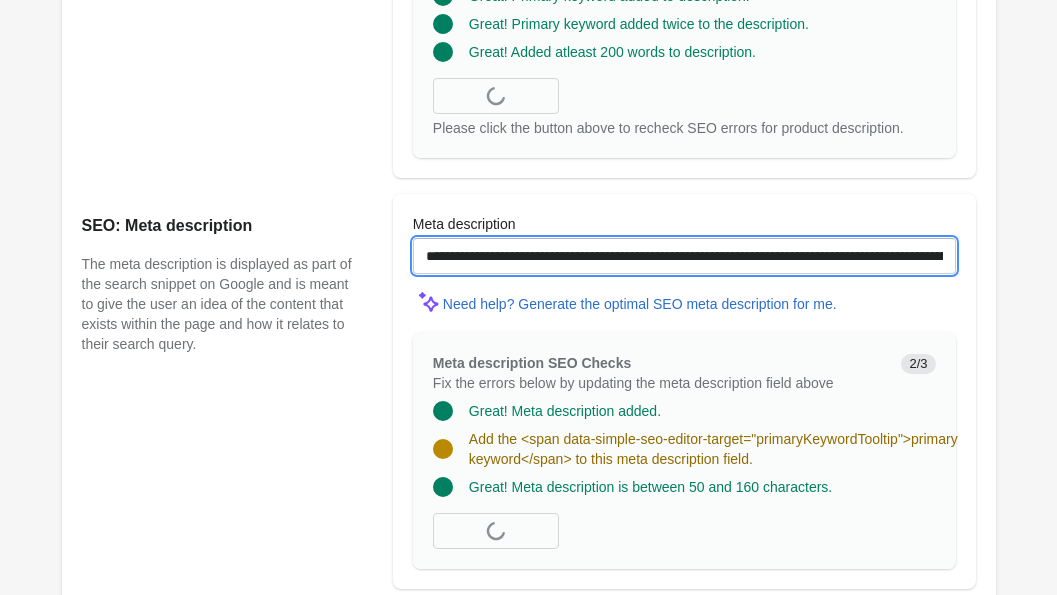 type on "**********" 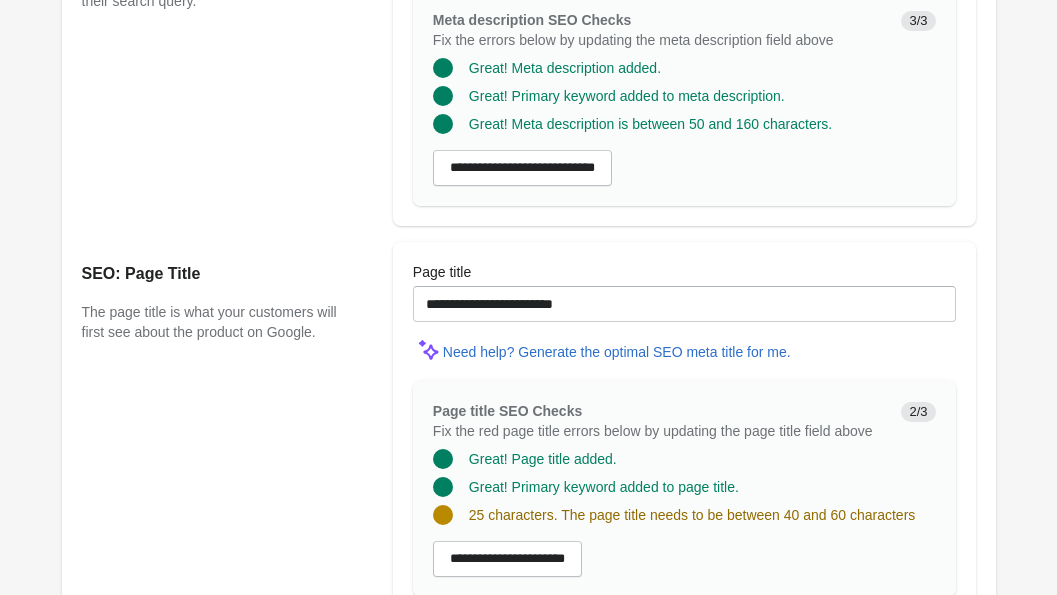 scroll, scrollTop: 1580, scrollLeft: 0, axis: vertical 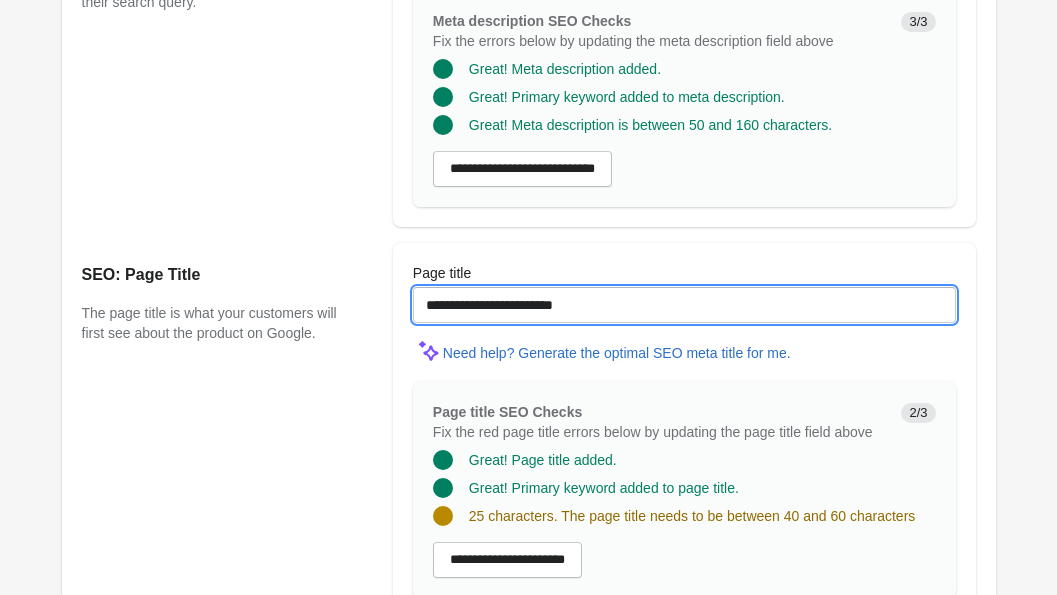 click on "**********" at bounding box center (684, 305) 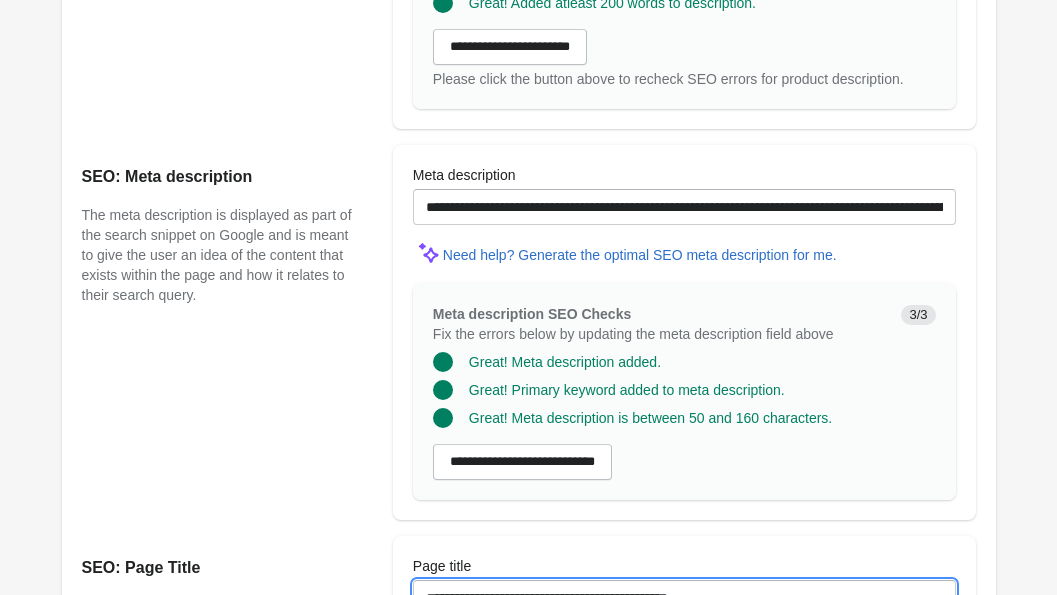 scroll, scrollTop: 1743, scrollLeft: 0, axis: vertical 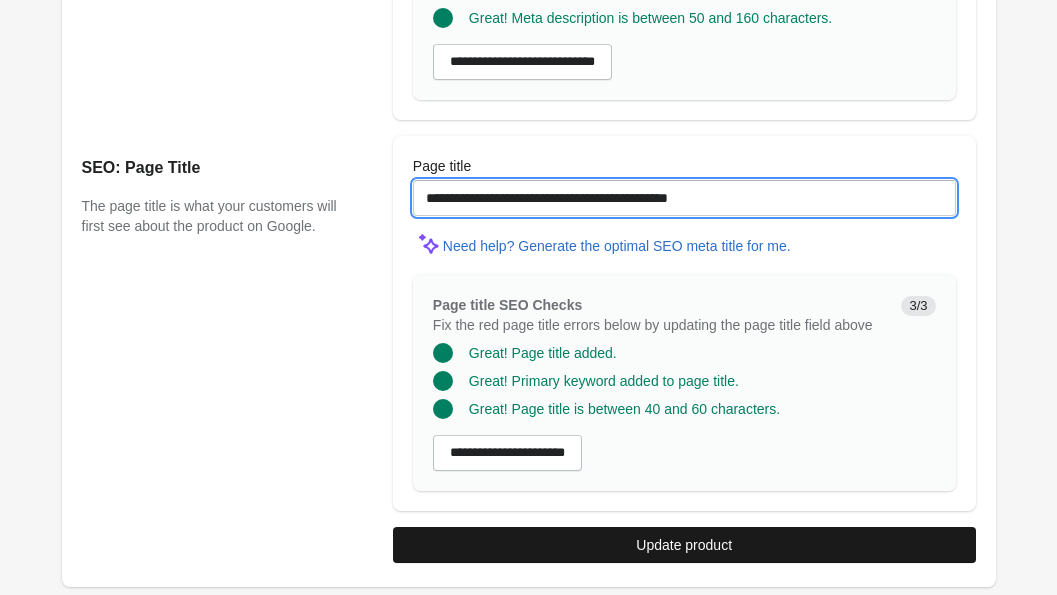 type on "**********" 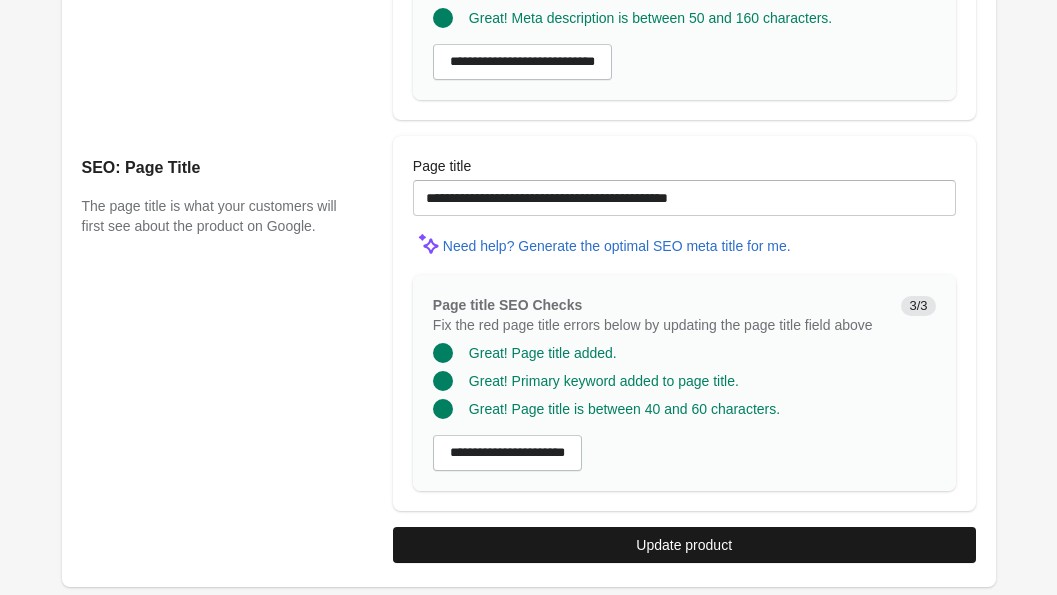 click on "Update product" at bounding box center [684, 545] 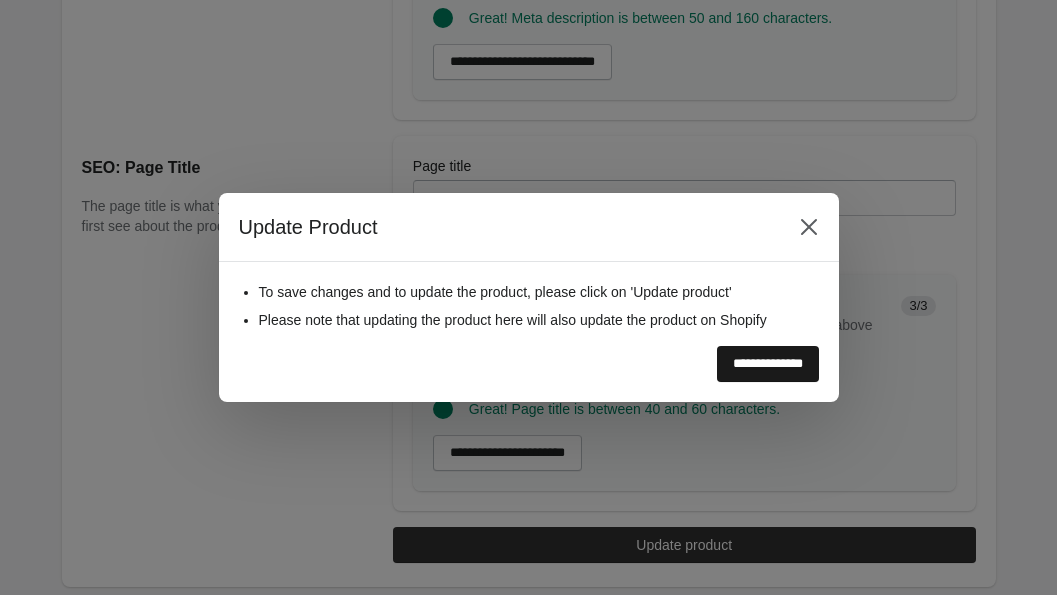 click on "**********" at bounding box center (768, 364) 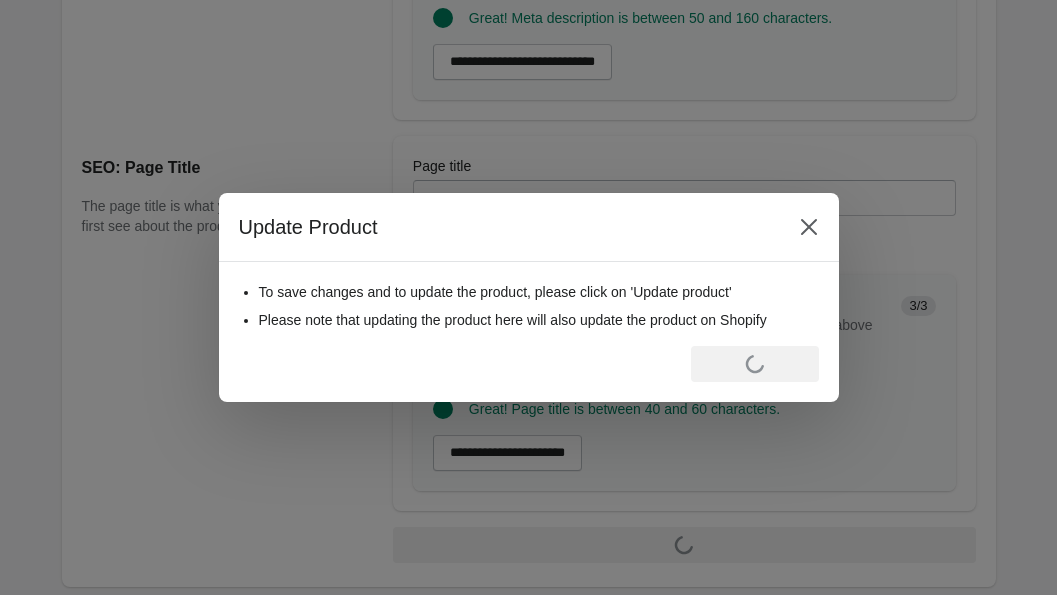 scroll, scrollTop: 0, scrollLeft: 0, axis: both 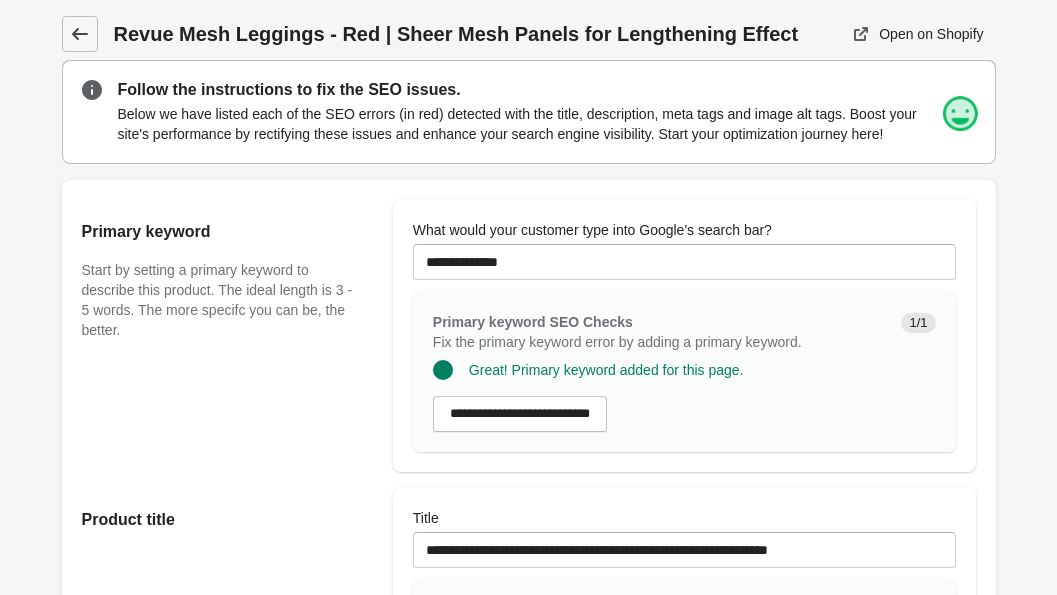 click 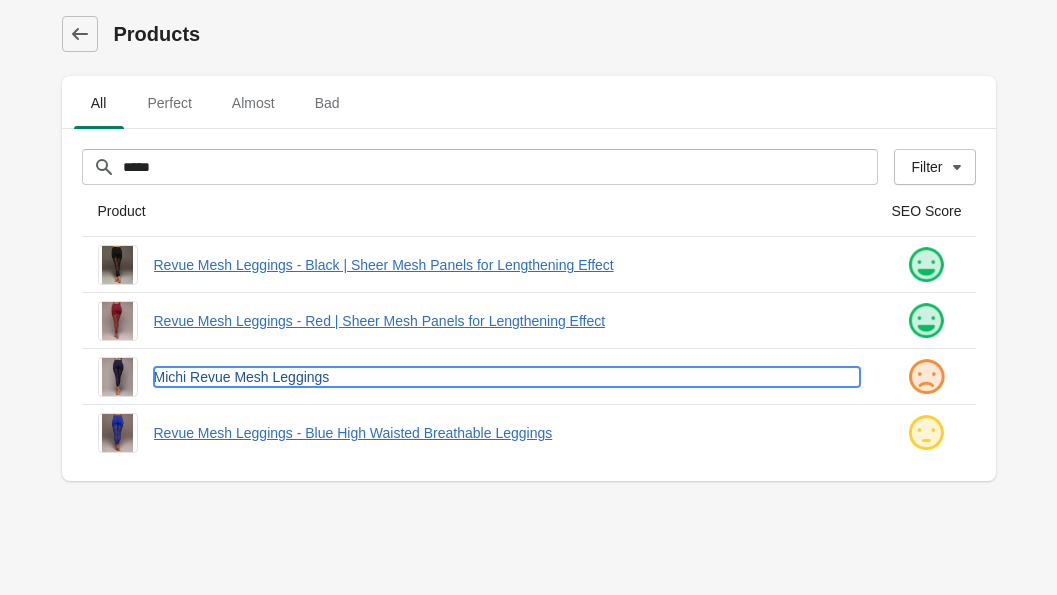 click on "Michi Revue Mesh Leggings" at bounding box center [507, 377] 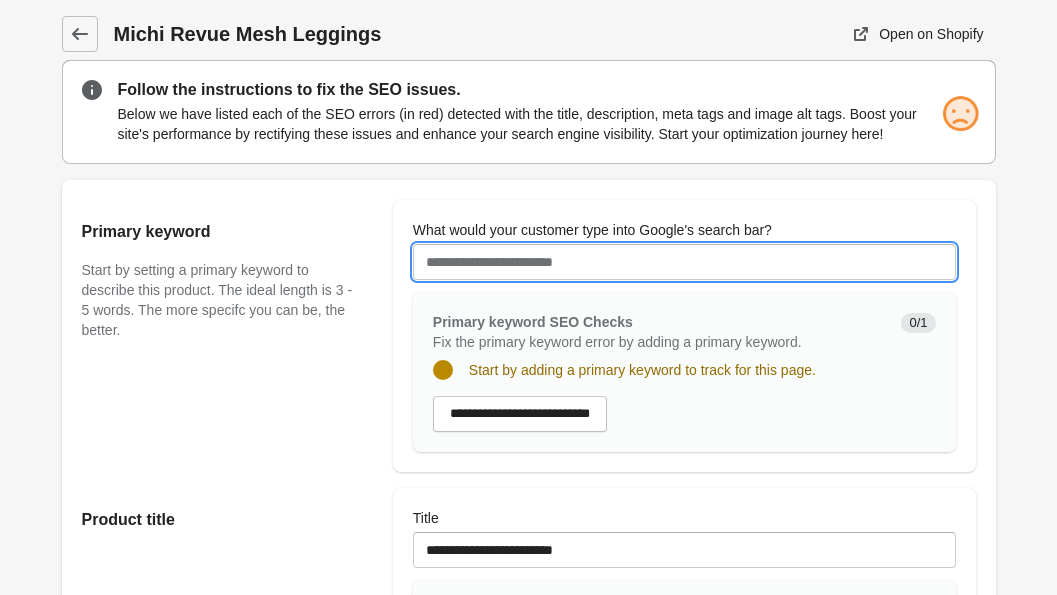 click on "What would your customer type into Google's search bar?" at bounding box center [684, 262] 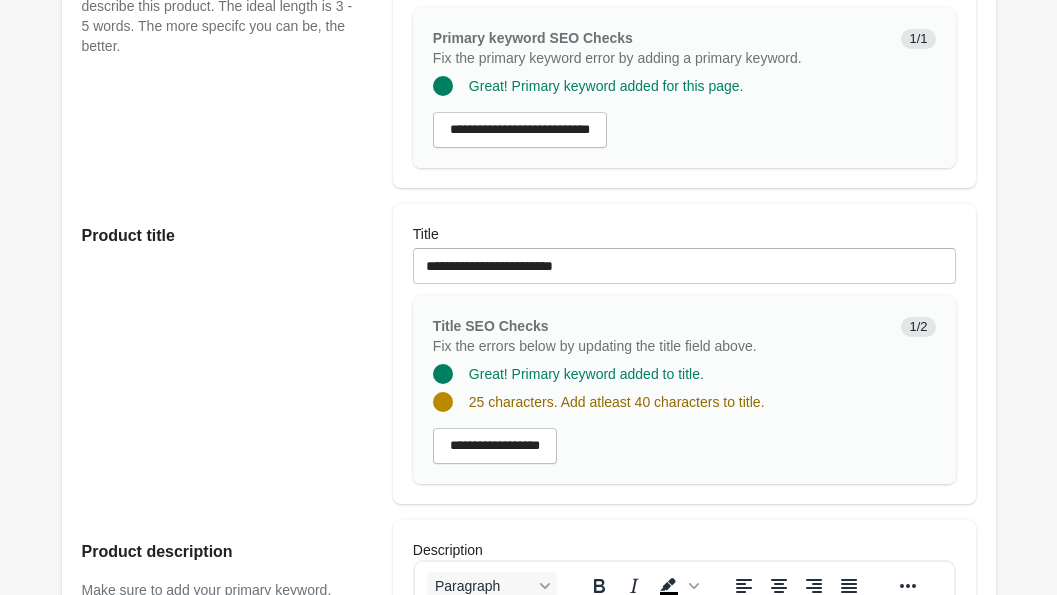 scroll, scrollTop: 285, scrollLeft: 0, axis: vertical 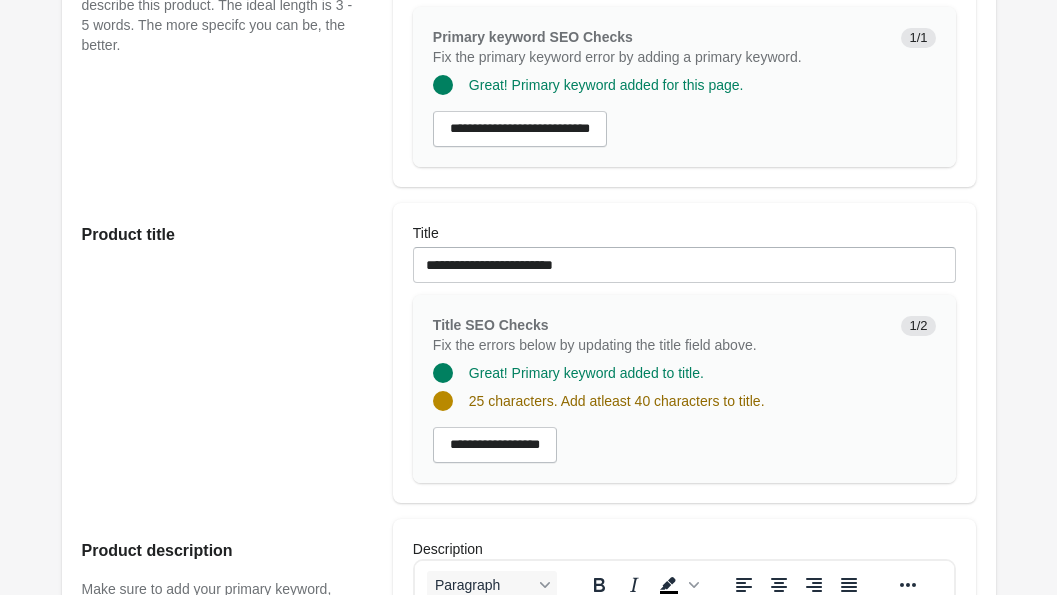 type on "**********" 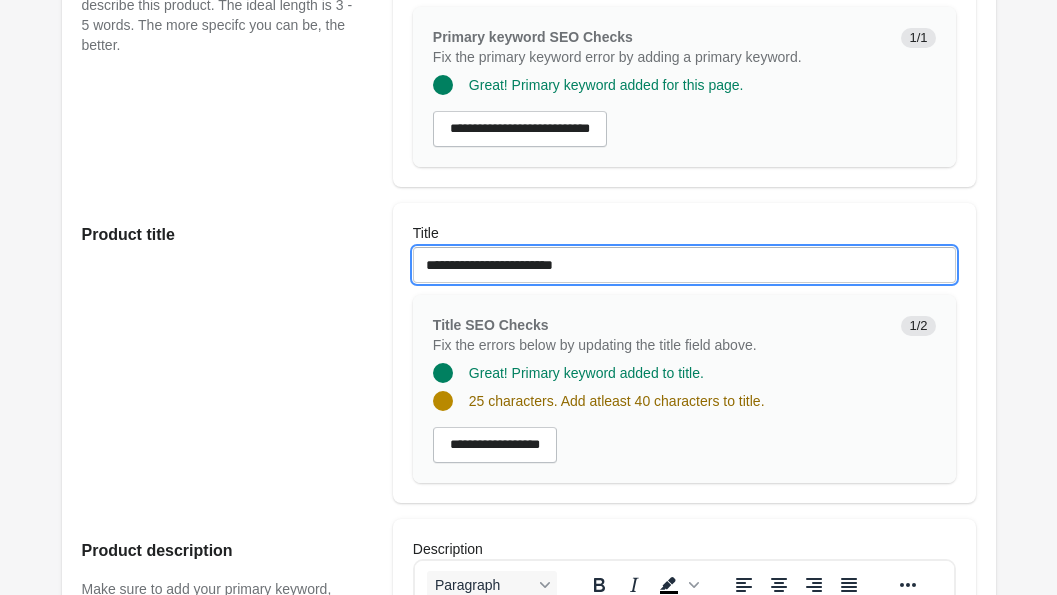 drag, startPoint x: 462, startPoint y: 284, endPoint x: 392, endPoint y: 283, distance: 70.00714 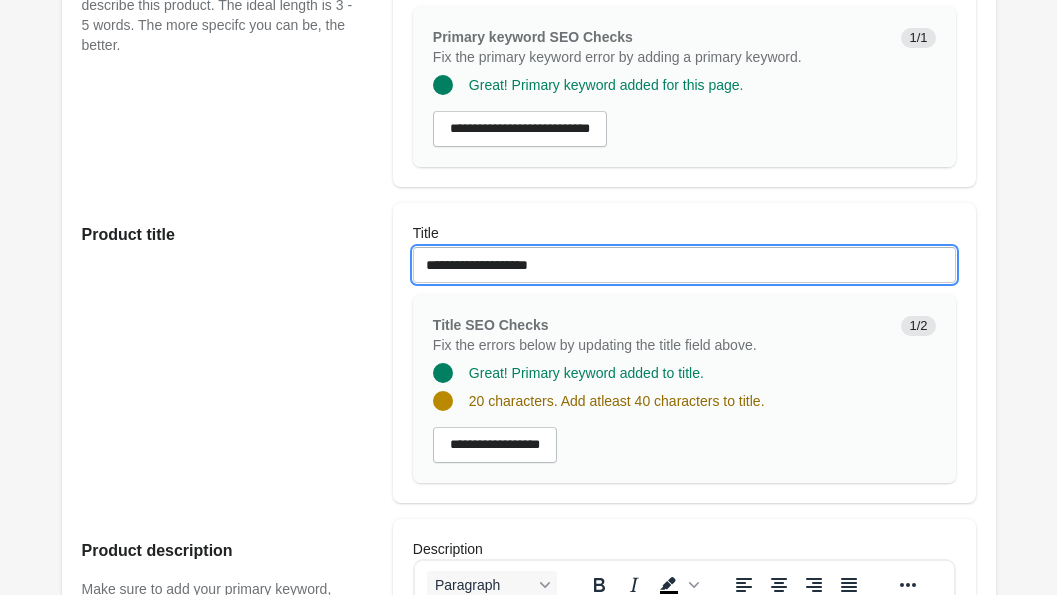 click on "**********" at bounding box center (684, 265) 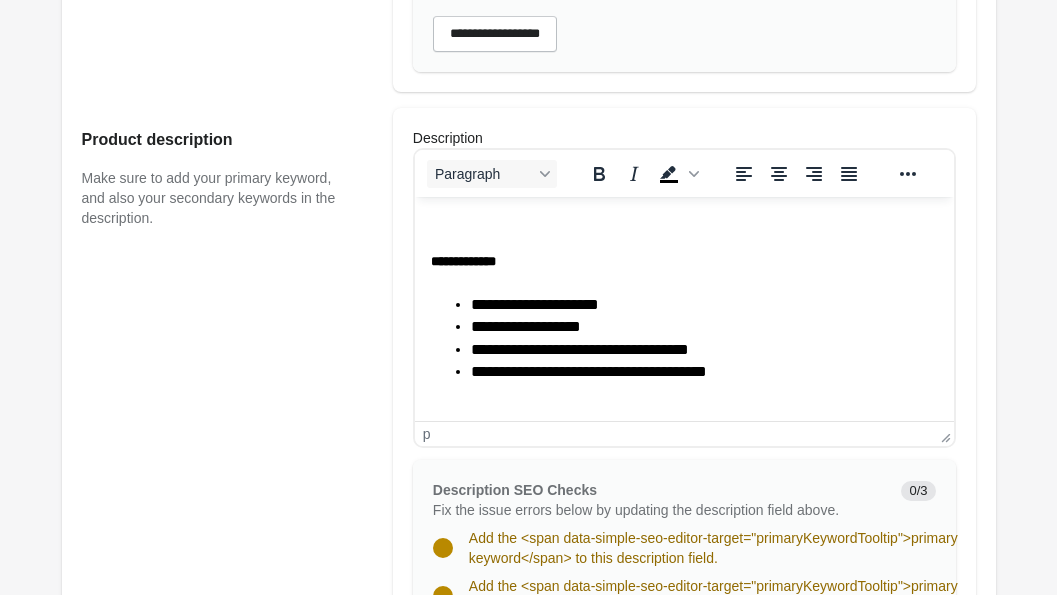 scroll, scrollTop: 706, scrollLeft: 0, axis: vertical 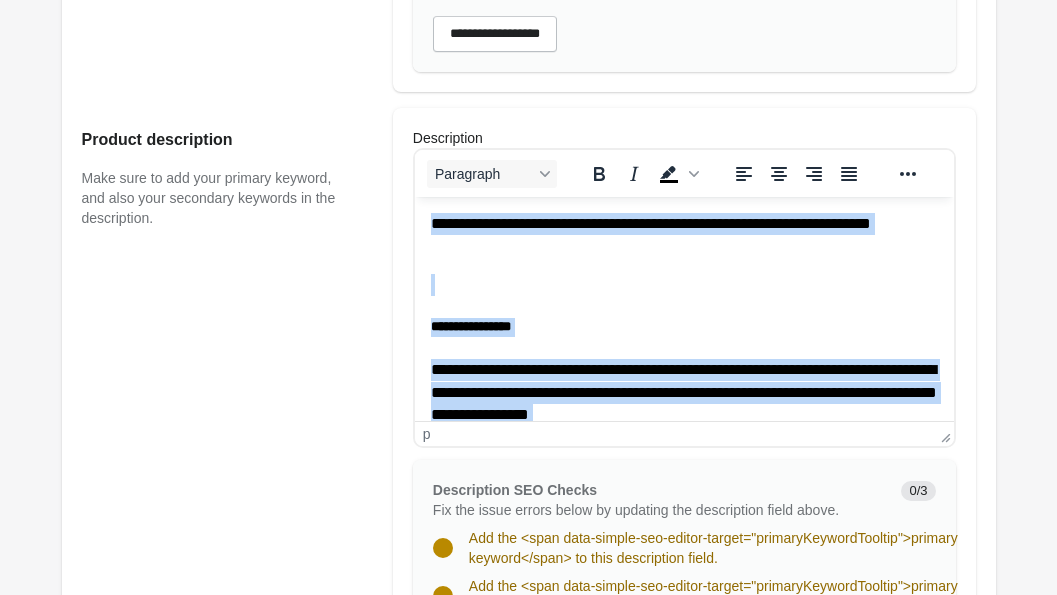 drag, startPoint x: 760, startPoint y: 369, endPoint x: 419, endPoint y: 137, distance: 412.43787 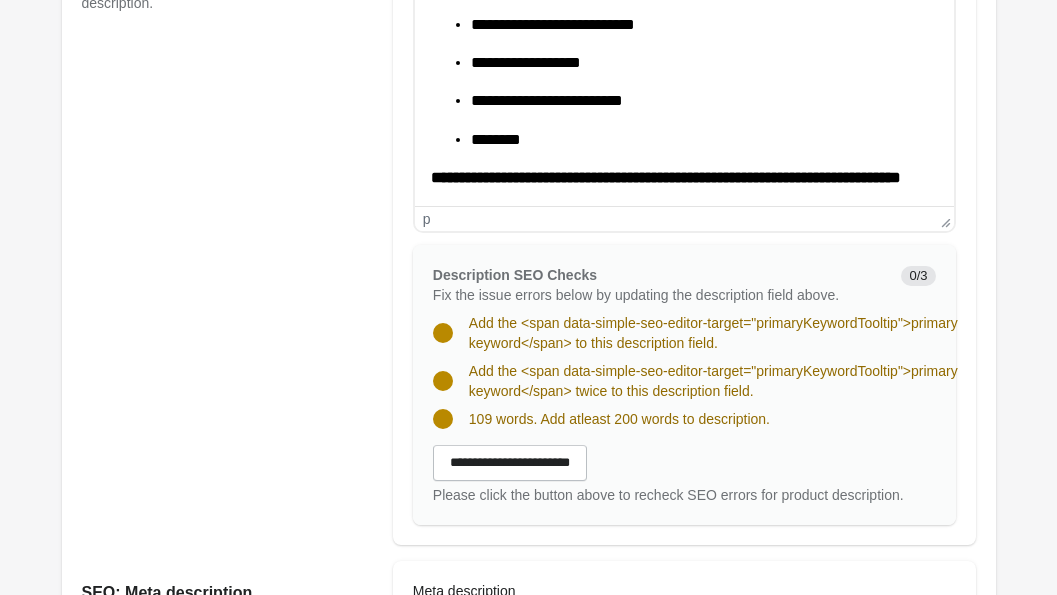 scroll, scrollTop: 926, scrollLeft: 0, axis: vertical 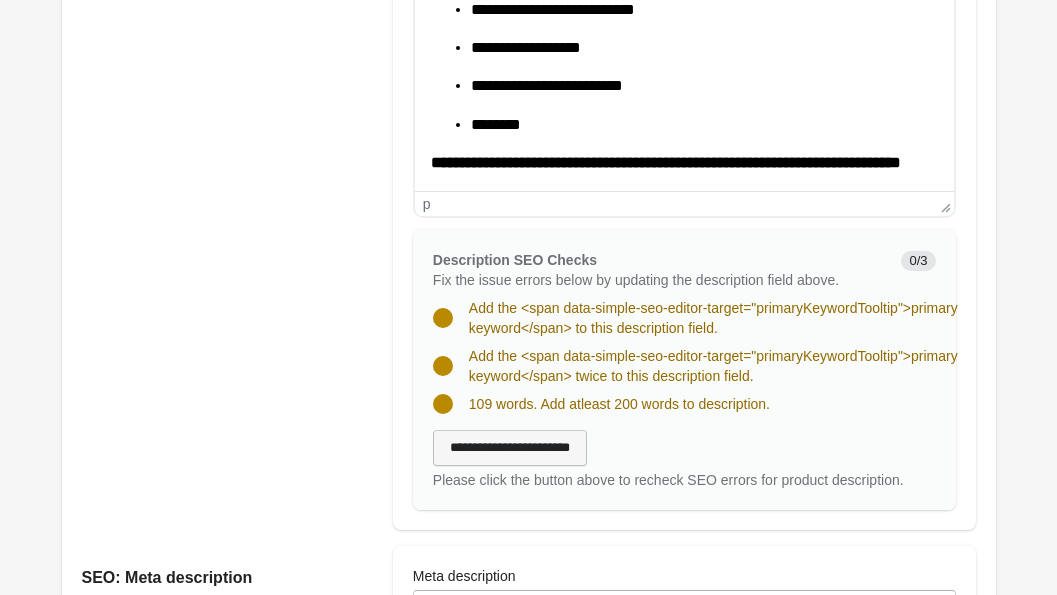 click on "**********" at bounding box center (510, 448) 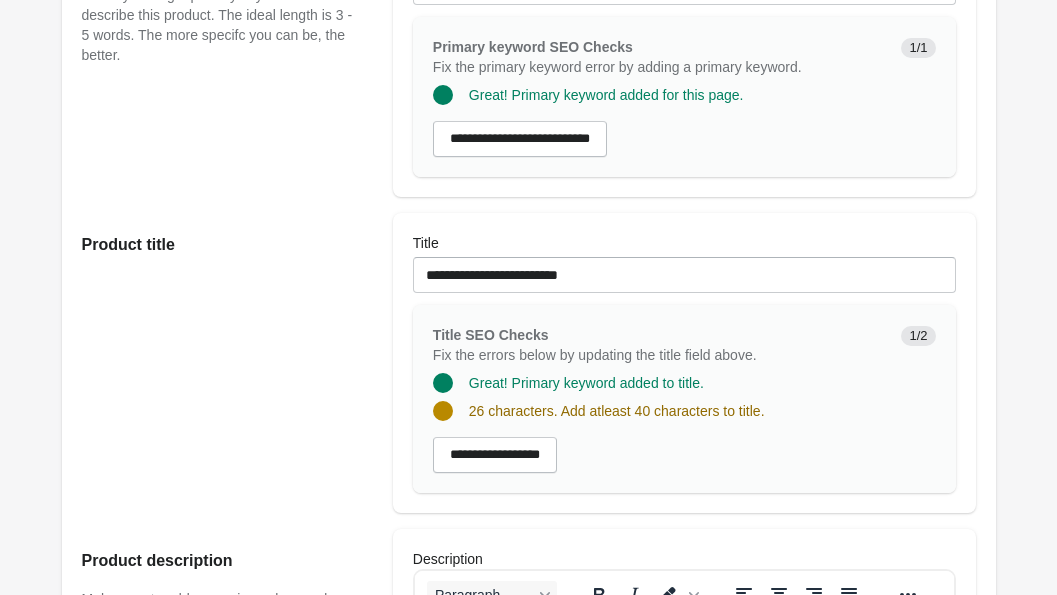 scroll, scrollTop: 274, scrollLeft: 0, axis: vertical 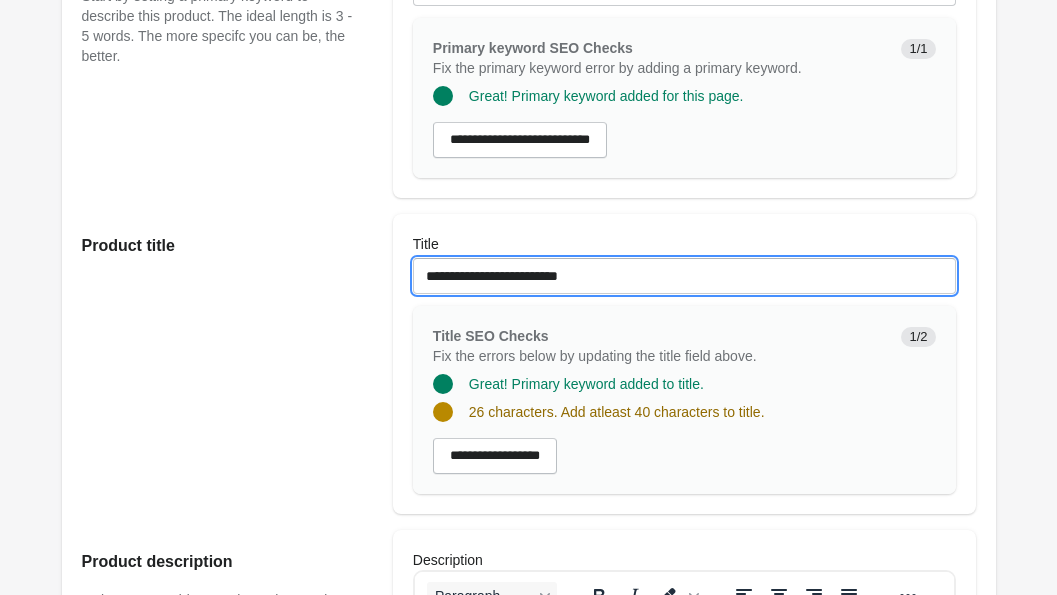 click on "**********" at bounding box center (684, 276) 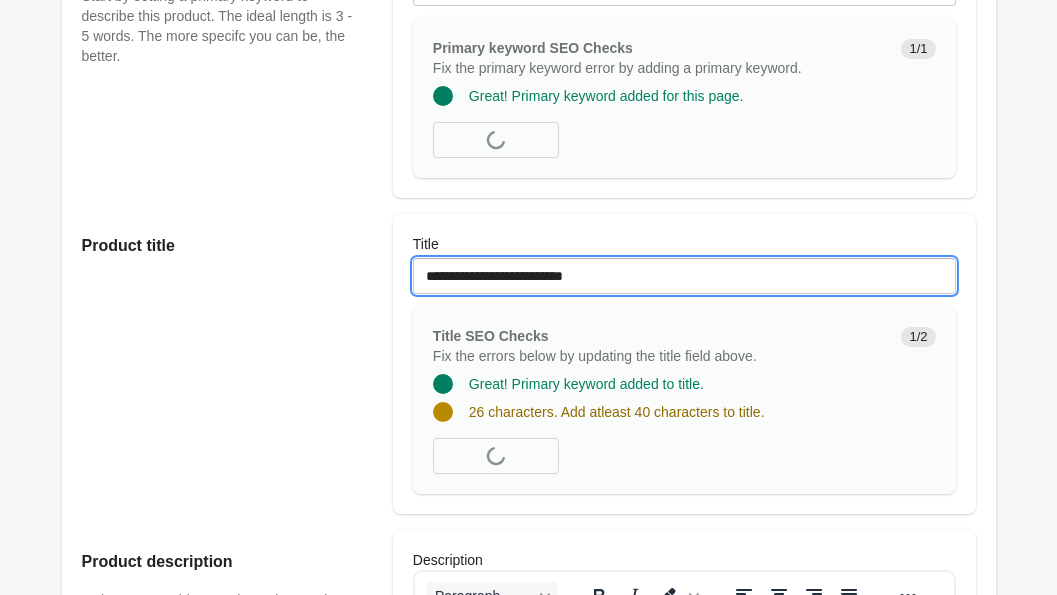 paste on "**********" 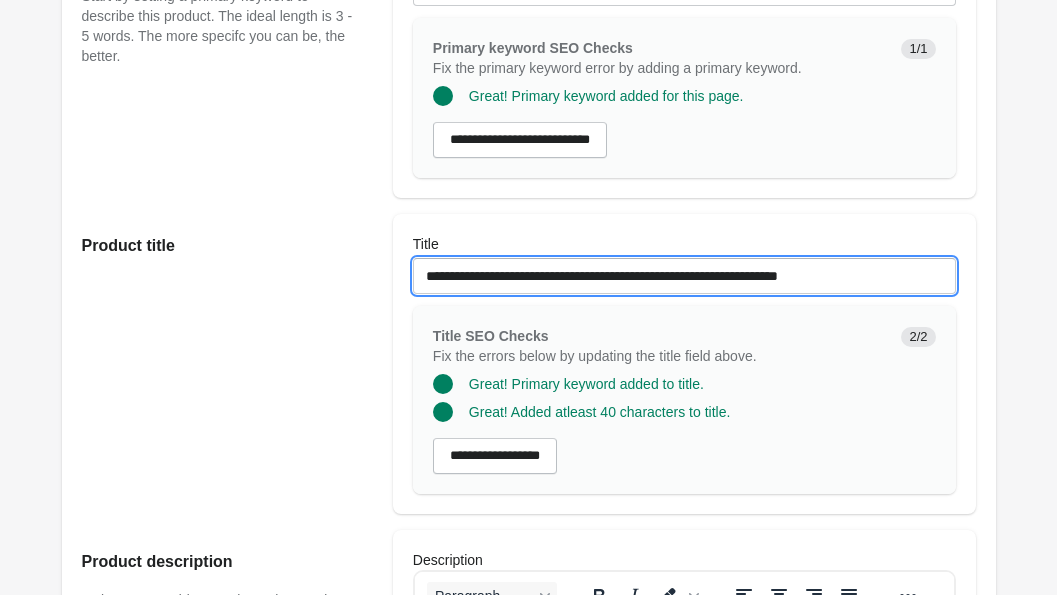 click on "**********" at bounding box center [684, 276] 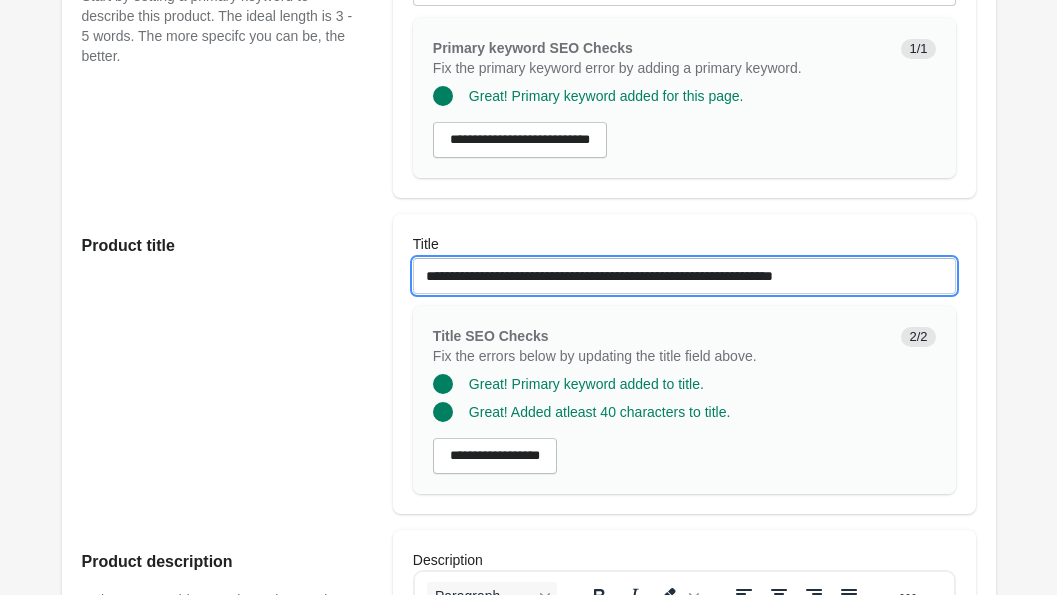 type on "**********" 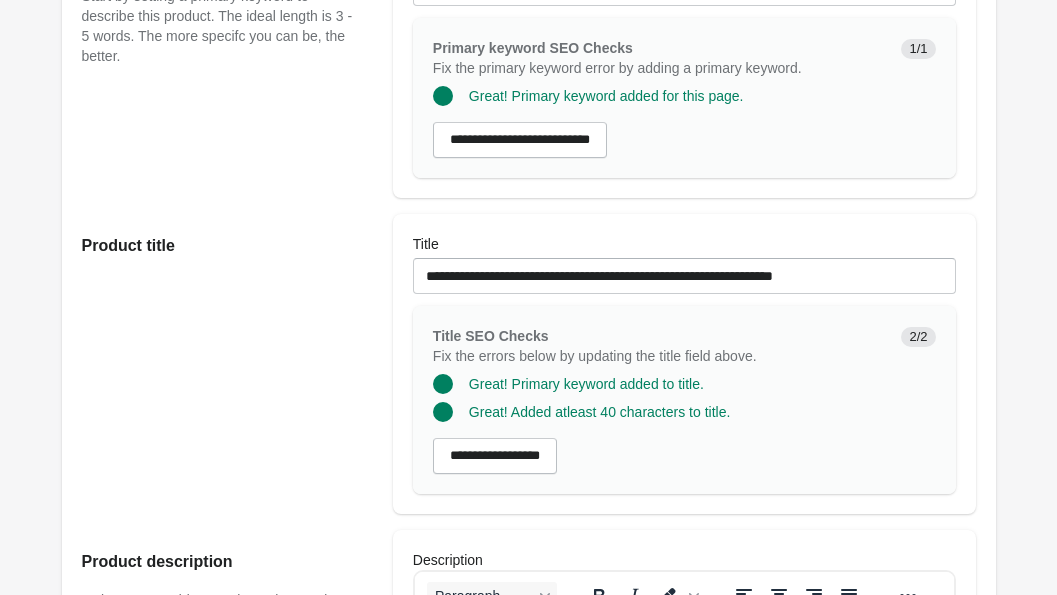 click on "**********" at bounding box center [519, 356] 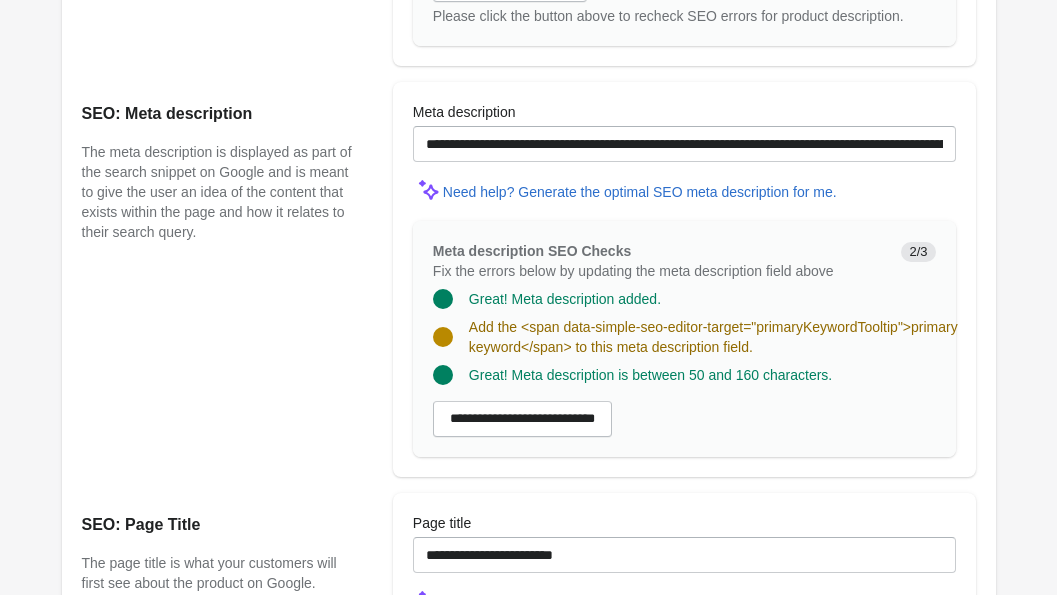 scroll, scrollTop: 1349, scrollLeft: 0, axis: vertical 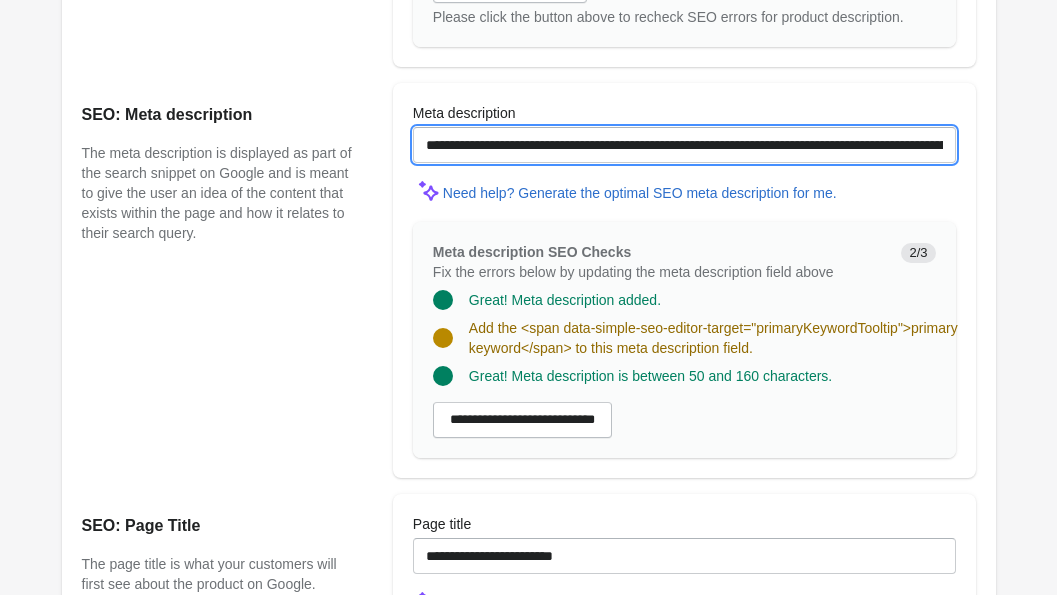 click on "**********" at bounding box center (684, 145) 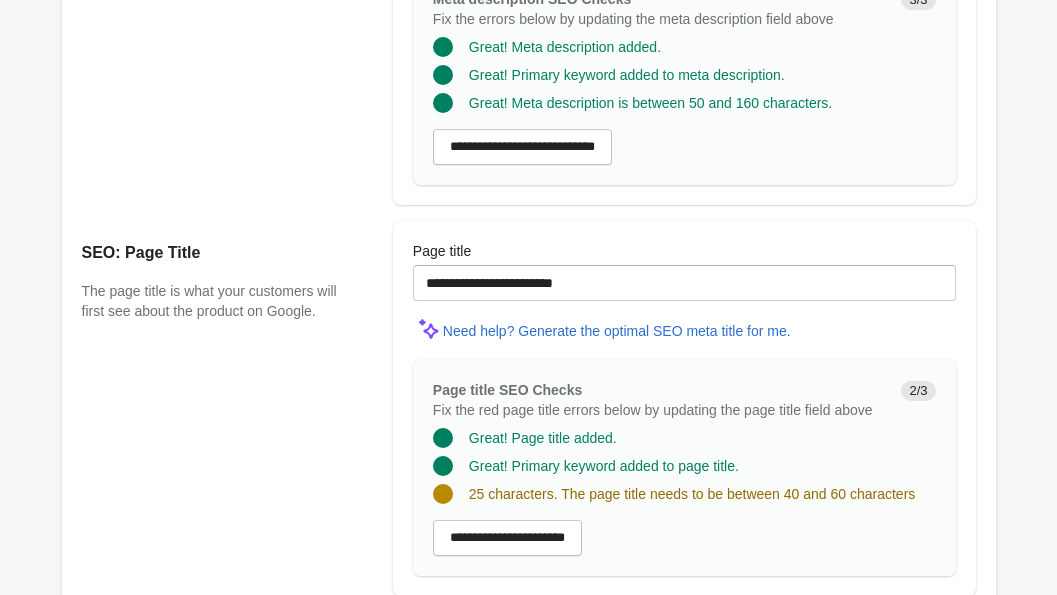 scroll, scrollTop: 1609, scrollLeft: 0, axis: vertical 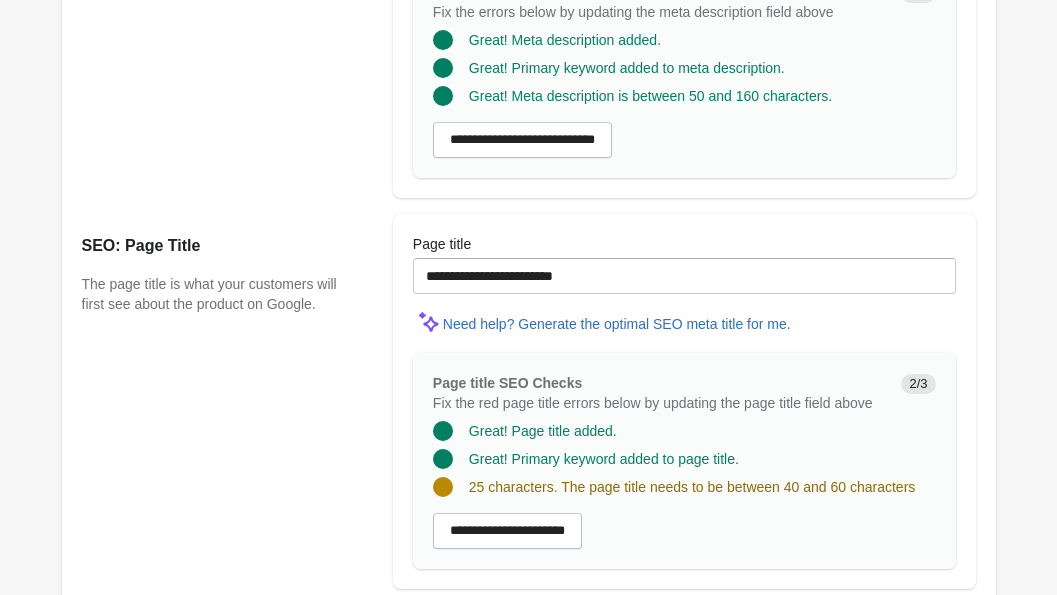 type on "**********" 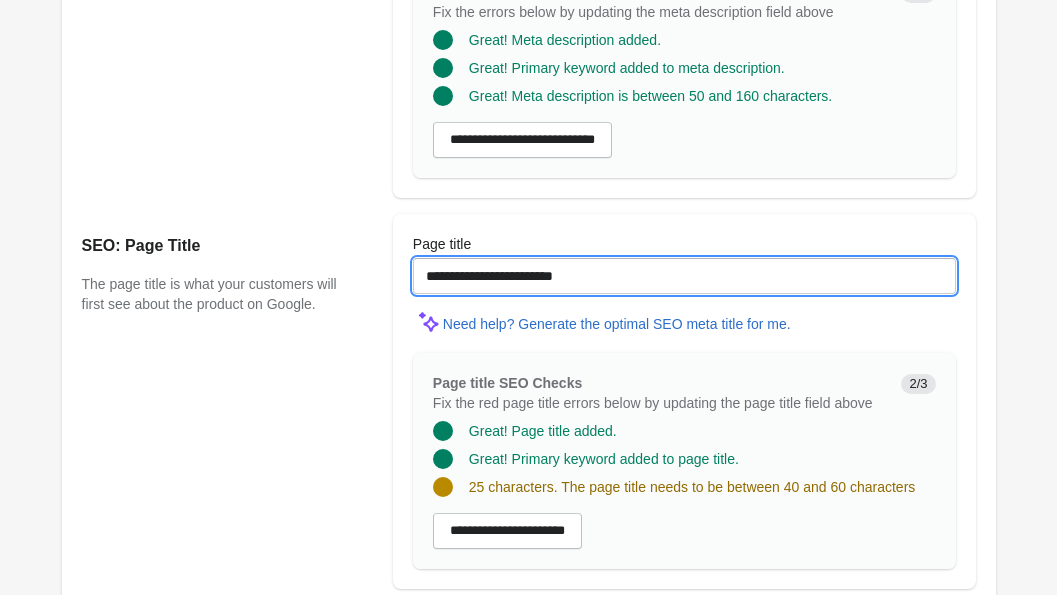 click on "**********" at bounding box center (684, 276) 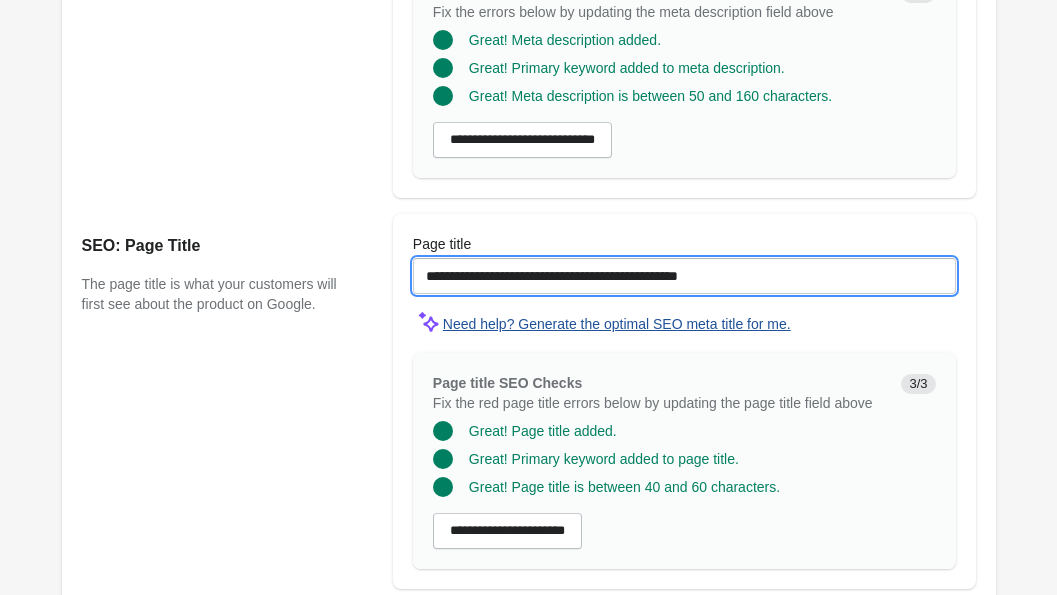 scroll, scrollTop: 1743, scrollLeft: 0, axis: vertical 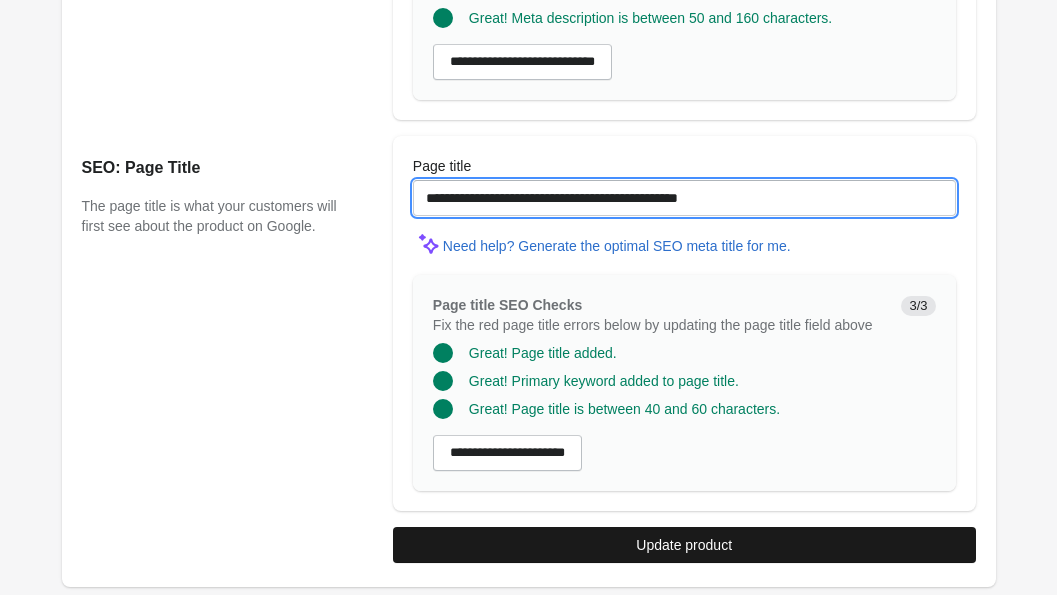 type on "**********" 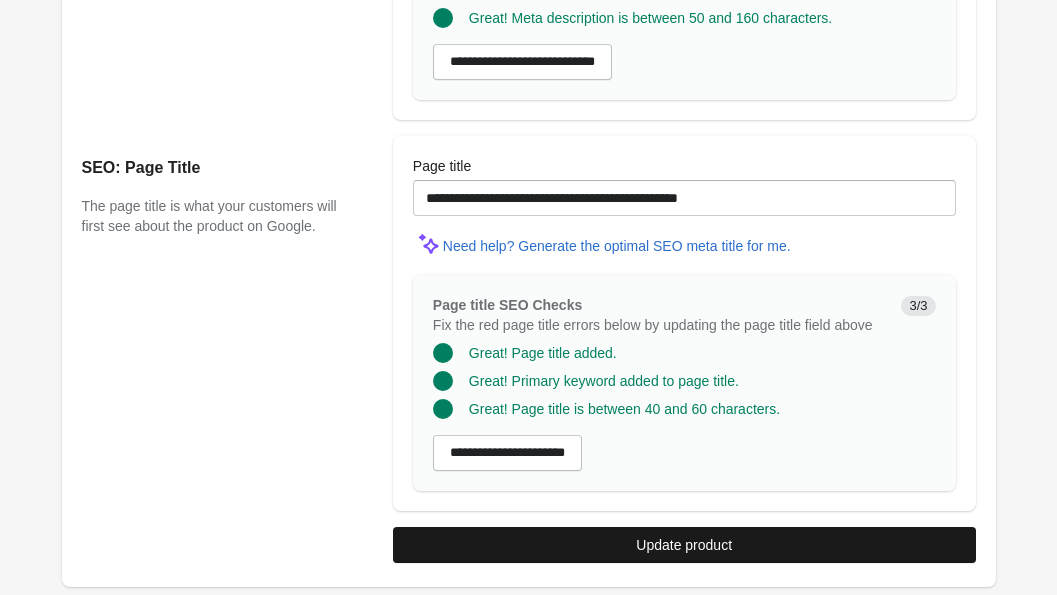 click on "Update product" at bounding box center (684, 545) 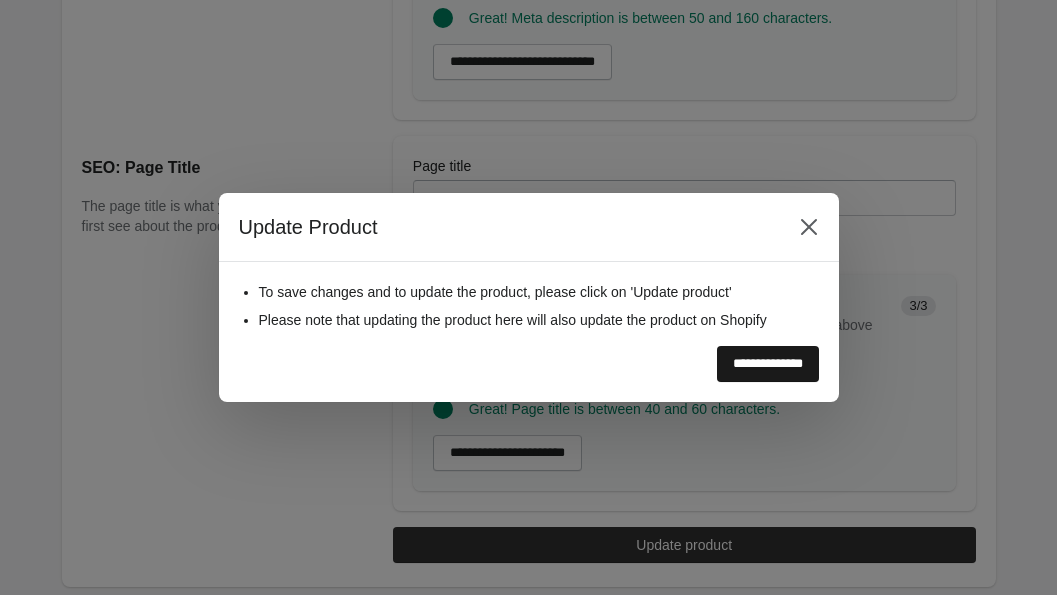 click on "**********" at bounding box center [768, 364] 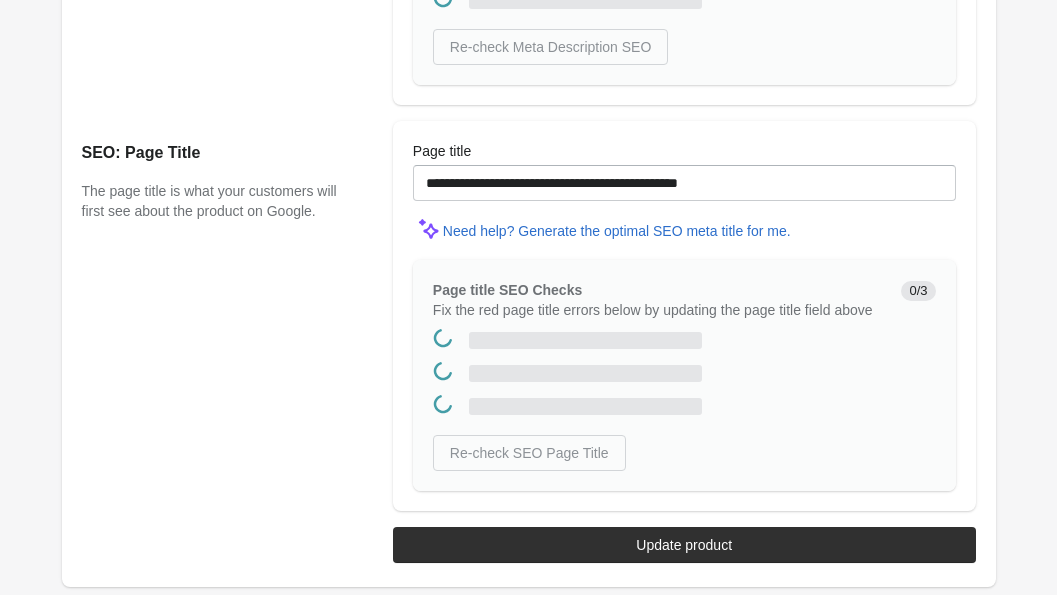 scroll, scrollTop: 0, scrollLeft: 0, axis: both 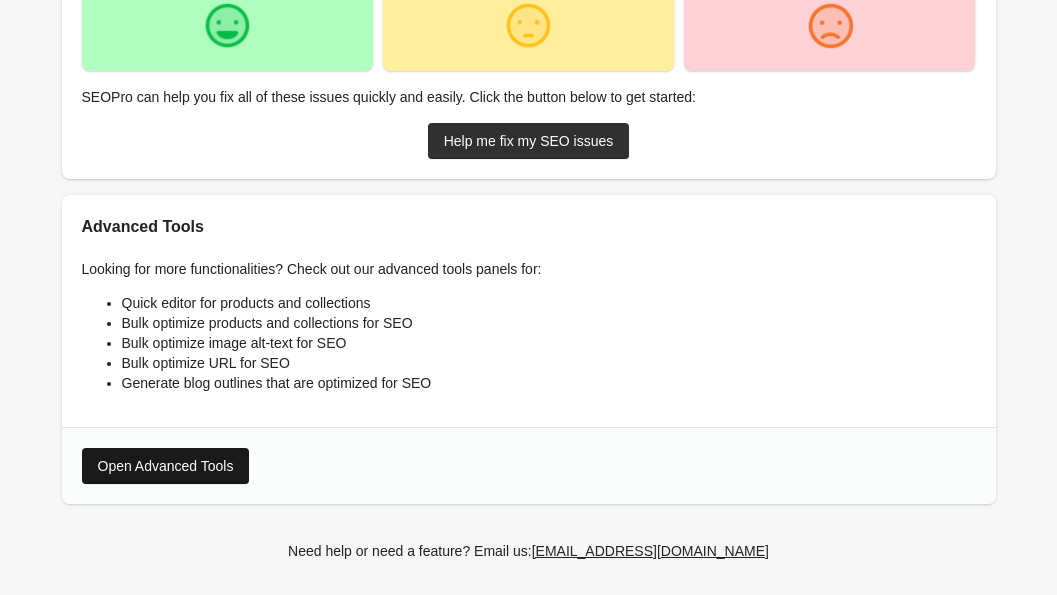 click on "Open Advanced Tools" at bounding box center [166, 466] 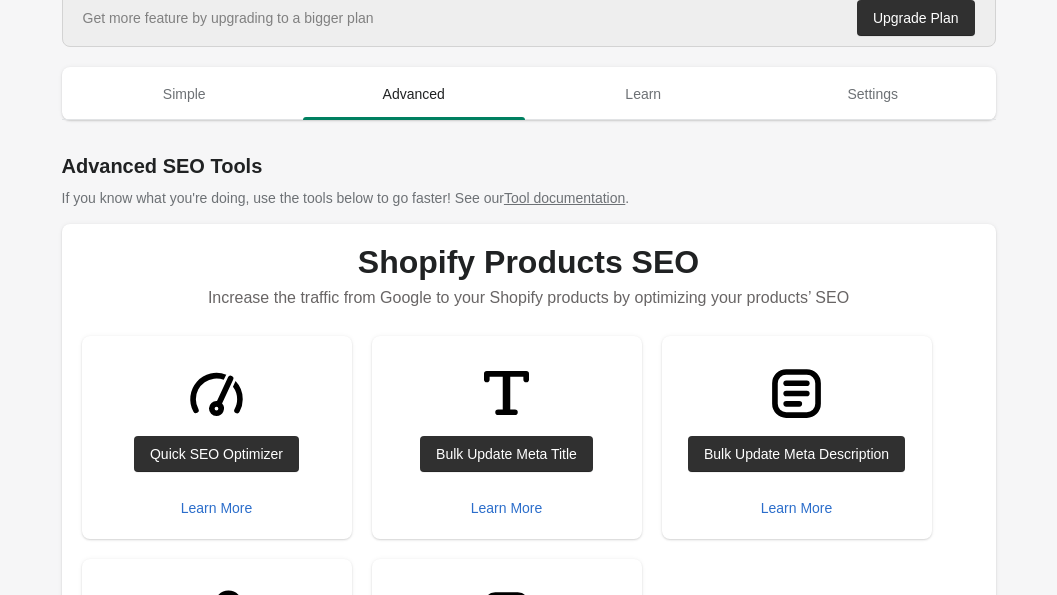 scroll, scrollTop: 0, scrollLeft: 0, axis: both 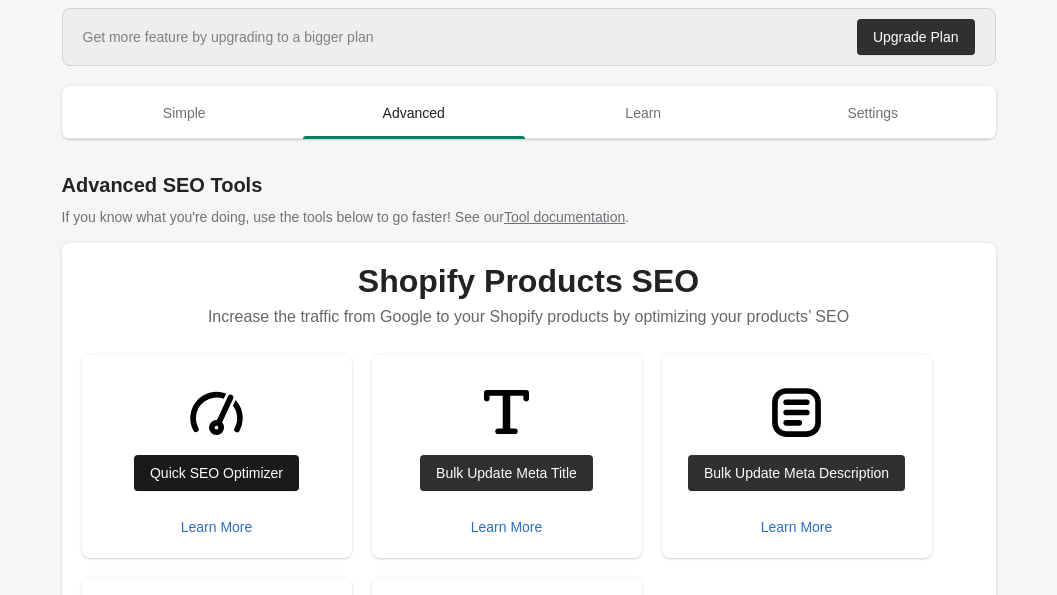 click on "Quick SEO Optimizer" at bounding box center [216, 473] 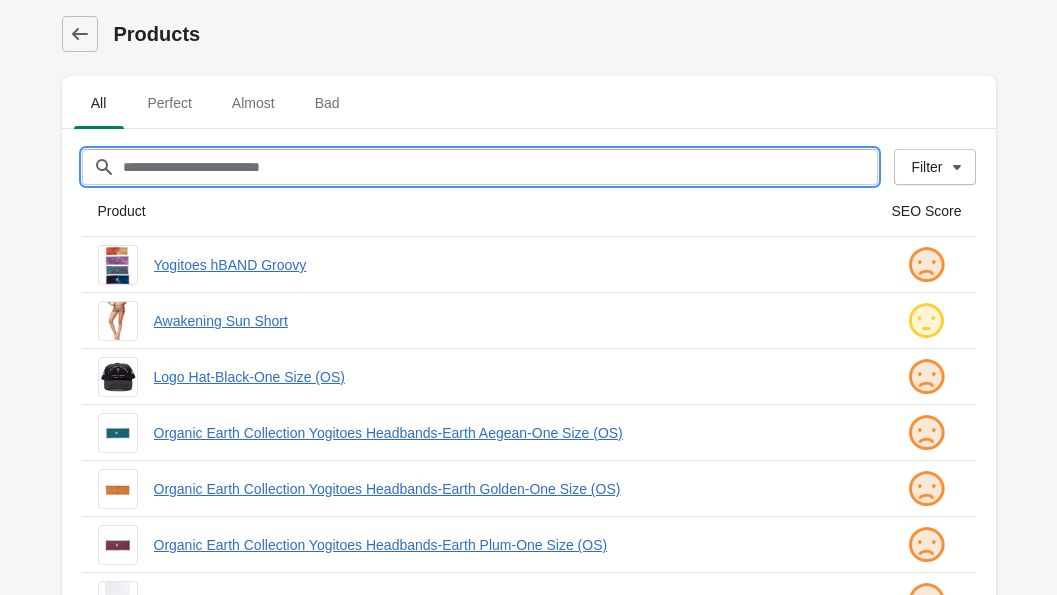 click on "Filter[title]" at bounding box center [500, 167] 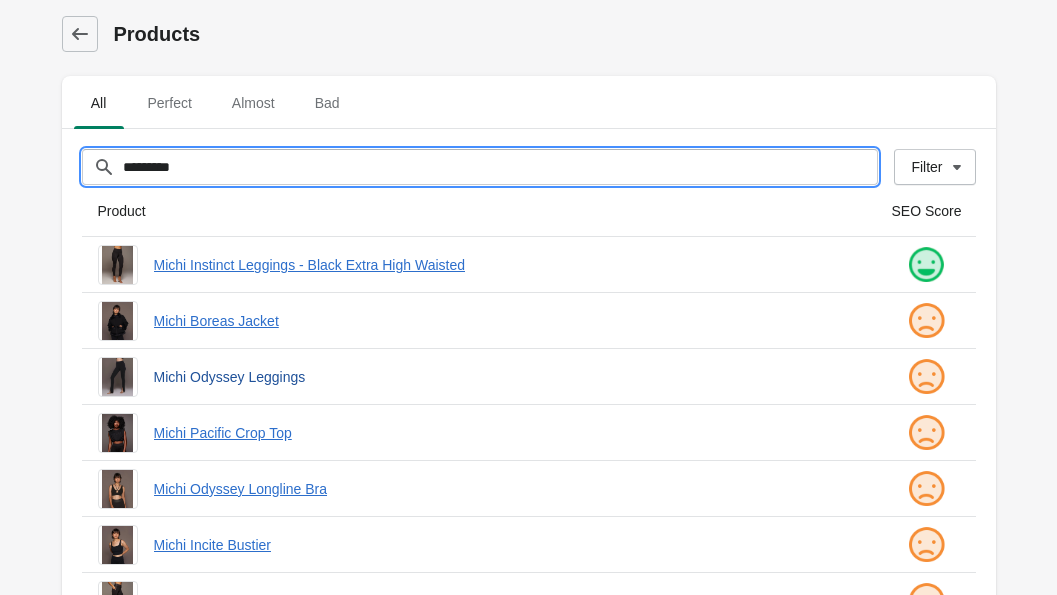type on "*********" 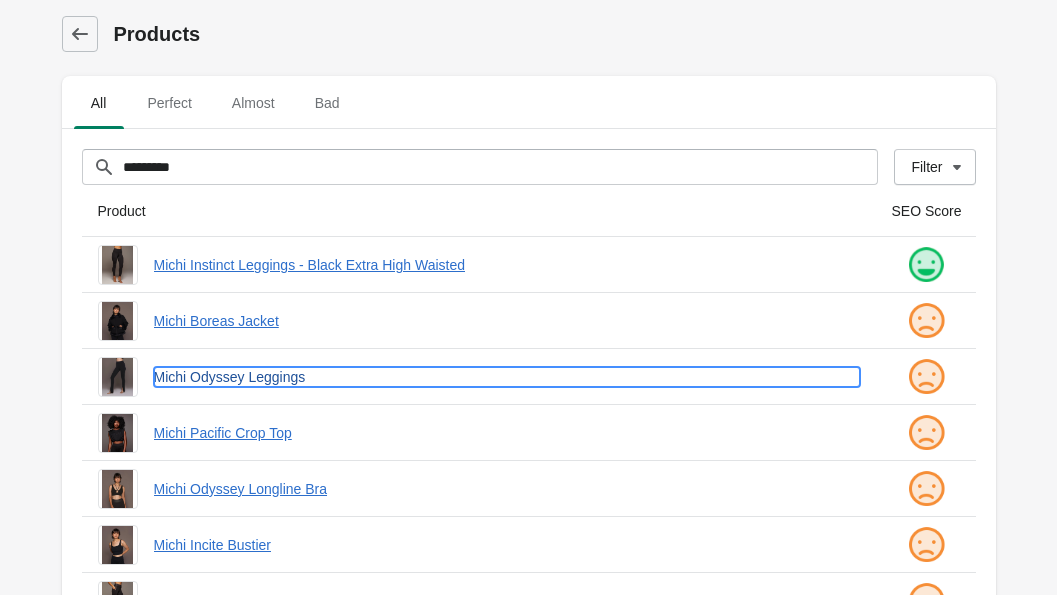 click on "Michi Odyssey Leggings" at bounding box center (507, 377) 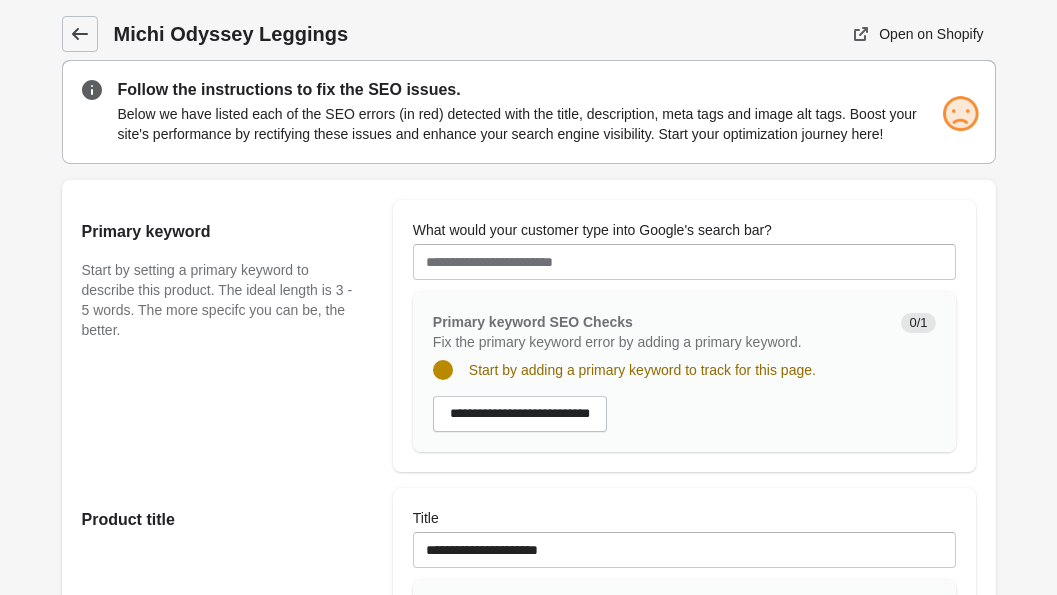 click 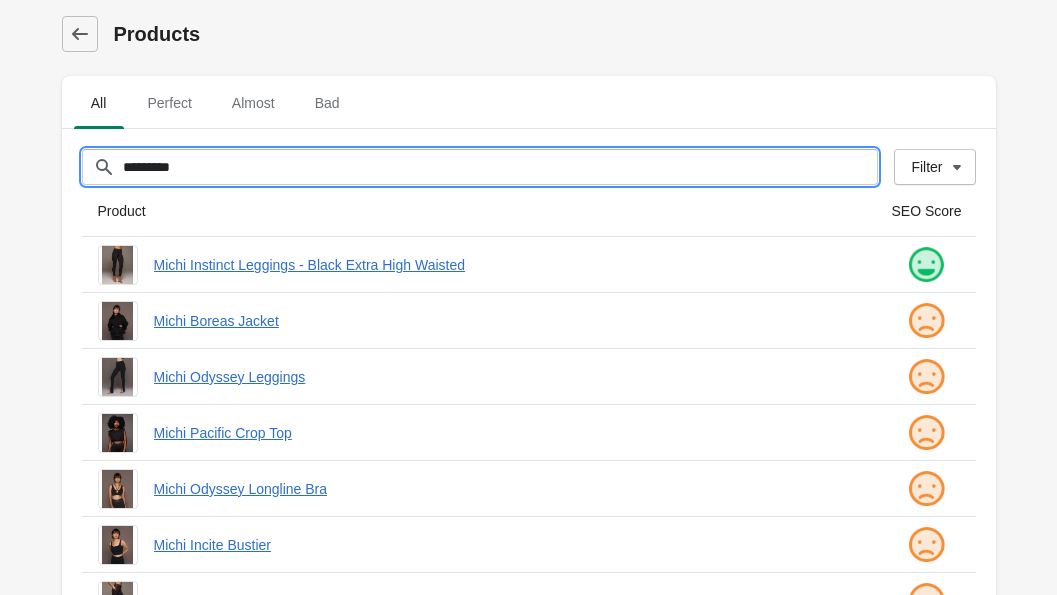 click on "*********" at bounding box center (500, 167) 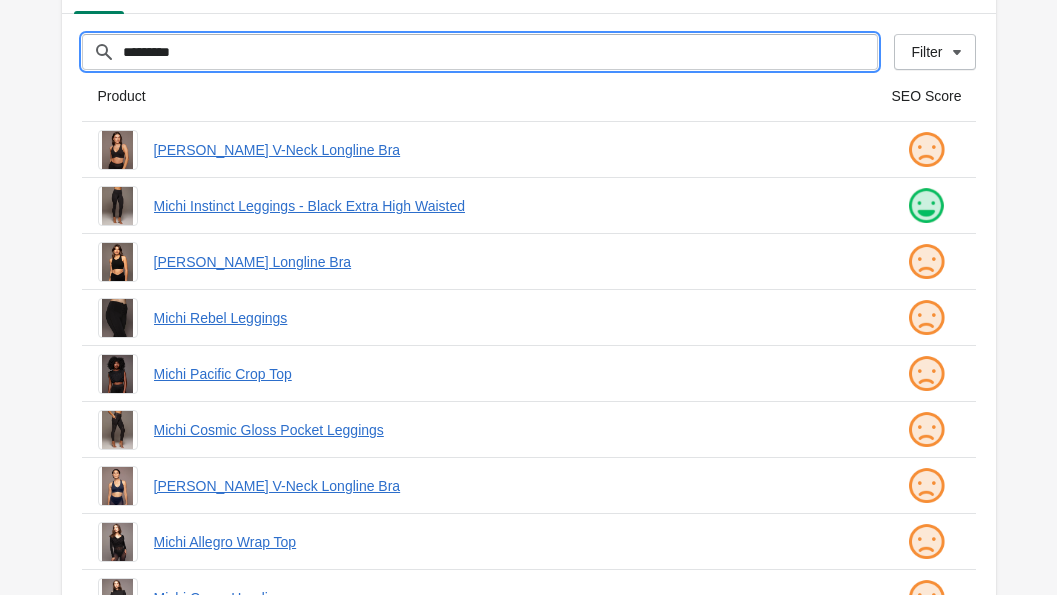 scroll, scrollTop: 0, scrollLeft: 0, axis: both 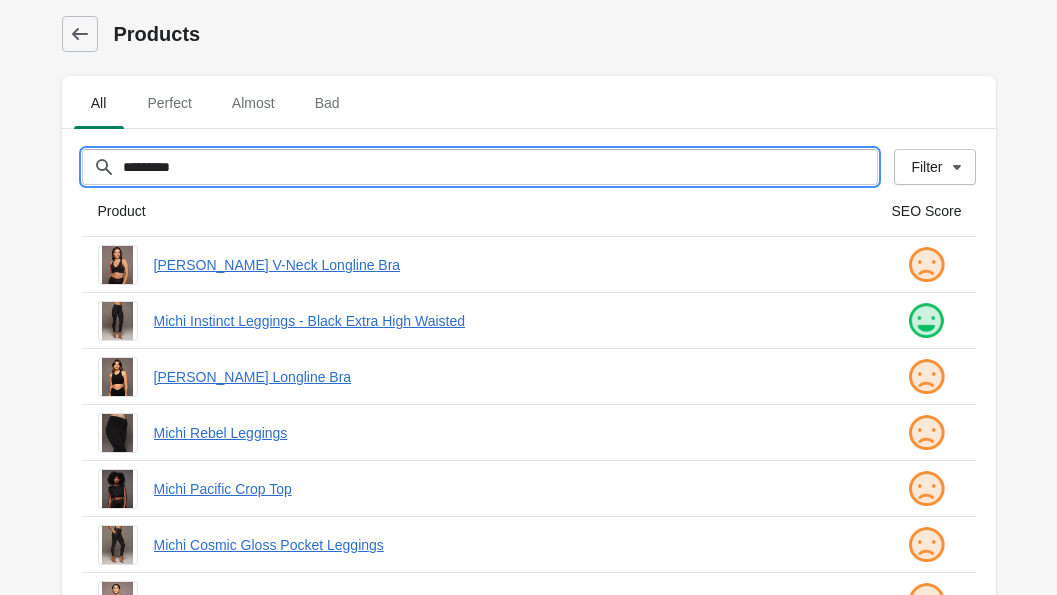drag, startPoint x: 159, startPoint y: 170, endPoint x: 70, endPoint y: 171, distance: 89.005615 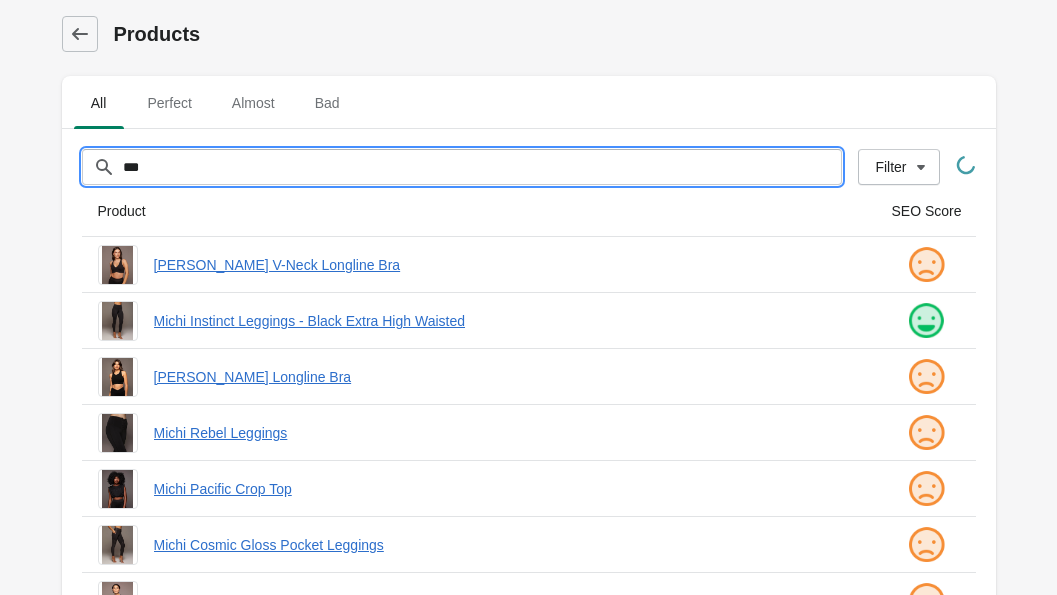 click on "***" at bounding box center [482, 167] 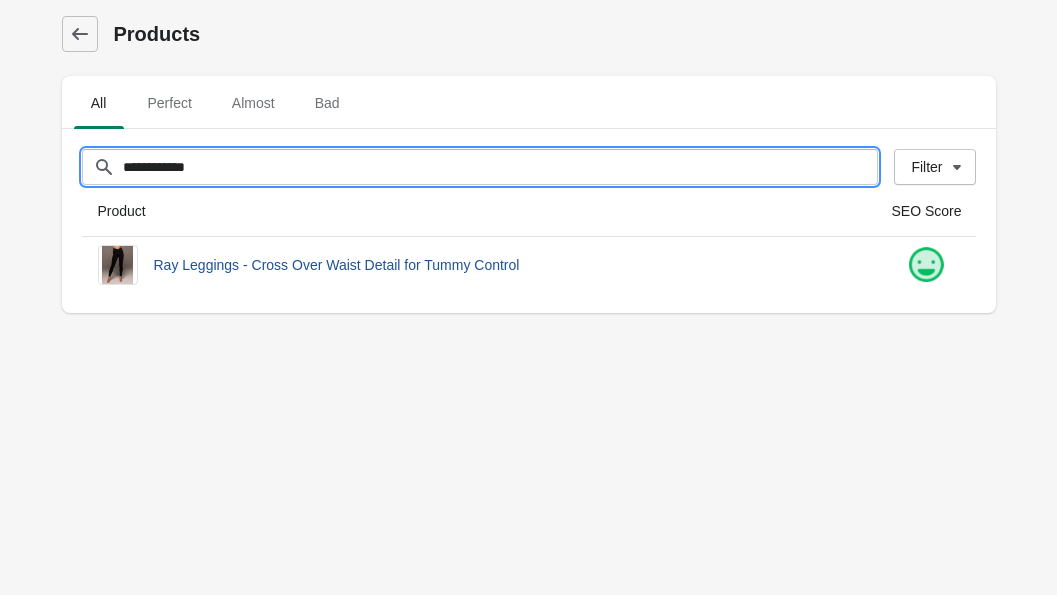 type on "**********" 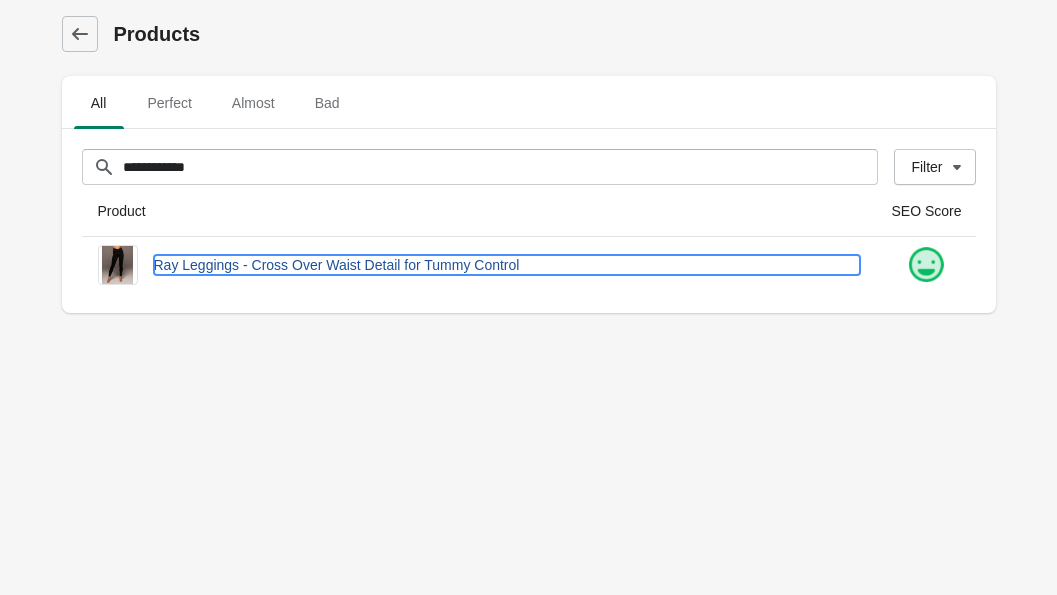 click on "Ray Leggings - Cross Over Waist Detail for Tummy Control" at bounding box center (507, 265) 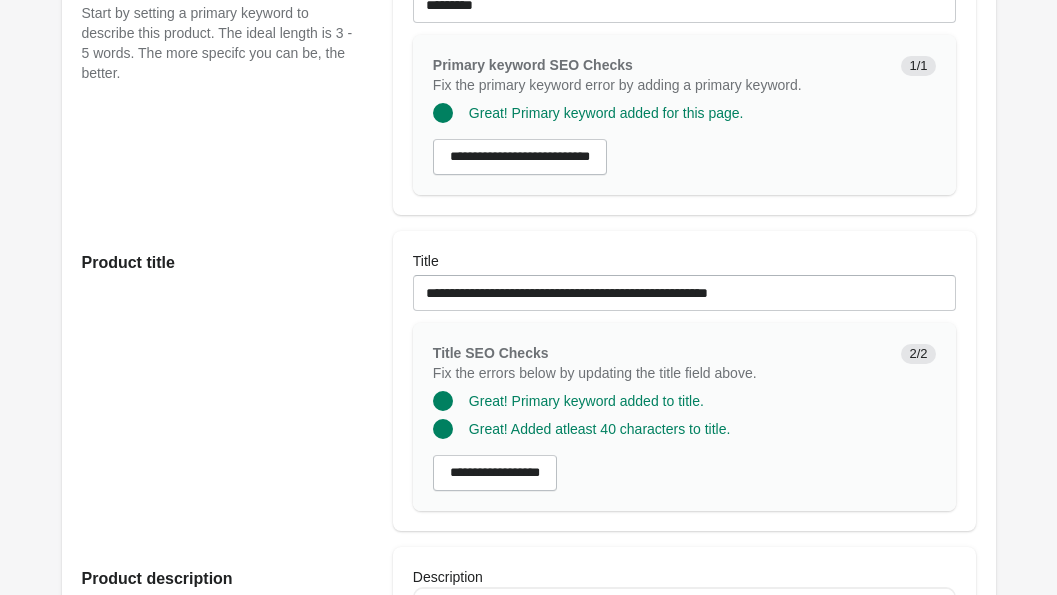 scroll, scrollTop: 0, scrollLeft: 0, axis: both 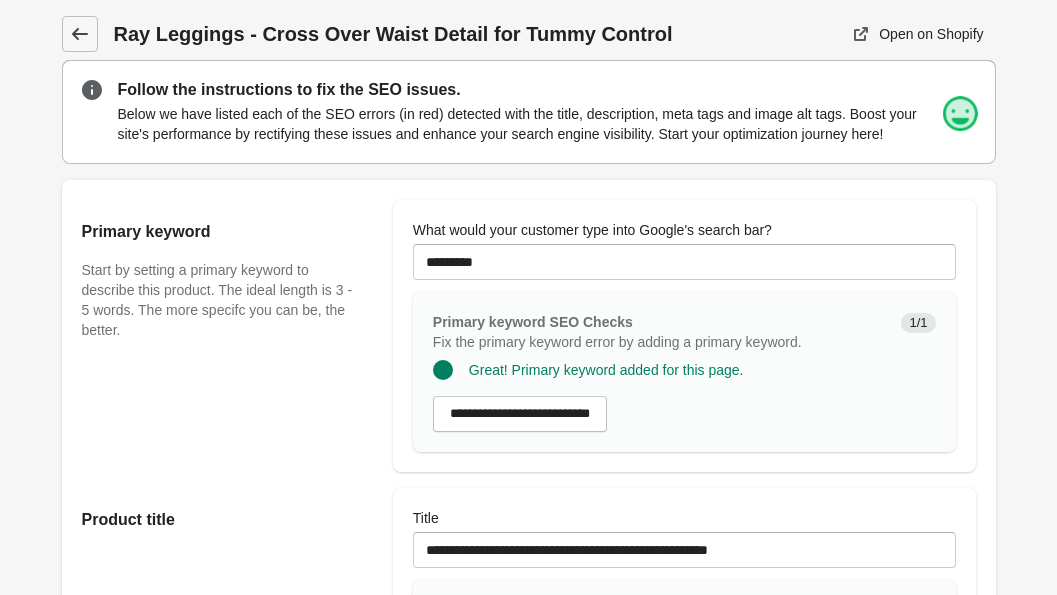 click 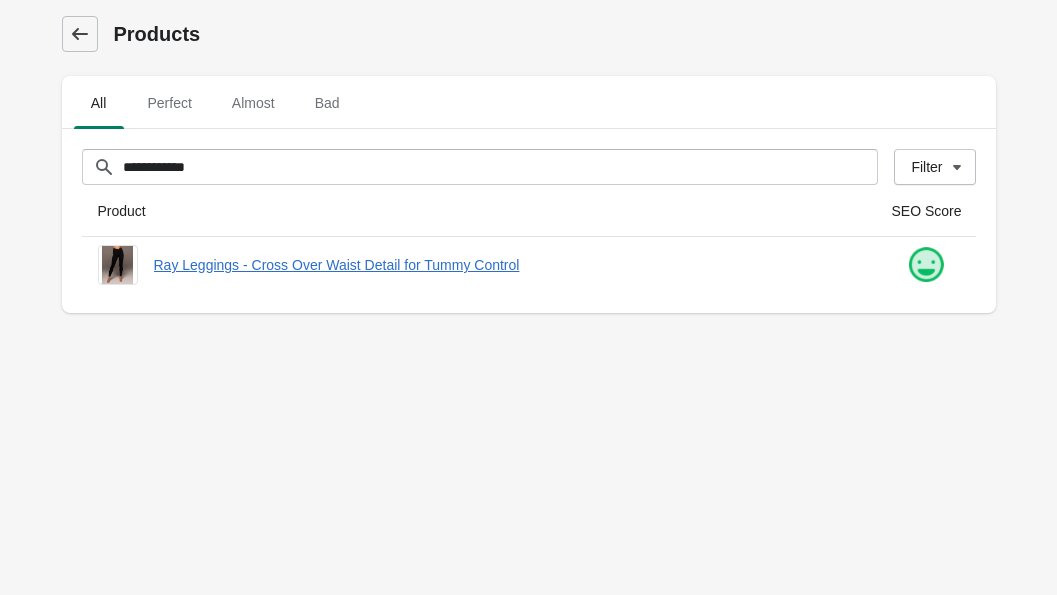 click 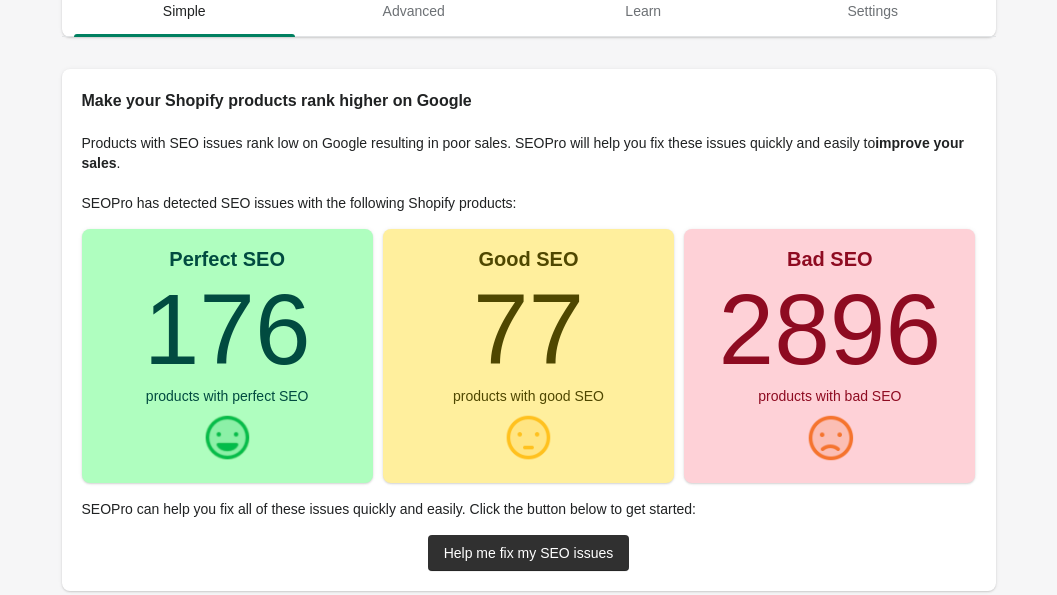 scroll, scrollTop: 46, scrollLeft: 0, axis: vertical 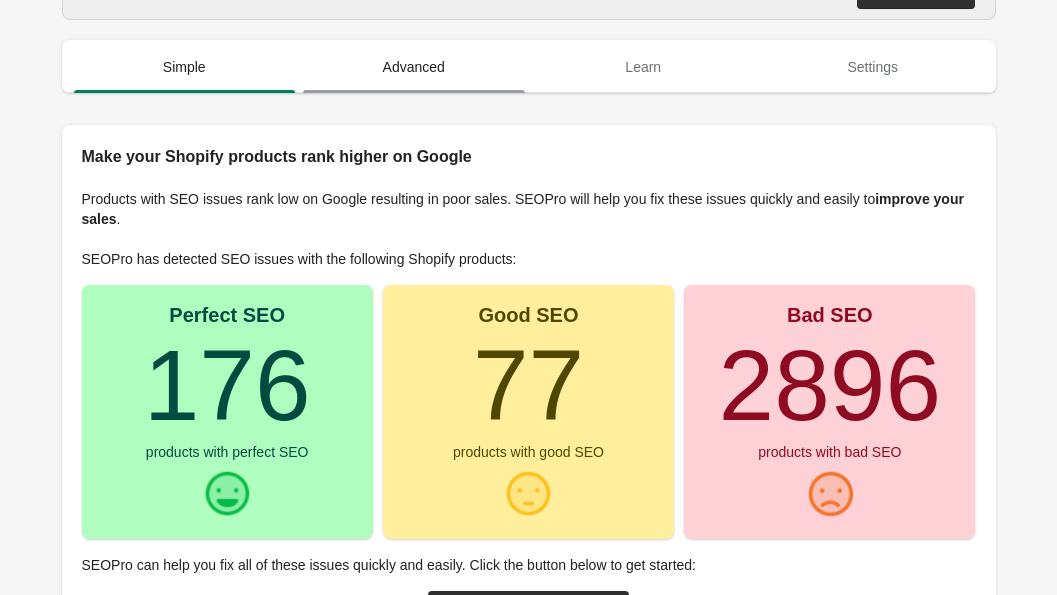 click on "Advanced" at bounding box center (414, 67) 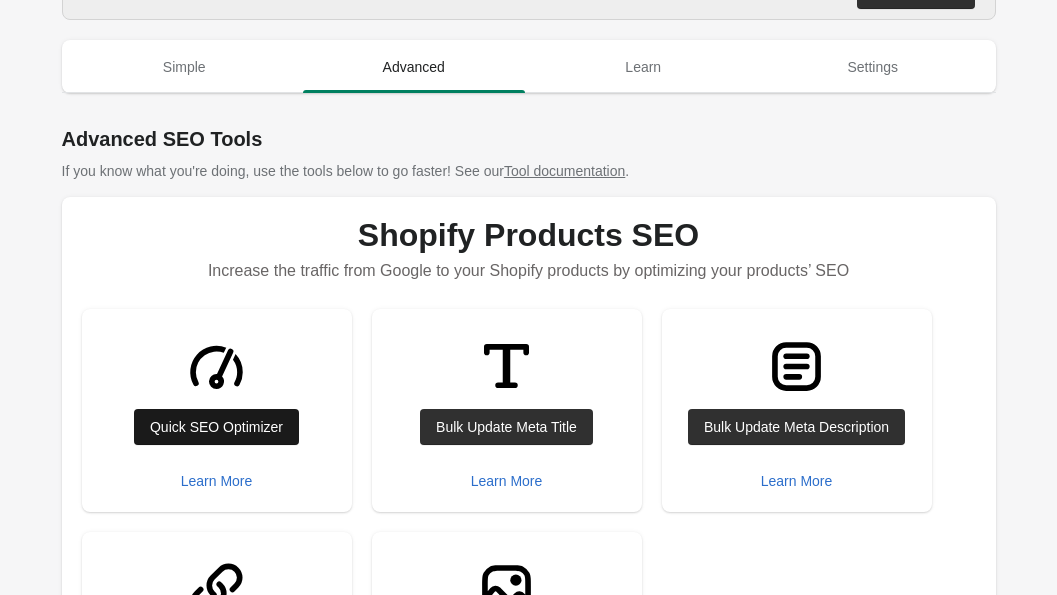 click on "Quick SEO Optimizer" at bounding box center [216, 427] 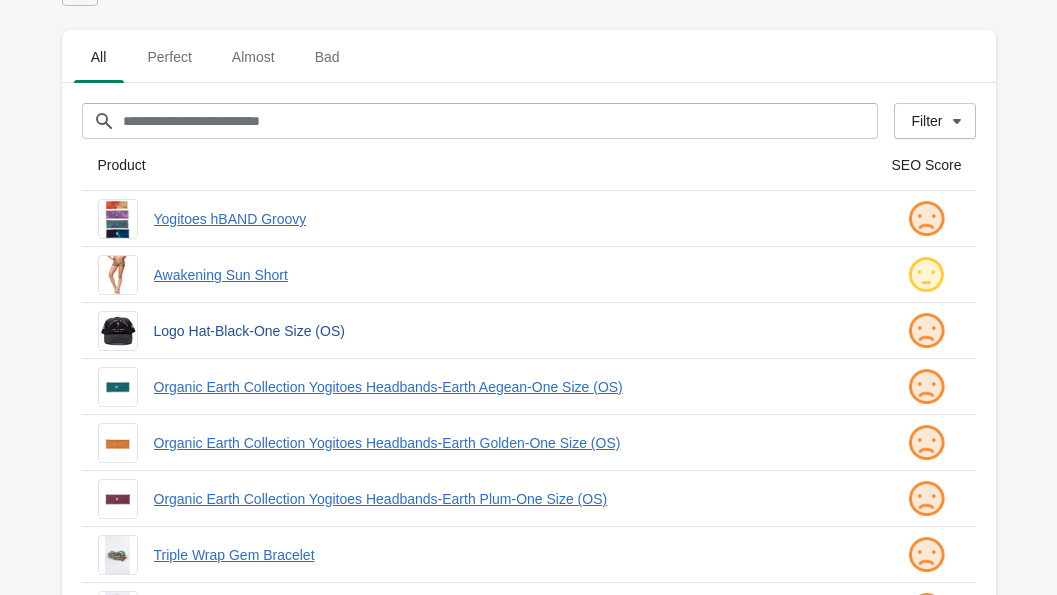scroll, scrollTop: 0, scrollLeft: 0, axis: both 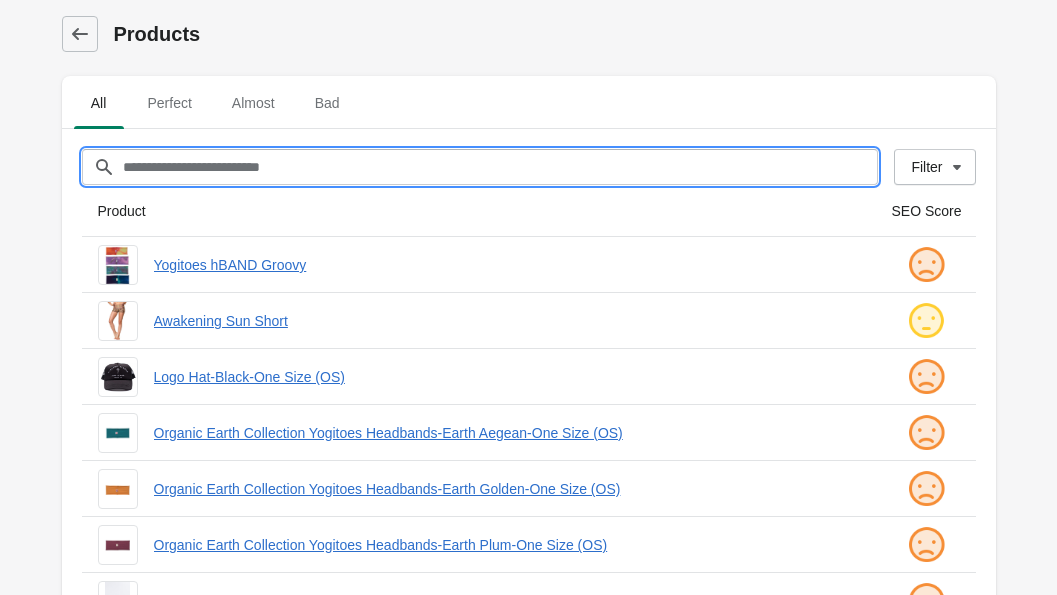 click on "Filter[title]" at bounding box center [500, 167] 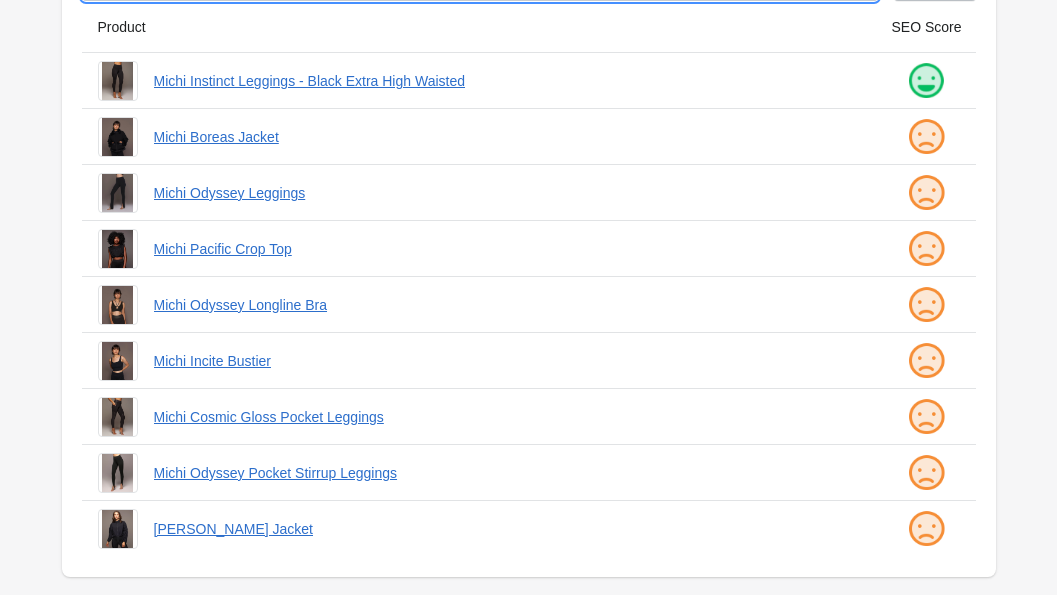 scroll, scrollTop: 190, scrollLeft: 0, axis: vertical 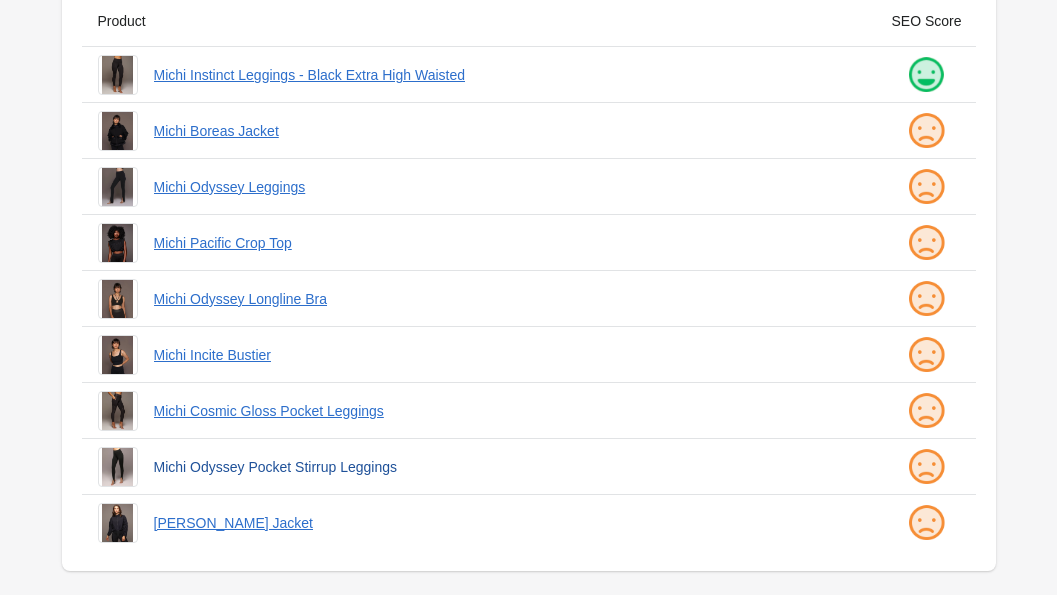 type on "**********" 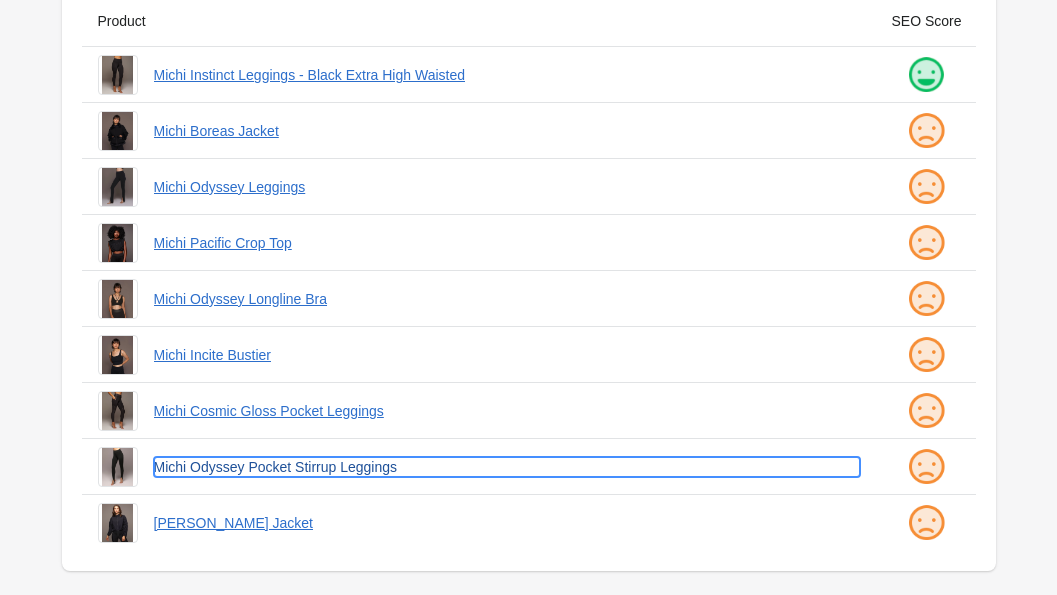 click on "Michi Odyssey Pocket Stirrup Leggings" at bounding box center (507, 467) 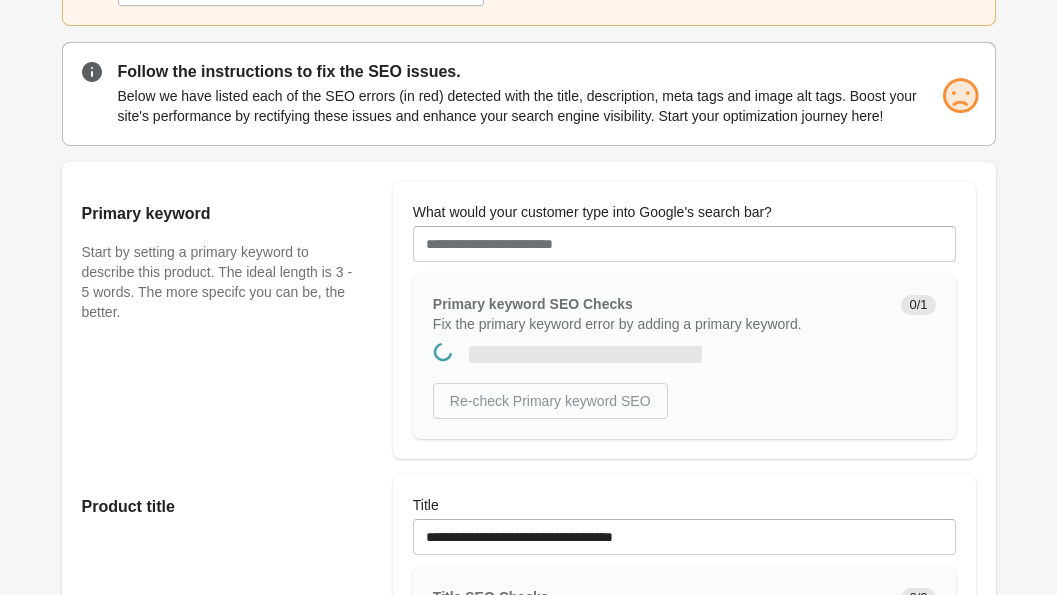 scroll, scrollTop: 0, scrollLeft: 0, axis: both 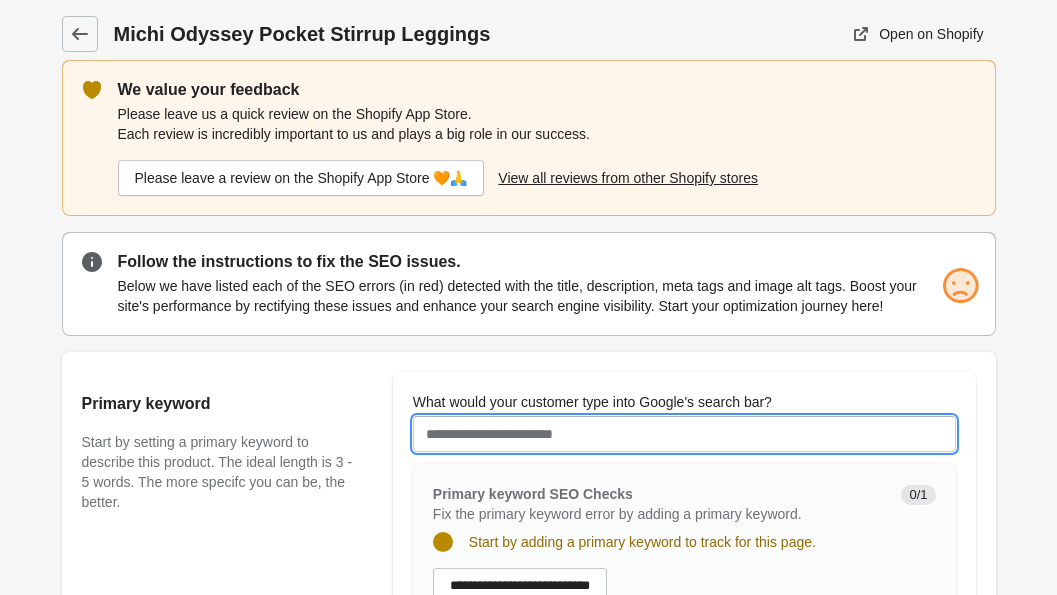 click on "What would your customer type into Google's search bar?" at bounding box center [684, 434] 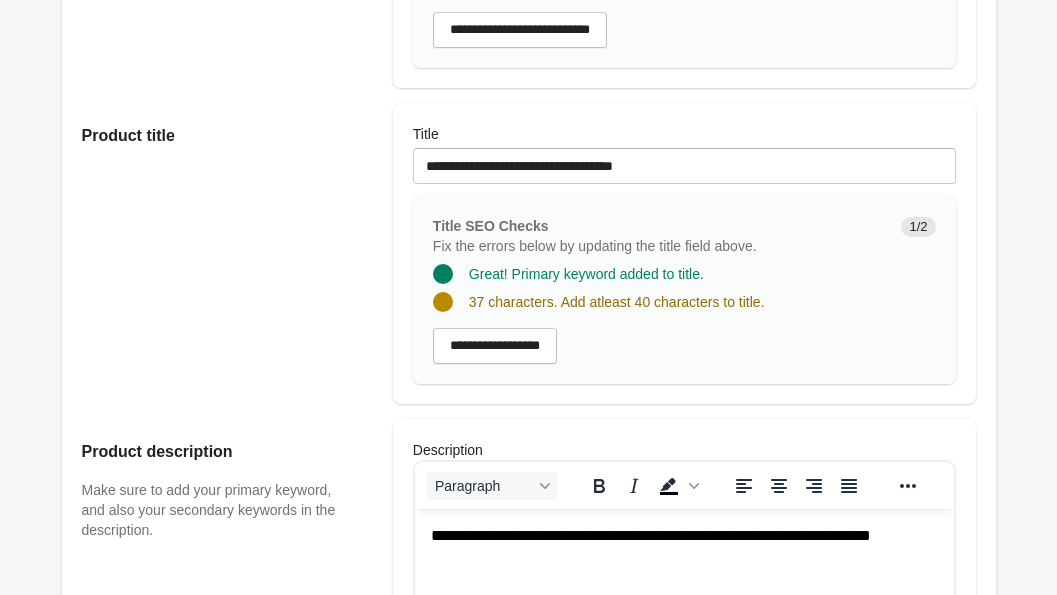scroll, scrollTop: 555, scrollLeft: 0, axis: vertical 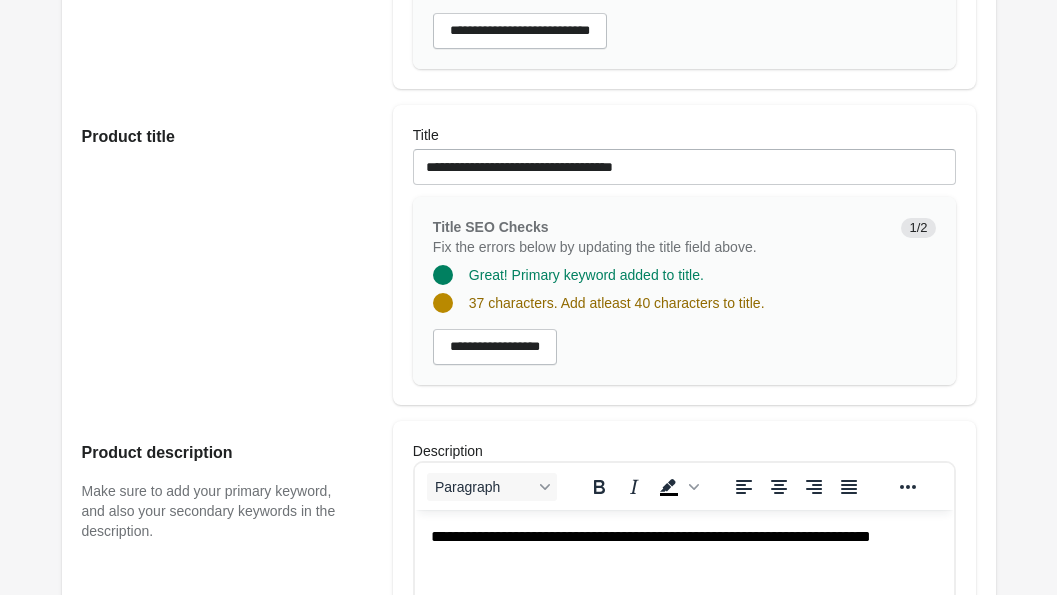 type on "**********" 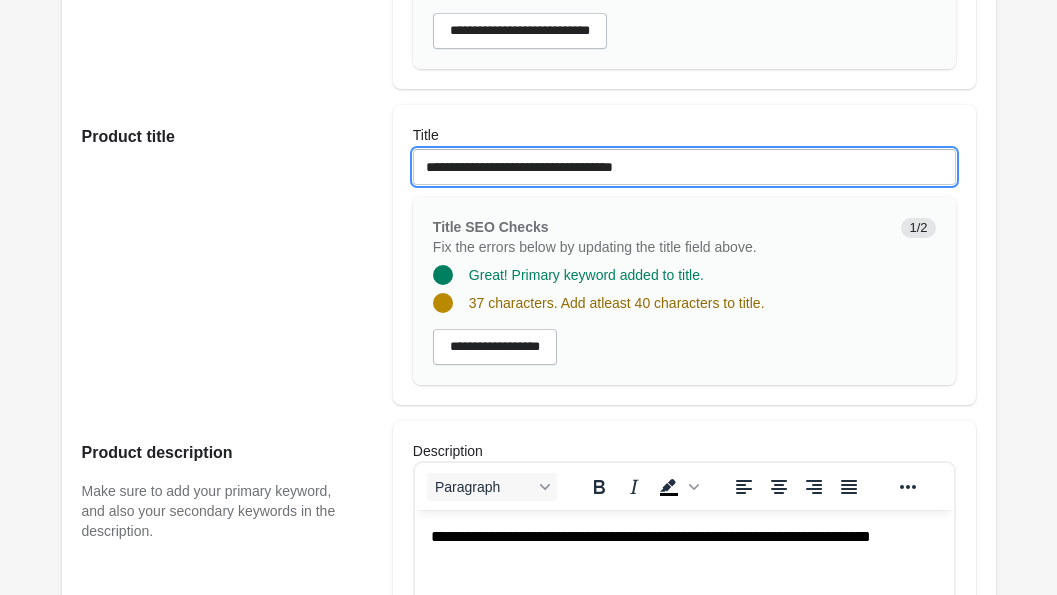 click on "**********" at bounding box center [684, 167] 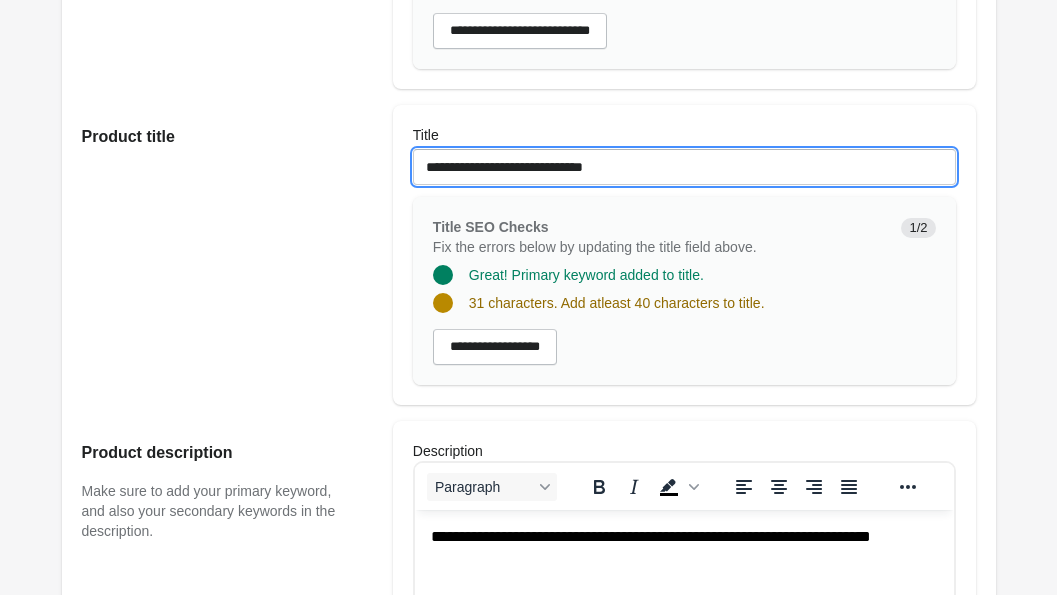 click on "**********" at bounding box center (684, 167) 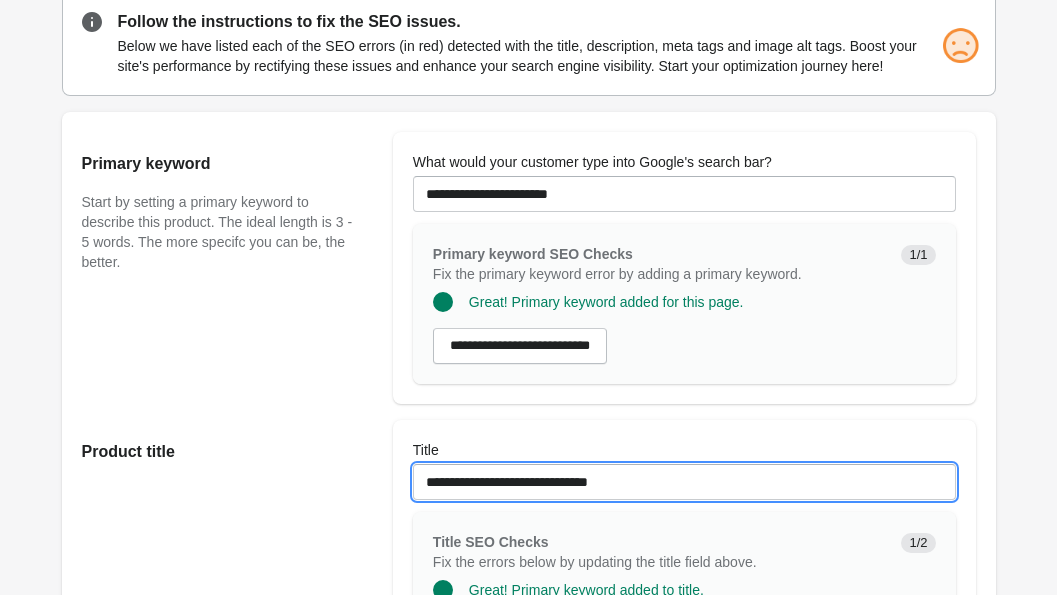 scroll, scrollTop: 233, scrollLeft: 0, axis: vertical 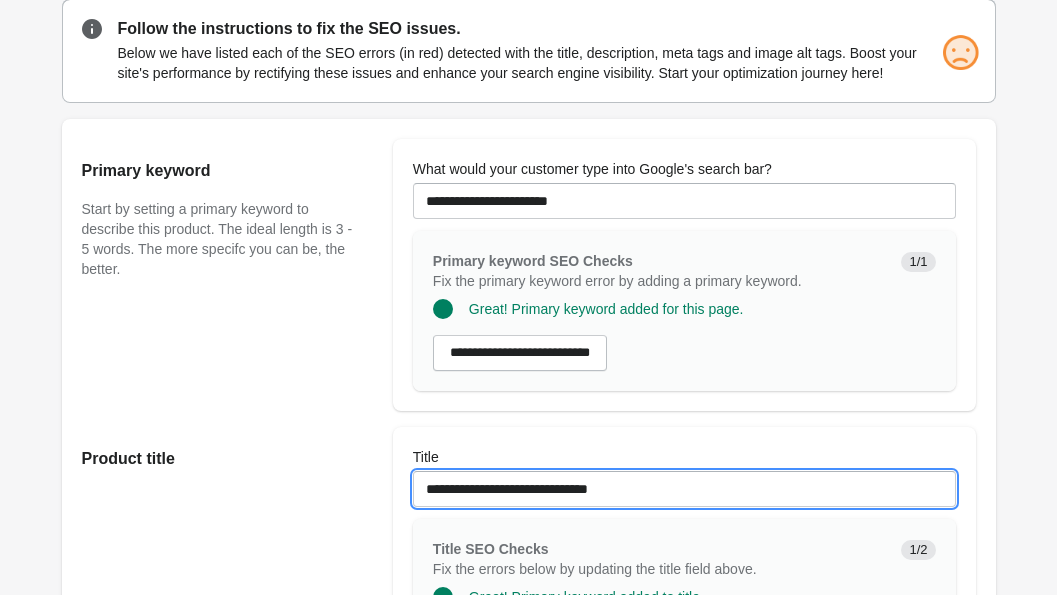 type on "**********" 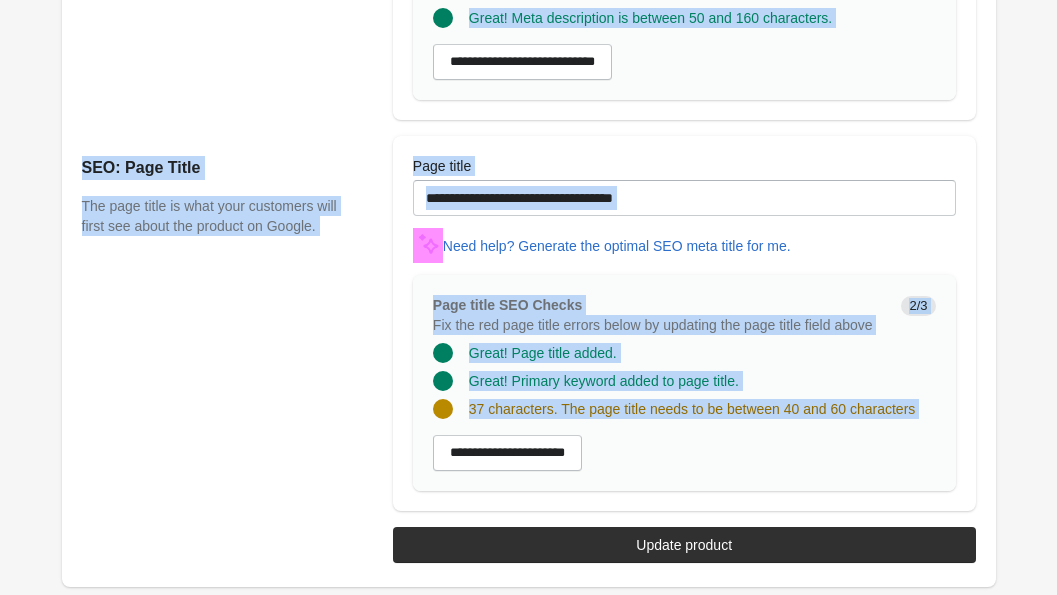 scroll, scrollTop: 2035, scrollLeft: 0, axis: vertical 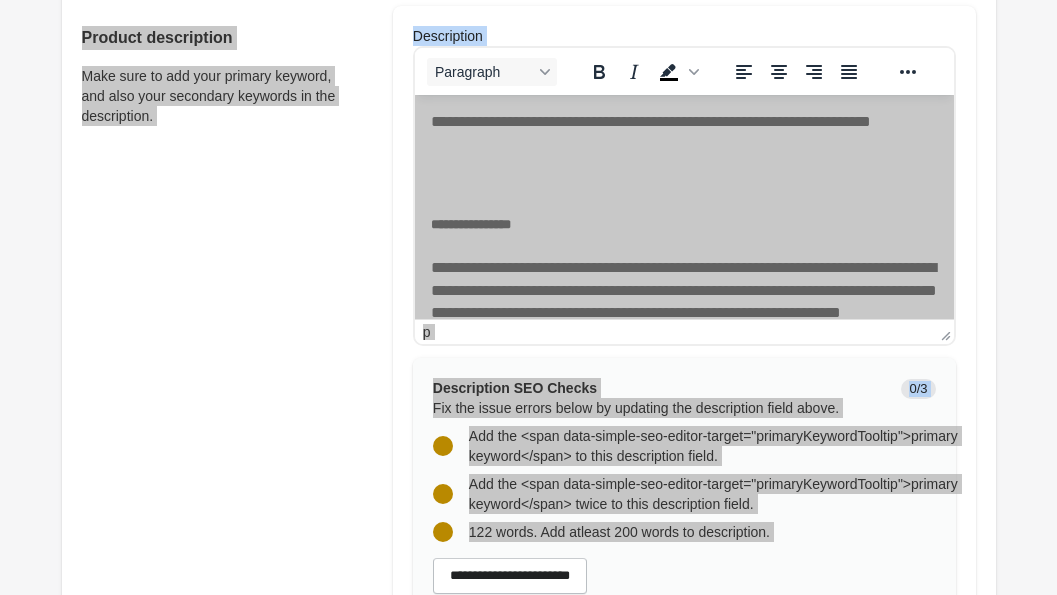 click on "**********" at bounding box center [683, 133] 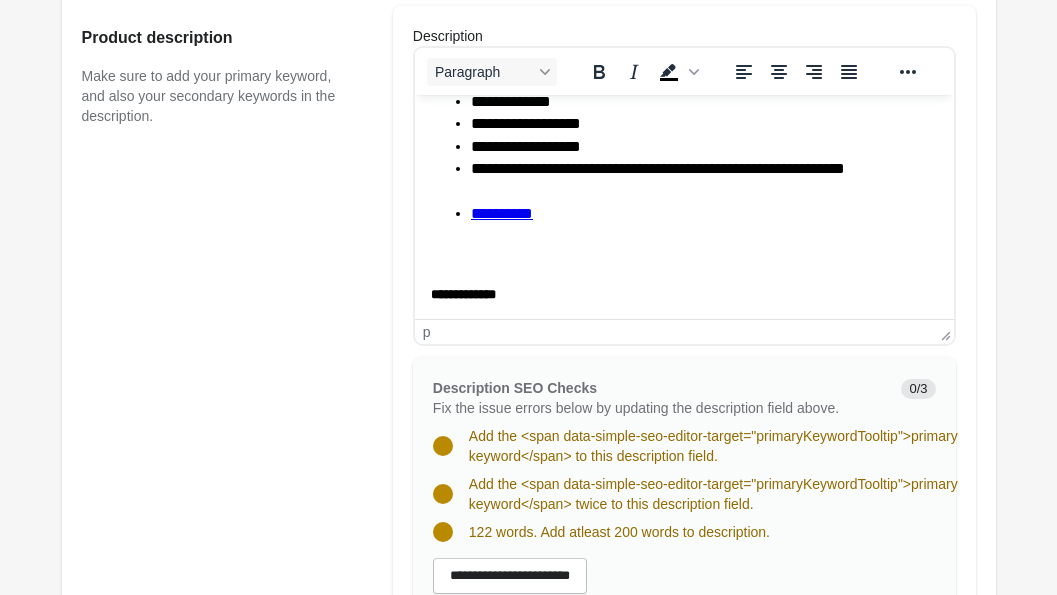 scroll, scrollTop: 773, scrollLeft: 0, axis: vertical 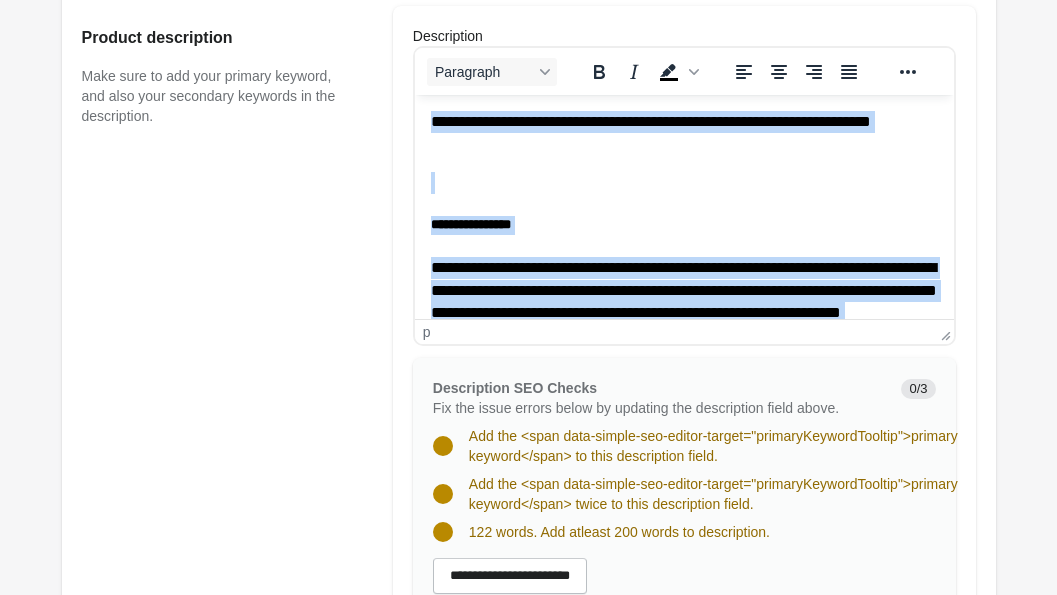 drag, startPoint x: 610, startPoint y: 262, endPoint x: 412, endPoint y: 87, distance: 264.25177 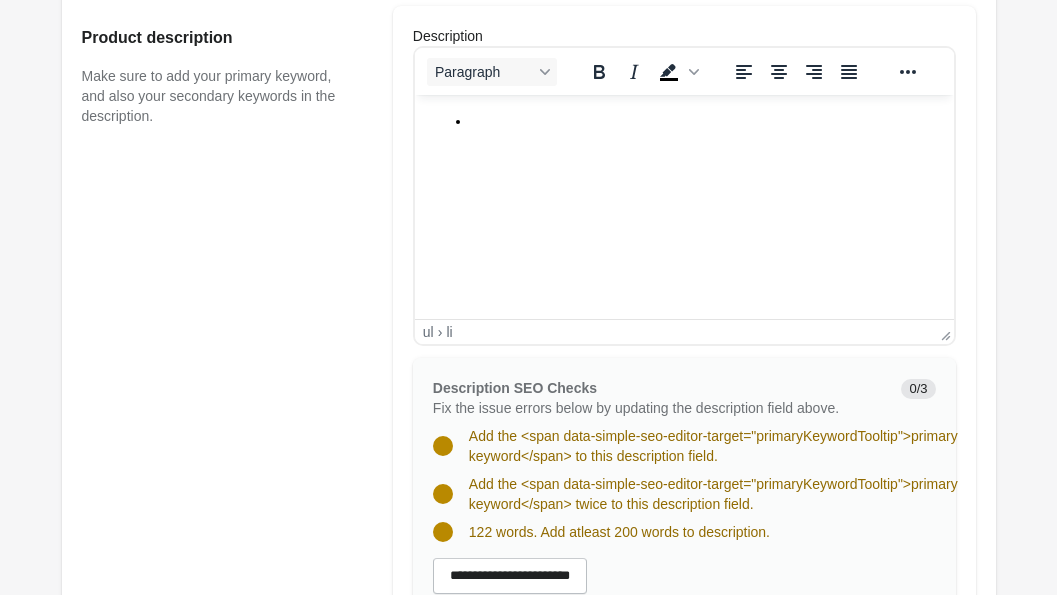 type 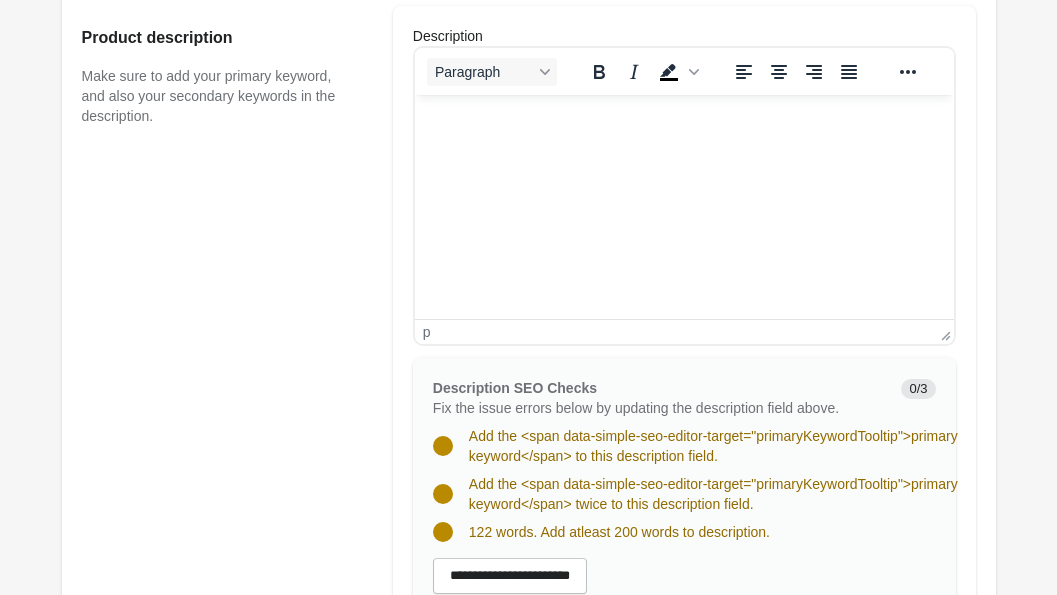 scroll, scrollTop: 912, scrollLeft: 0, axis: vertical 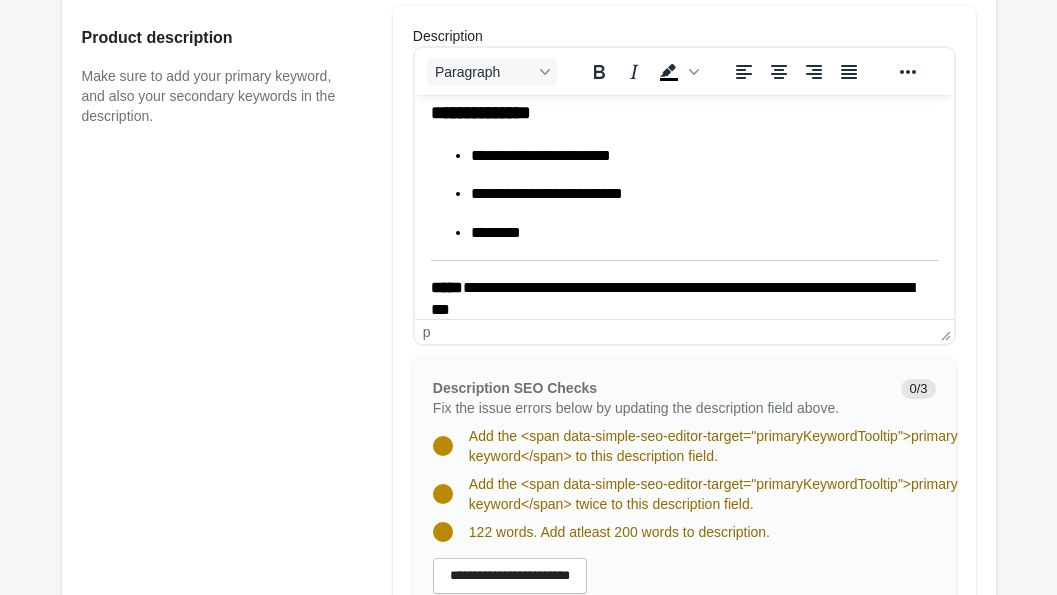 click on "*****" at bounding box center (446, 287) 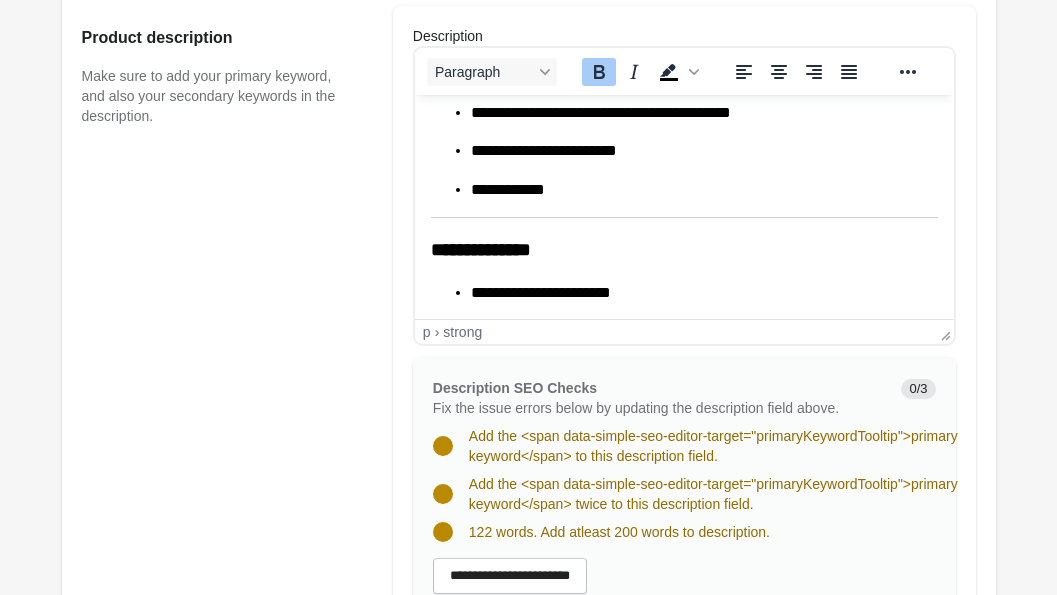 scroll, scrollTop: 776, scrollLeft: 0, axis: vertical 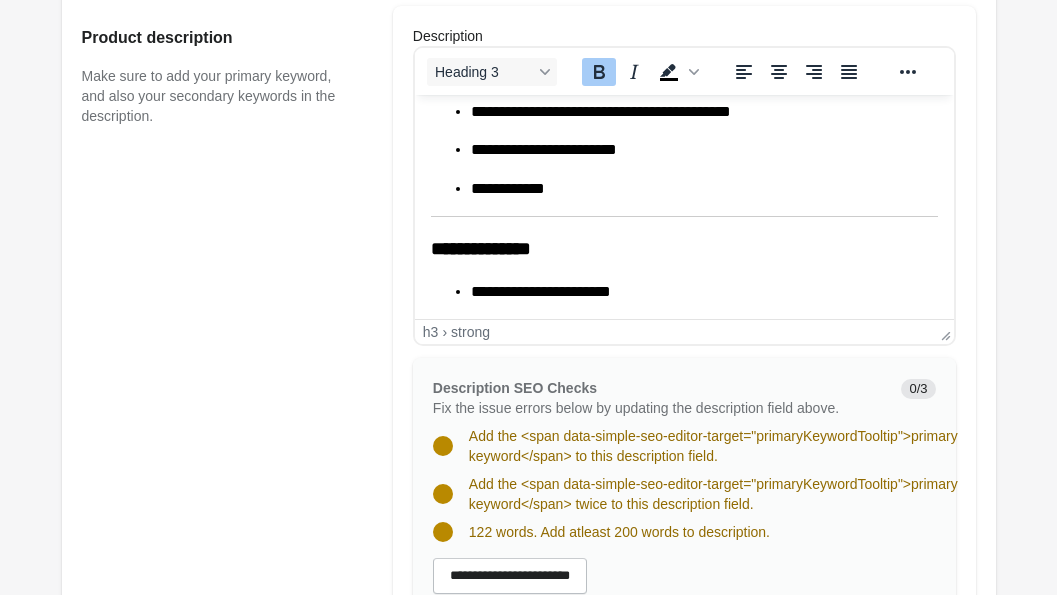 click on "**********" at bounding box center (480, 248) 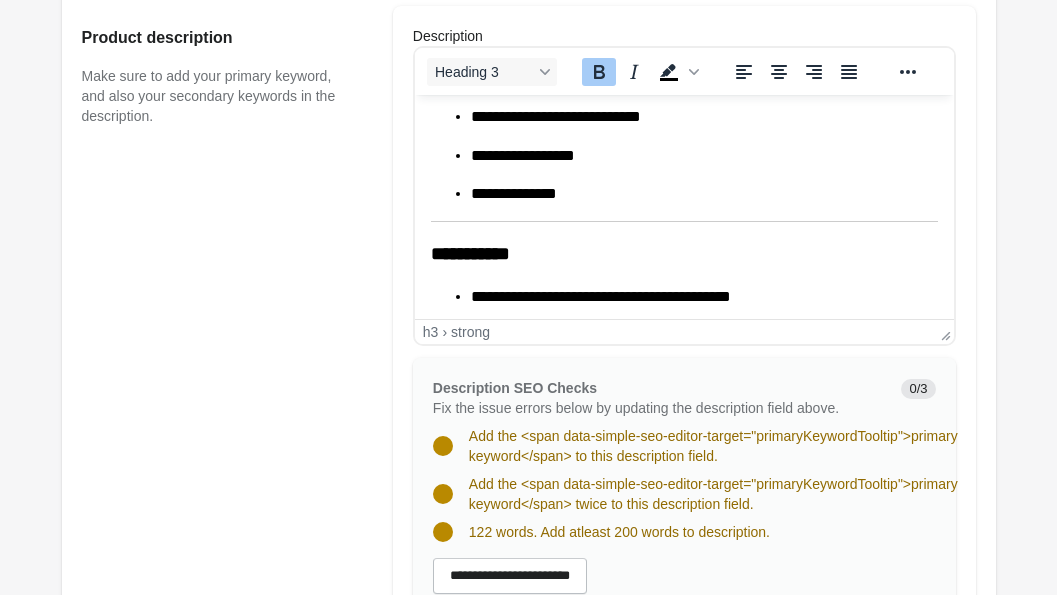 scroll, scrollTop: 590, scrollLeft: 0, axis: vertical 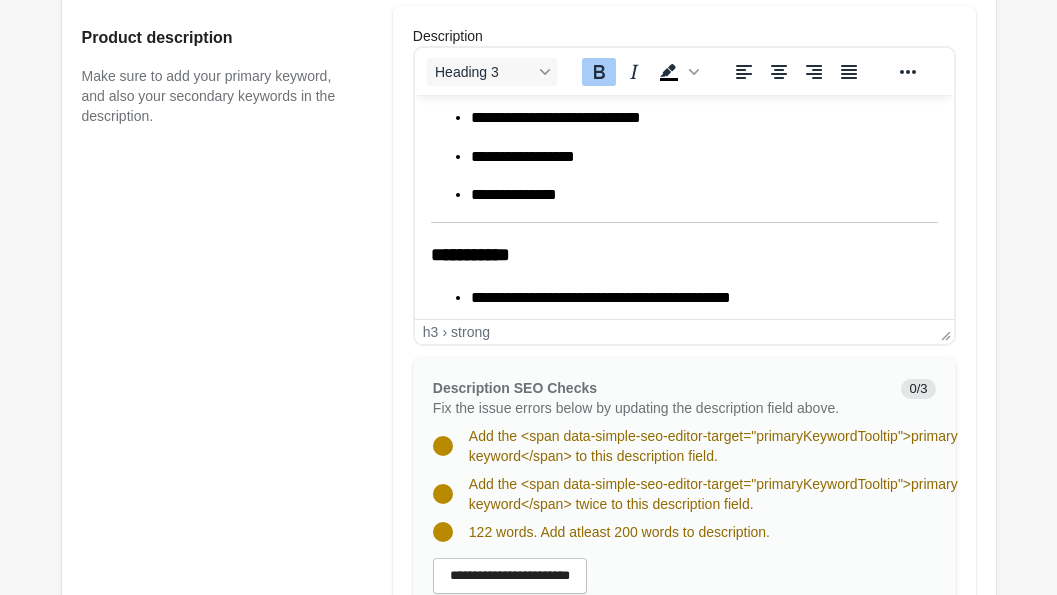 click on "**********" at bounding box center [469, 254] 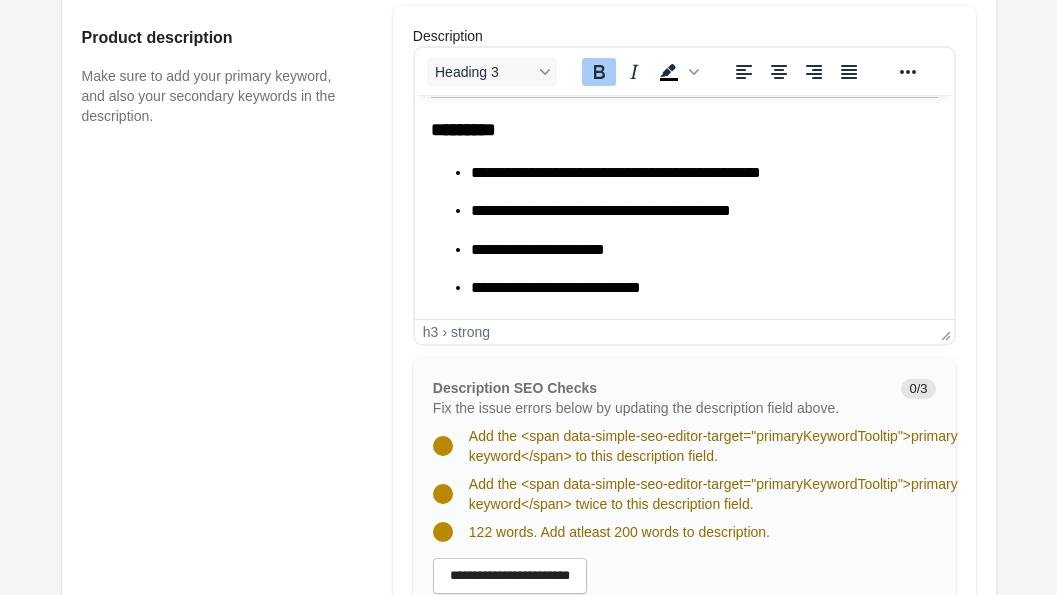 scroll, scrollTop: 373, scrollLeft: 0, axis: vertical 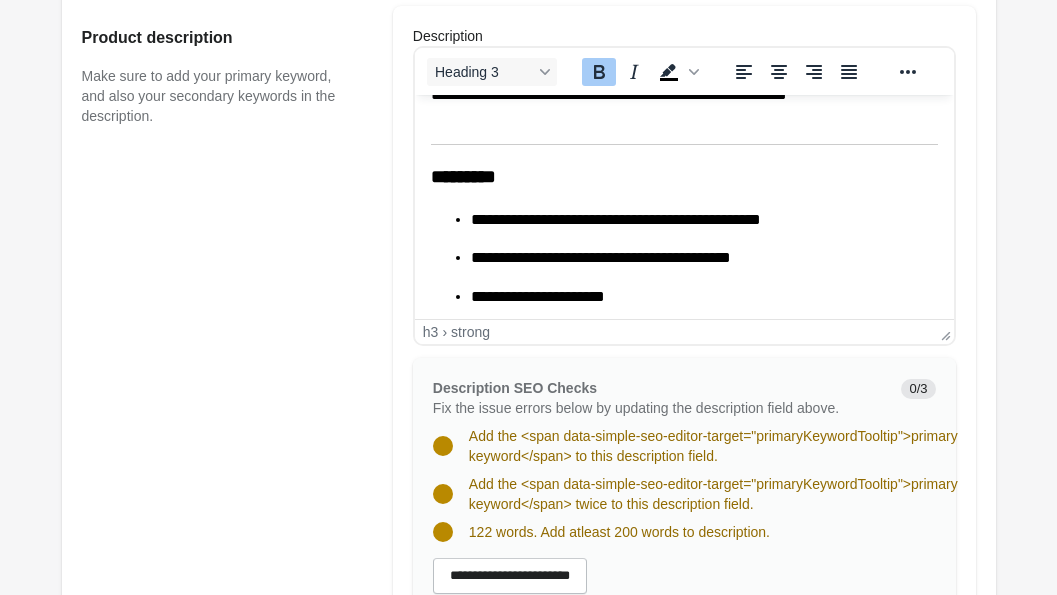 click on "*********" at bounding box center [462, 176] 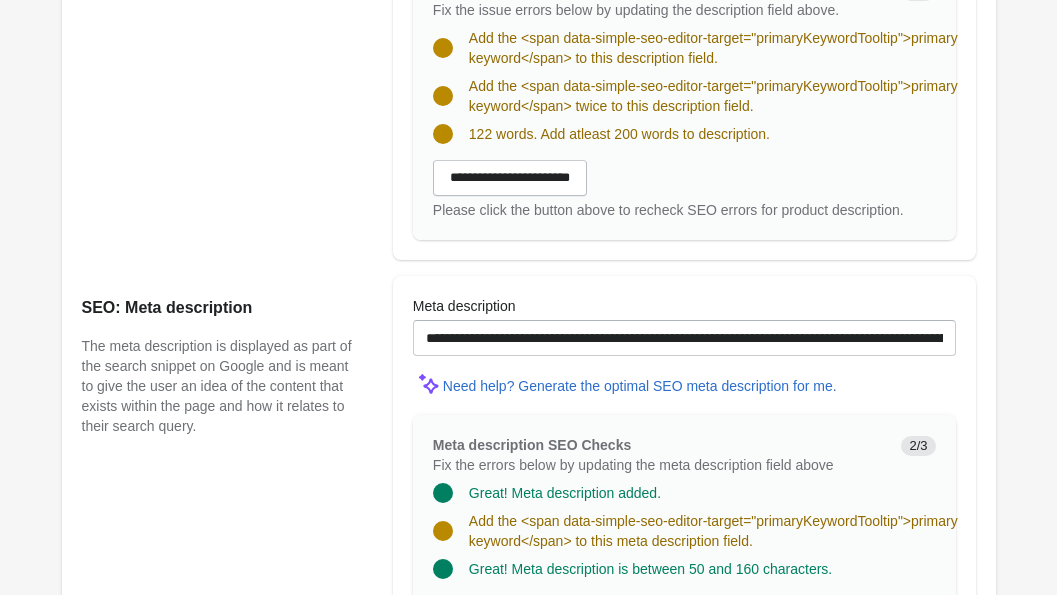 scroll, scrollTop: 1388, scrollLeft: 0, axis: vertical 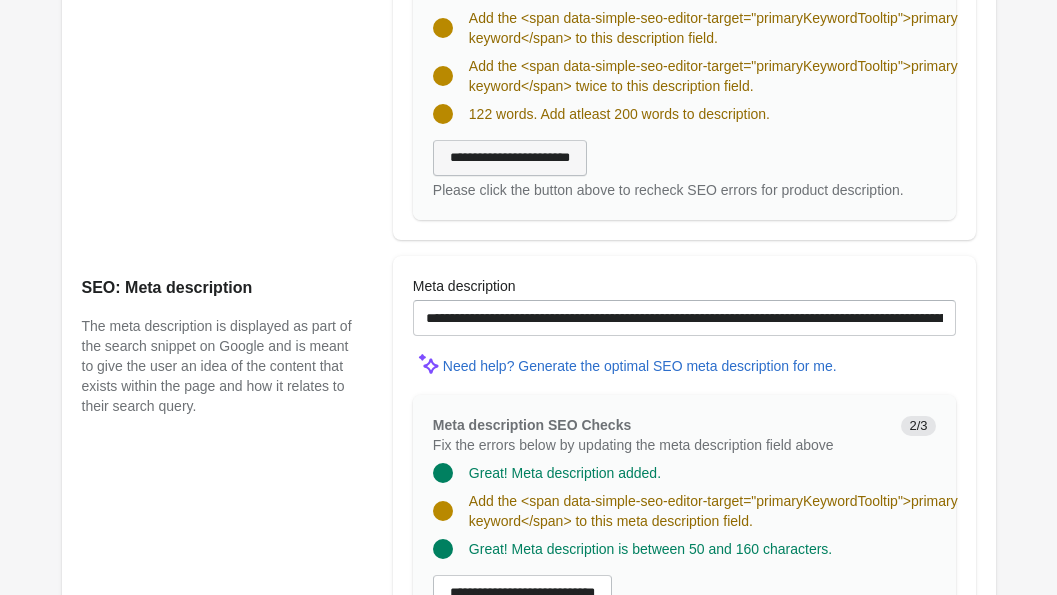 click on "**********" at bounding box center [510, 158] 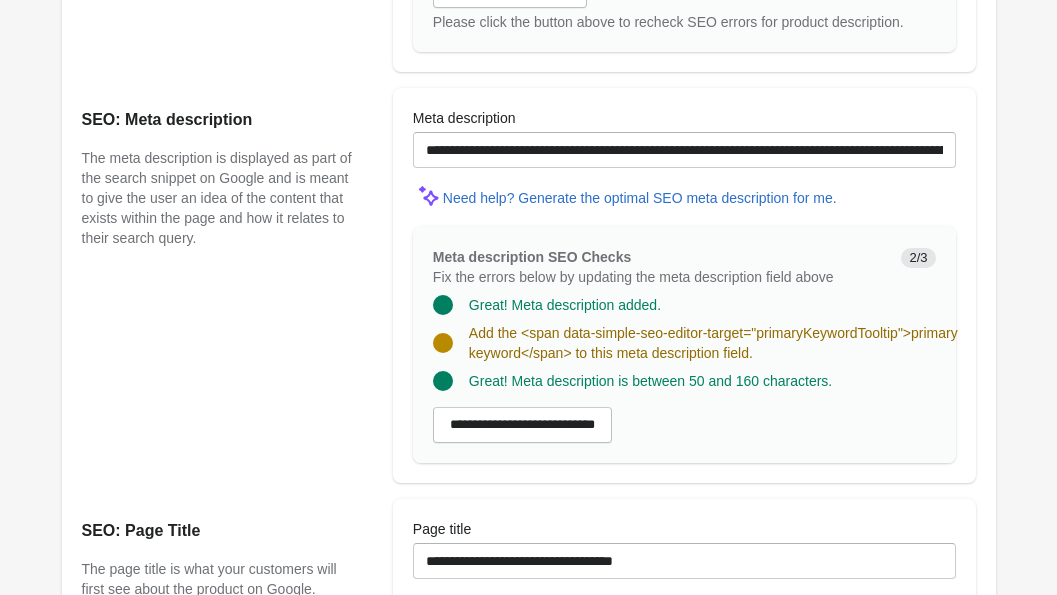 scroll, scrollTop: 1541, scrollLeft: 0, axis: vertical 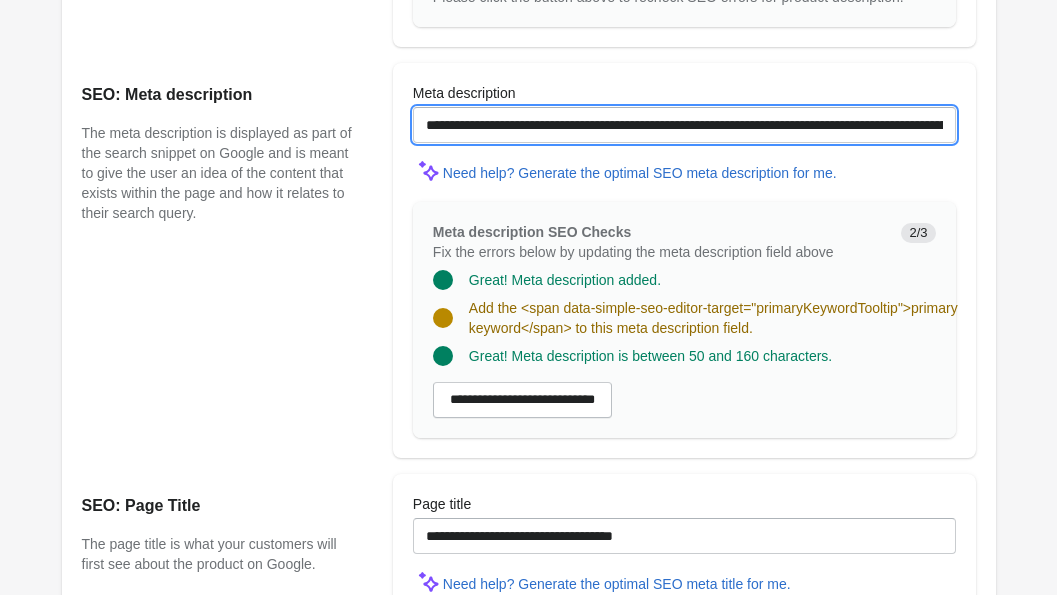 click on "**********" at bounding box center (684, 125) 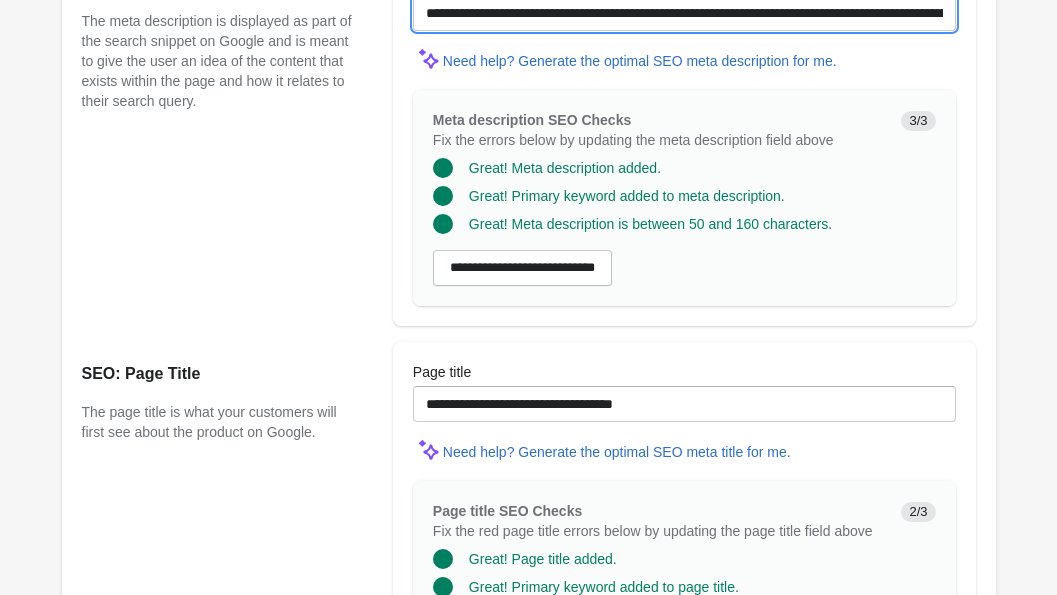 scroll, scrollTop: 1915, scrollLeft: 0, axis: vertical 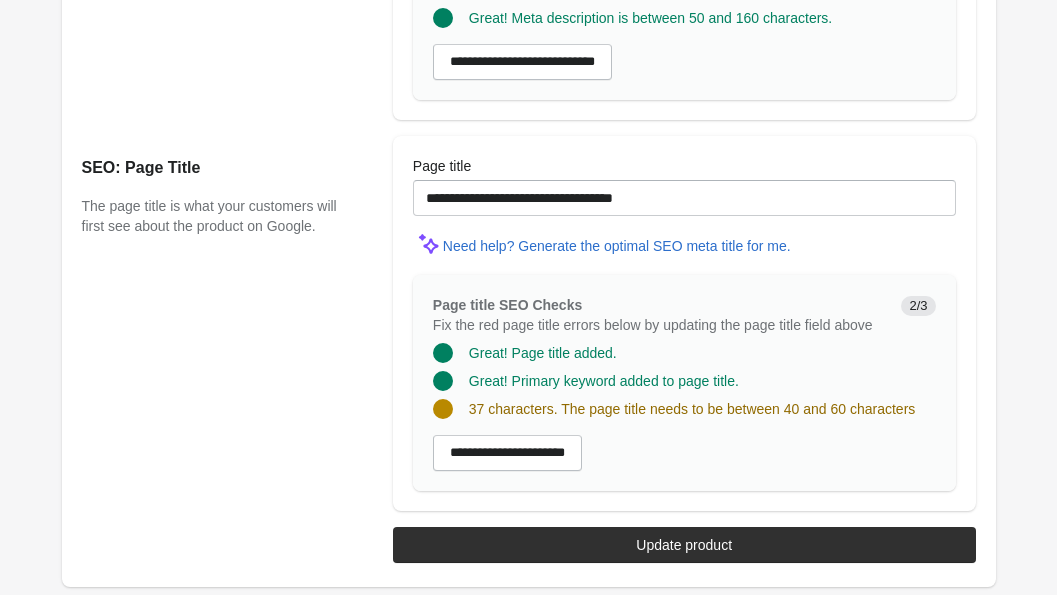 type on "**********" 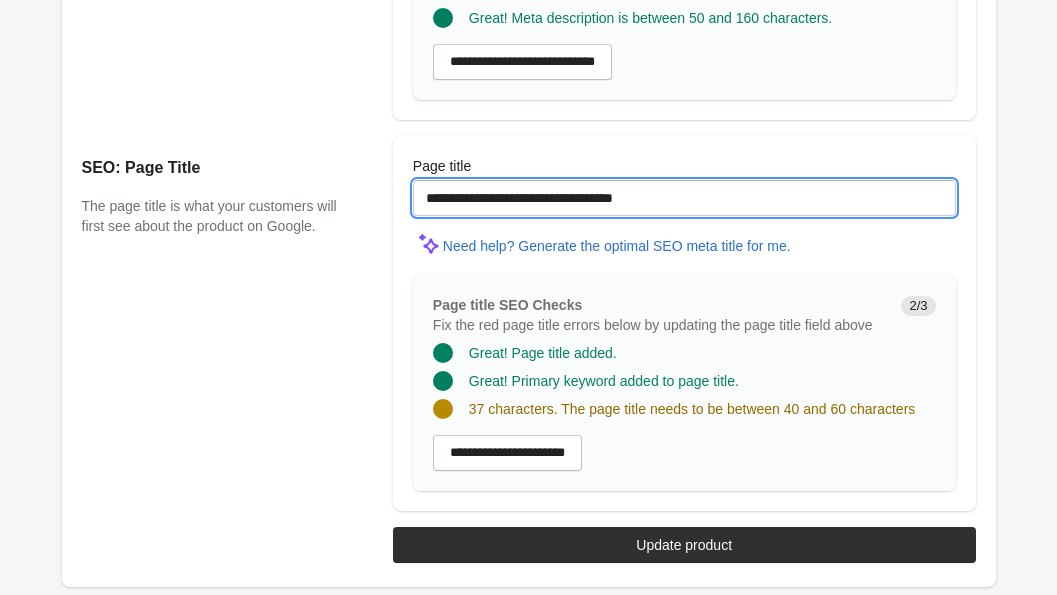 click on "**********" at bounding box center [684, 198] 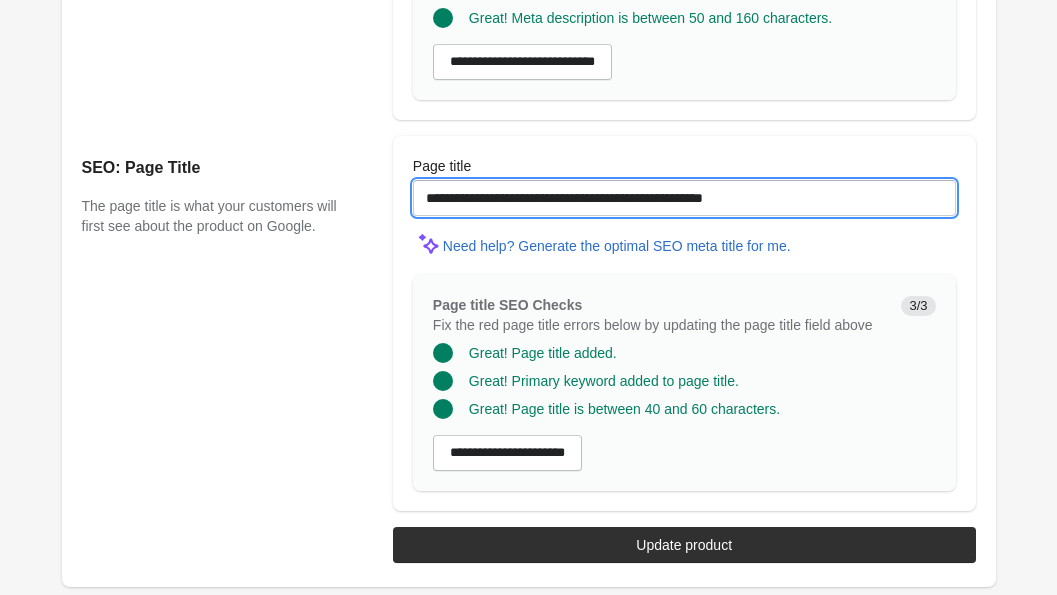 type on "**********" 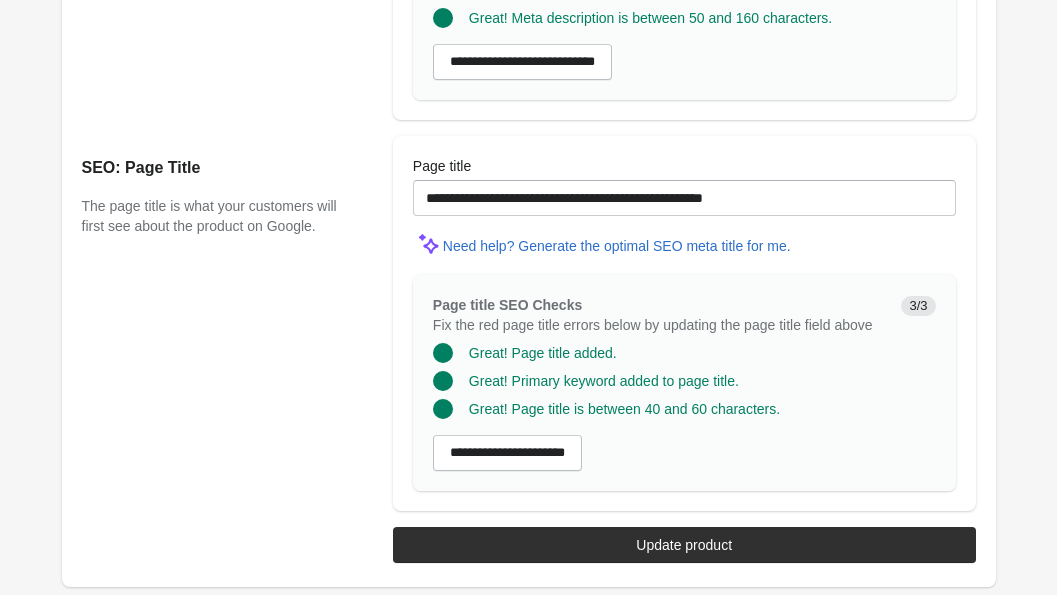 click on "SEO: Page Title
The page title is what your customers will first see about the product on Google." at bounding box center [227, 323] 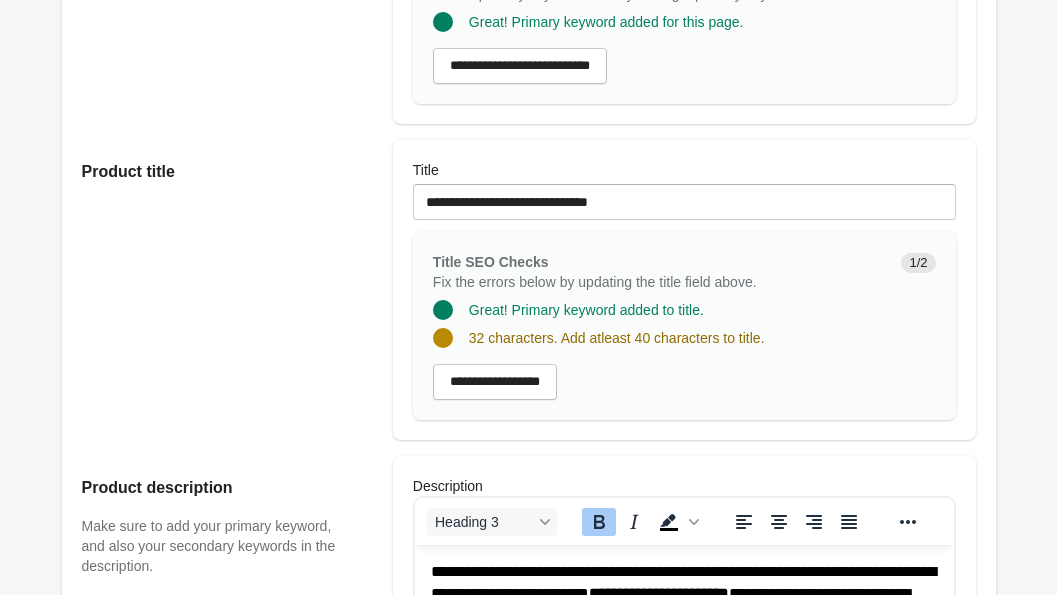 scroll, scrollTop: 576, scrollLeft: 0, axis: vertical 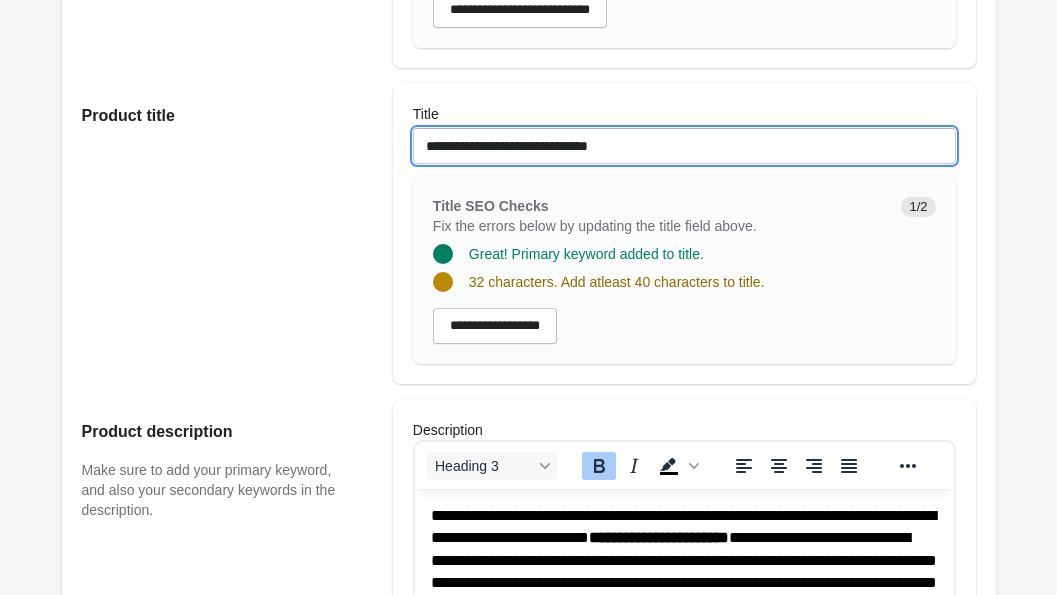 click on "**********" at bounding box center [684, 146] 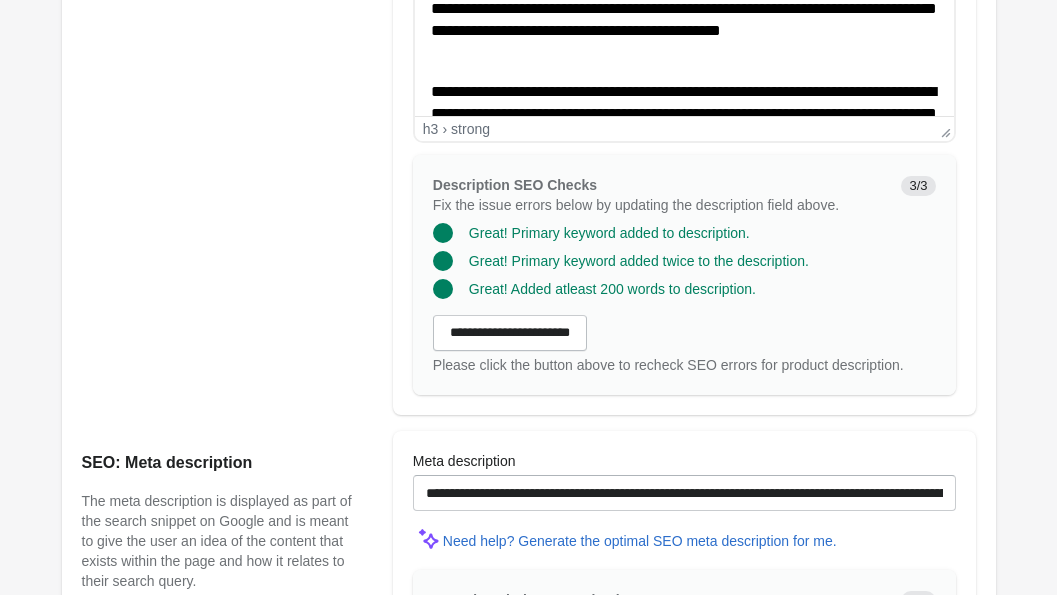 scroll, scrollTop: 1915, scrollLeft: 0, axis: vertical 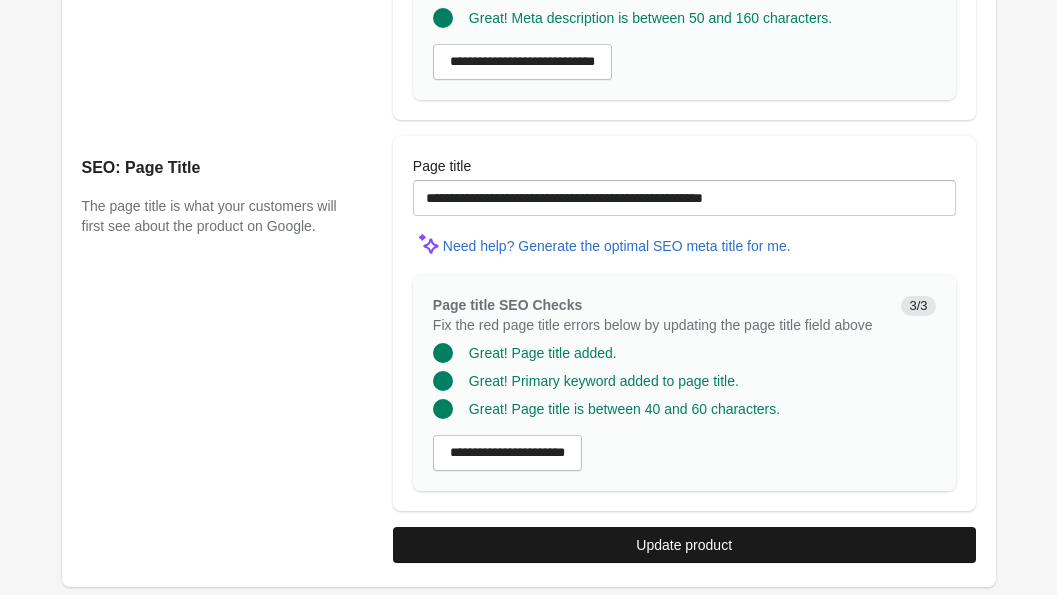 type on "**********" 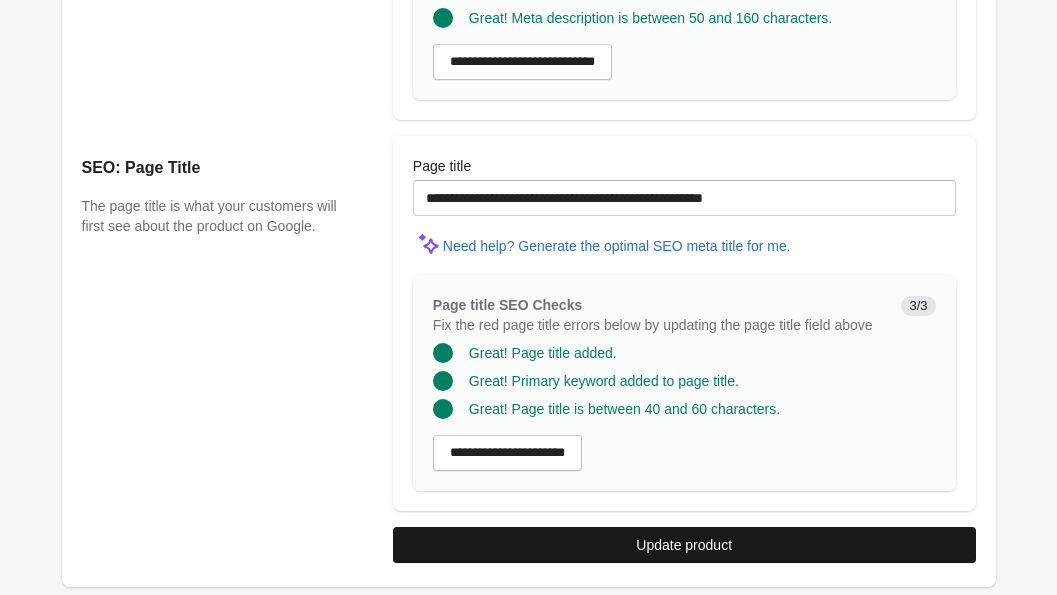 click on "Update product" at bounding box center (684, 545) 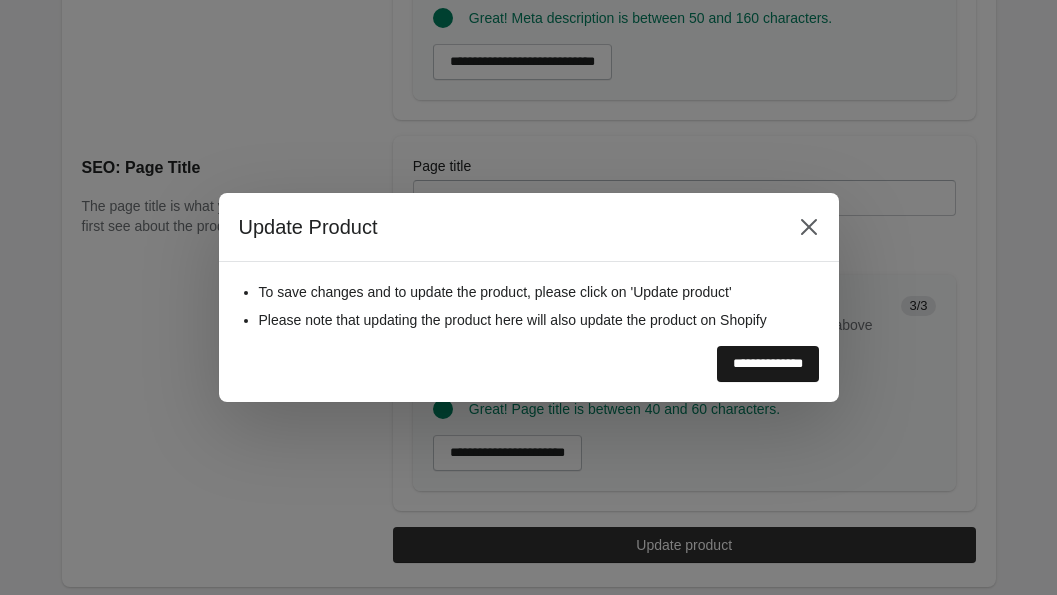 click on "**********" at bounding box center [768, 364] 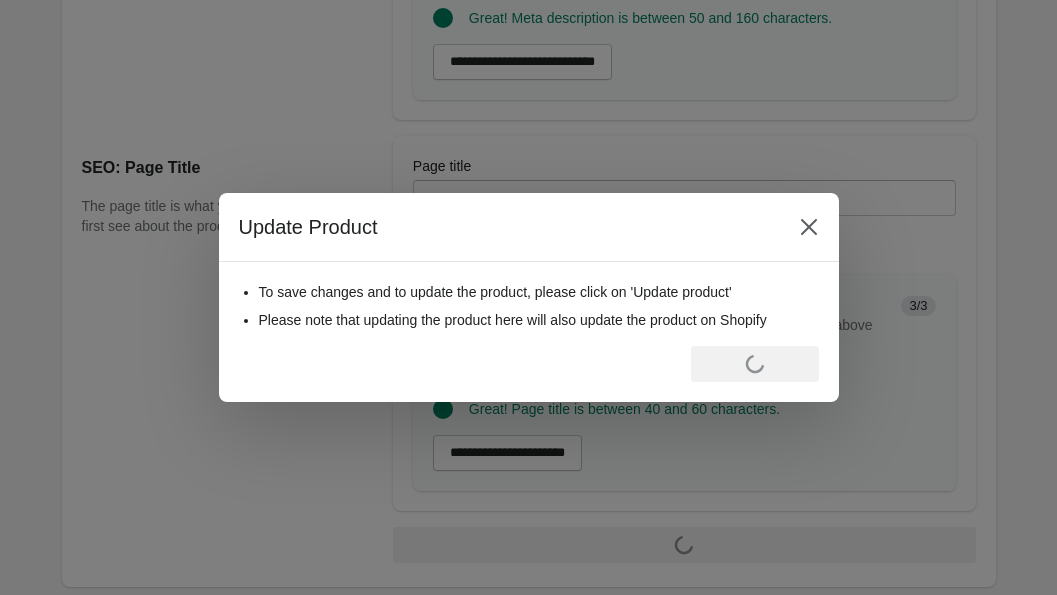 scroll, scrollTop: 0, scrollLeft: 0, axis: both 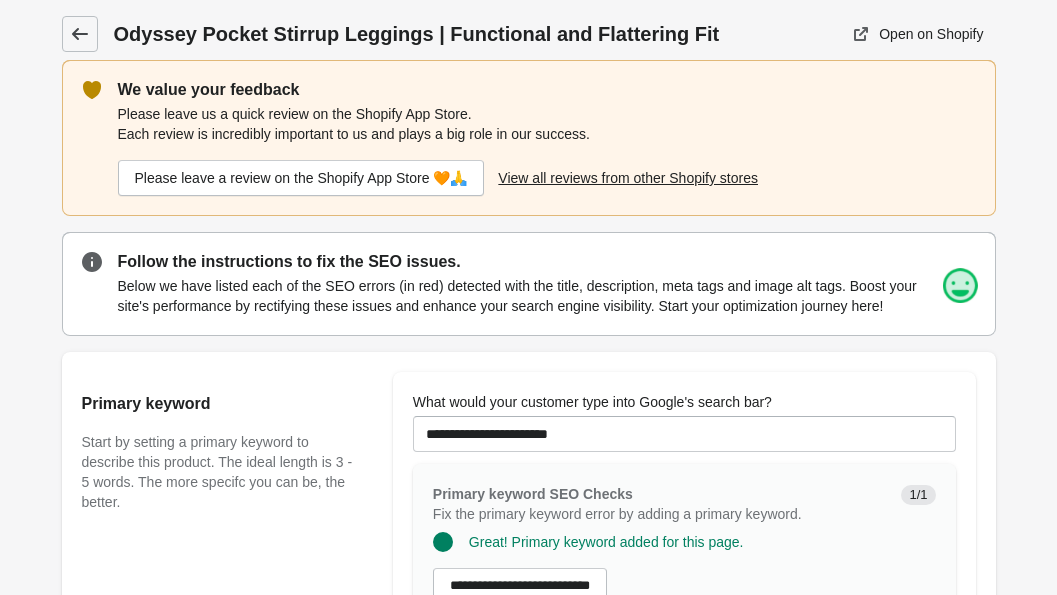 click 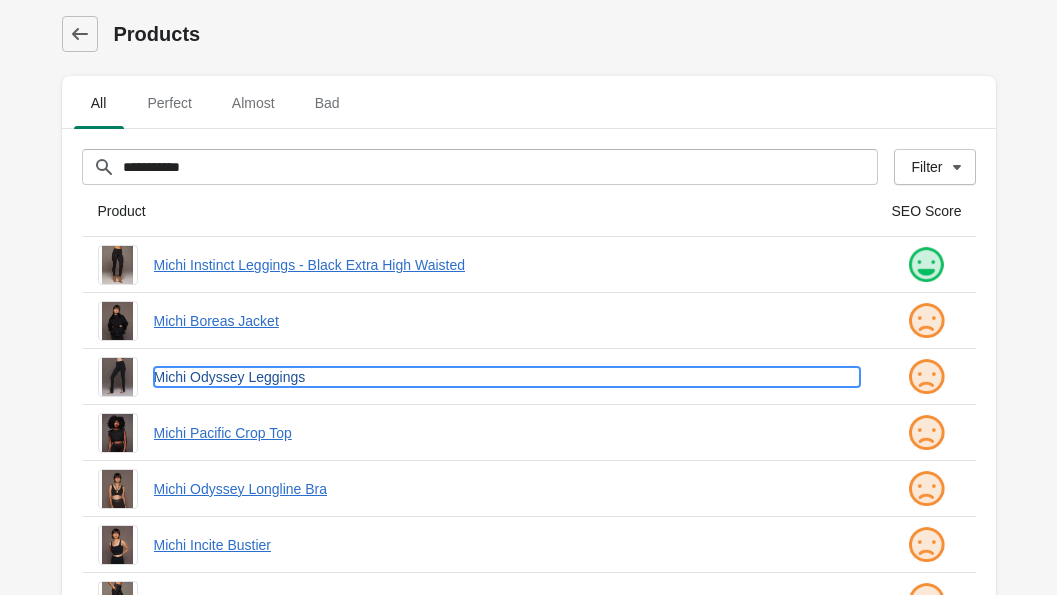 click on "Michi Odyssey Leggings" at bounding box center [507, 377] 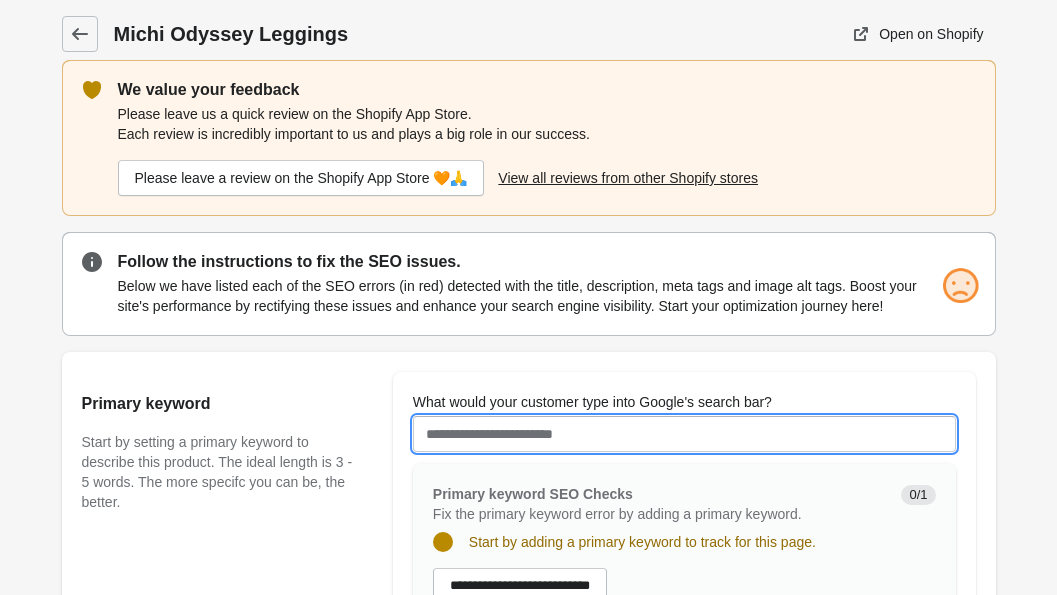 click on "What would your customer type into Google's search bar?" at bounding box center [684, 434] 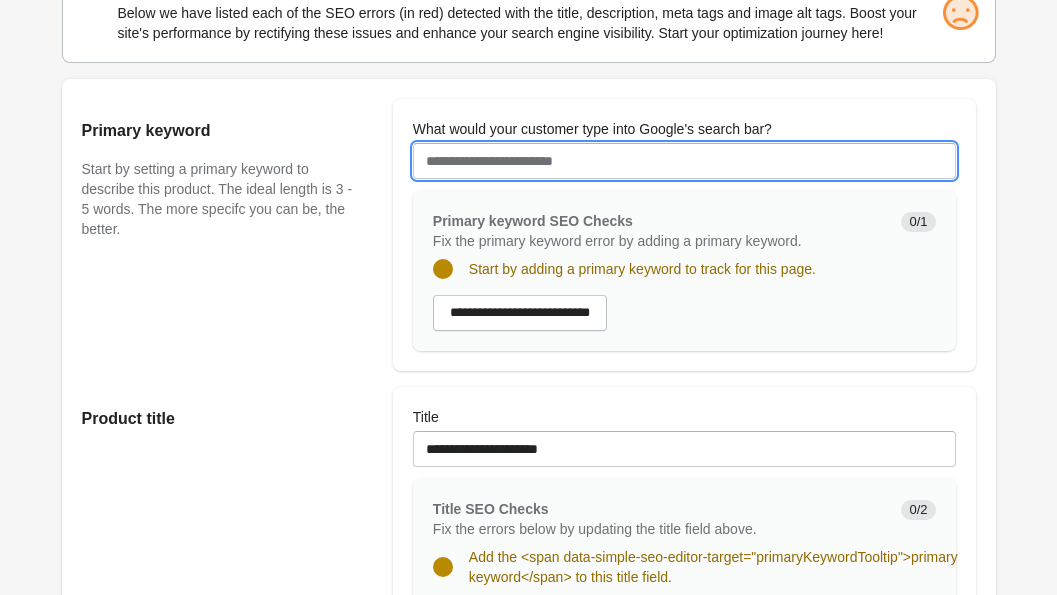 scroll, scrollTop: 301, scrollLeft: 0, axis: vertical 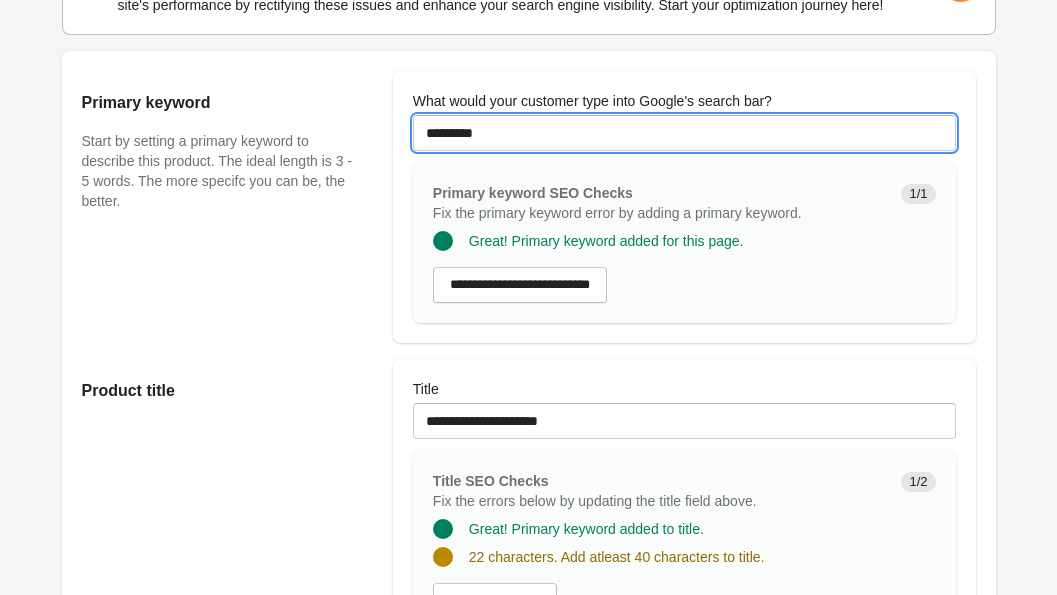type on "********" 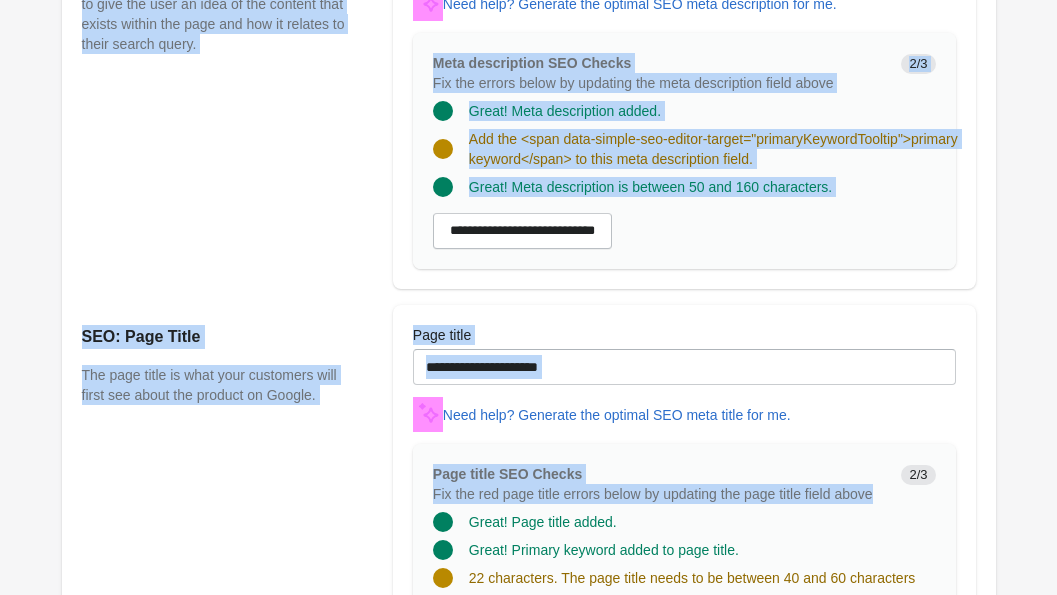 scroll, scrollTop: 1995, scrollLeft: 0, axis: vertical 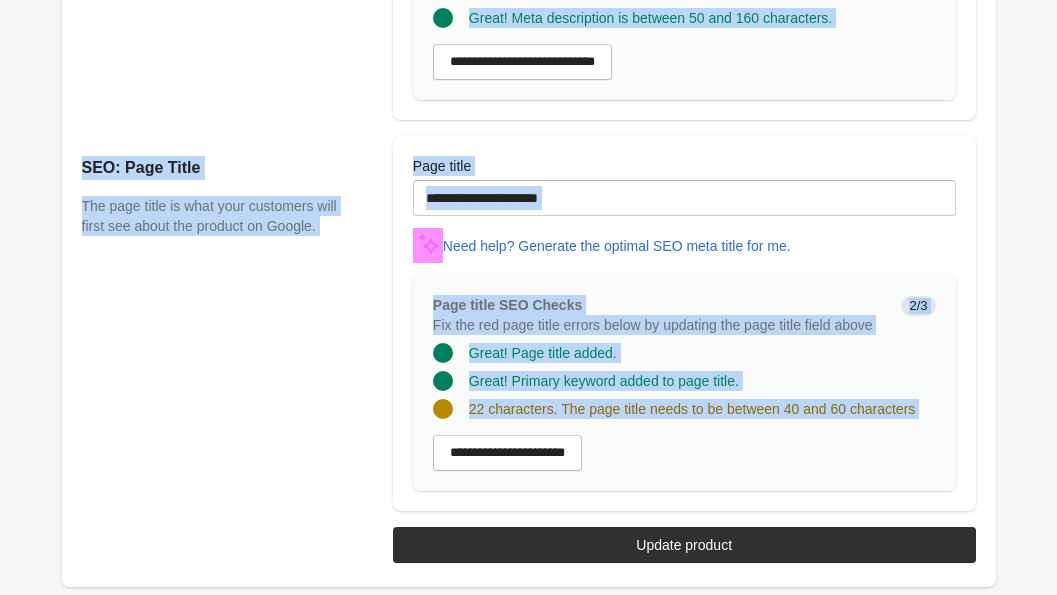 drag, startPoint x: 409, startPoint y: 115, endPoint x: 439, endPoint y: 656, distance: 541.8312 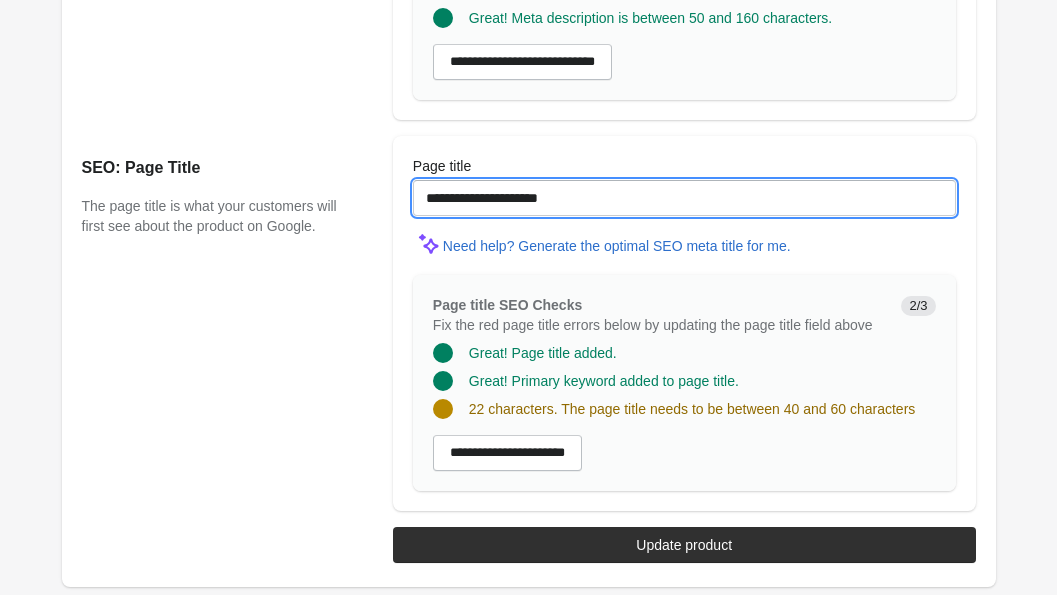 click on "**********" at bounding box center [684, 198] 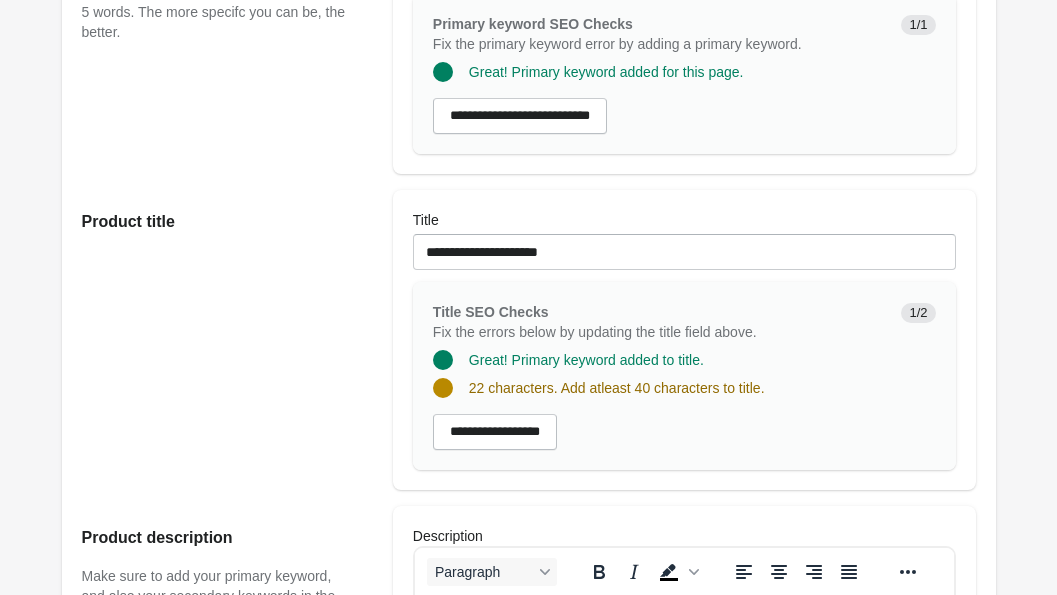 scroll, scrollTop: 466, scrollLeft: 0, axis: vertical 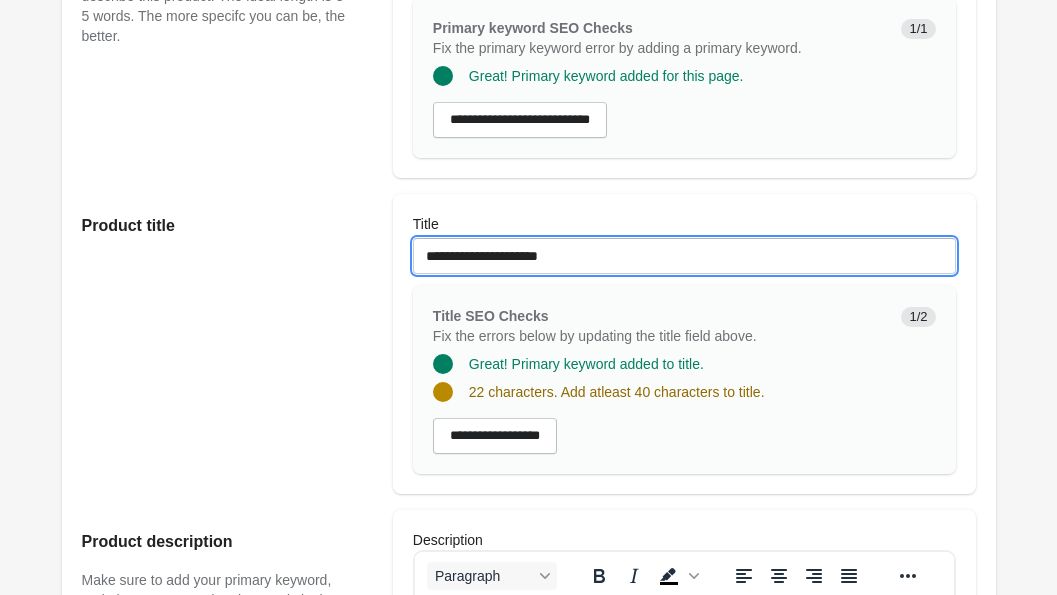 drag, startPoint x: 461, startPoint y: 275, endPoint x: 399, endPoint y: 273, distance: 62.03225 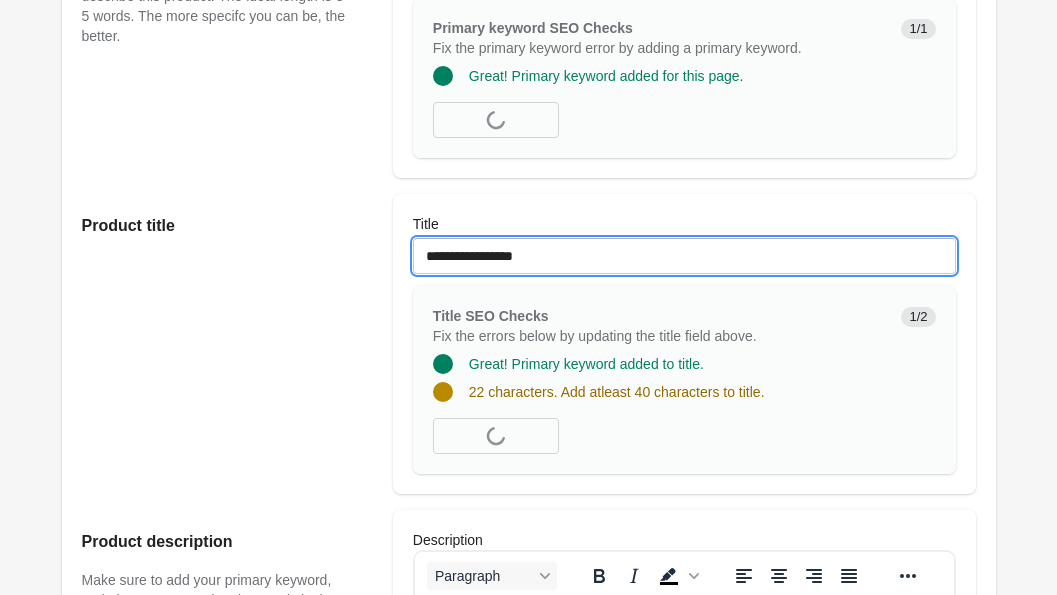 click on "**********" at bounding box center [684, 256] 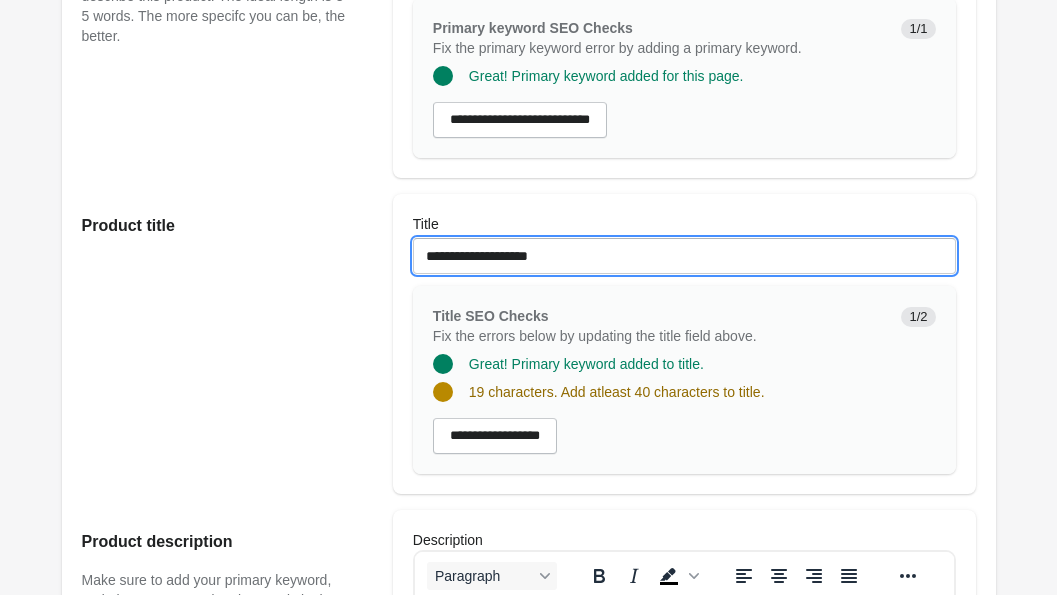 paste on "**********" 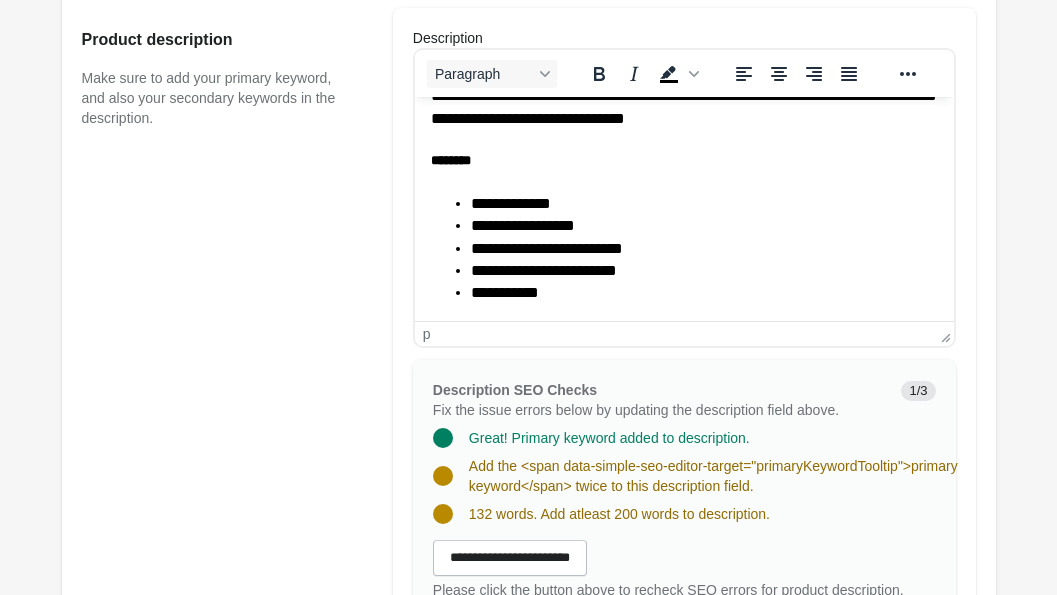 scroll, scrollTop: 597, scrollLeft: 0, axis: vertical 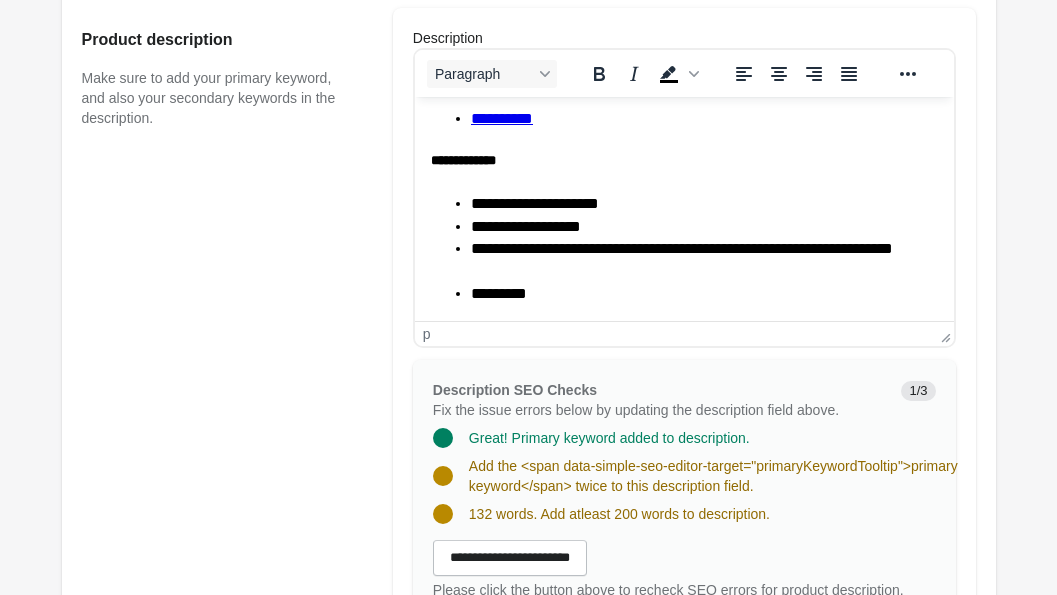 type on "**********" 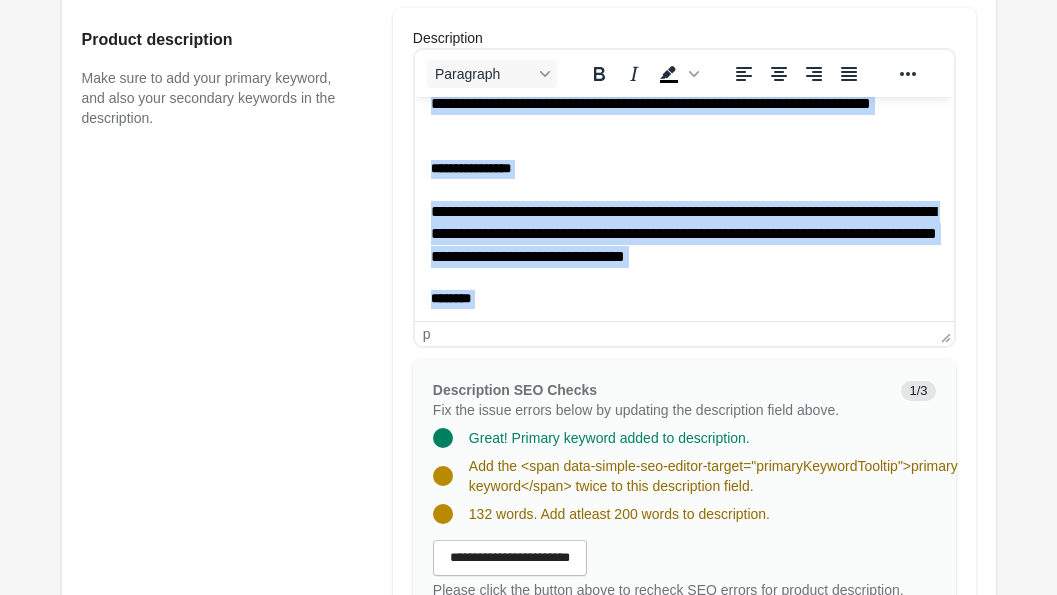 scroll, scrollTop: 0, scrollLeft: 0, axis: both 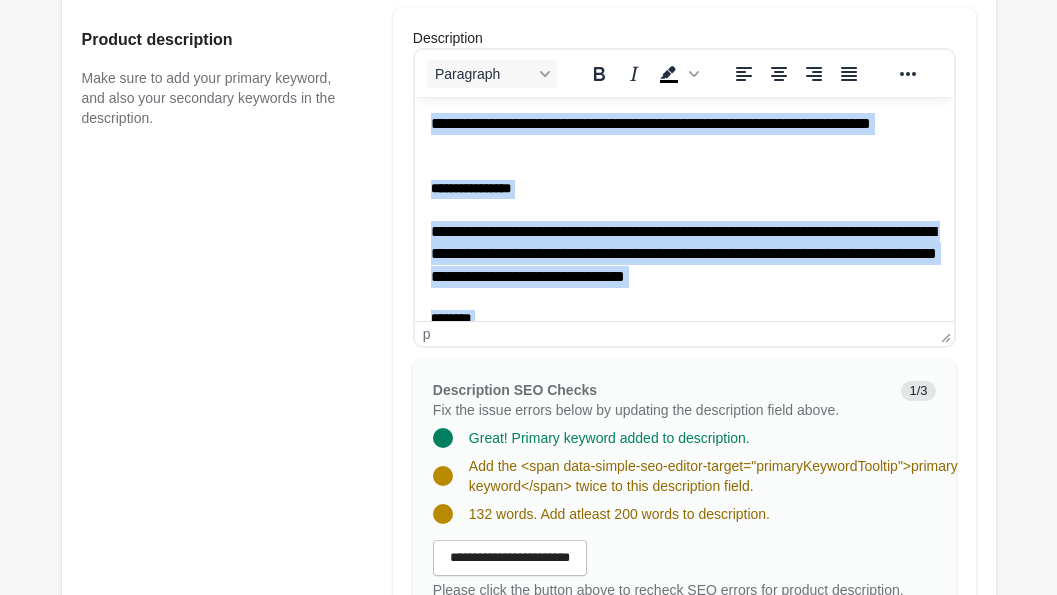 drag, startPoint x: 559, startPoint y: 294, endPoint x: 358, endPoint y: 86, distance: 289.24902 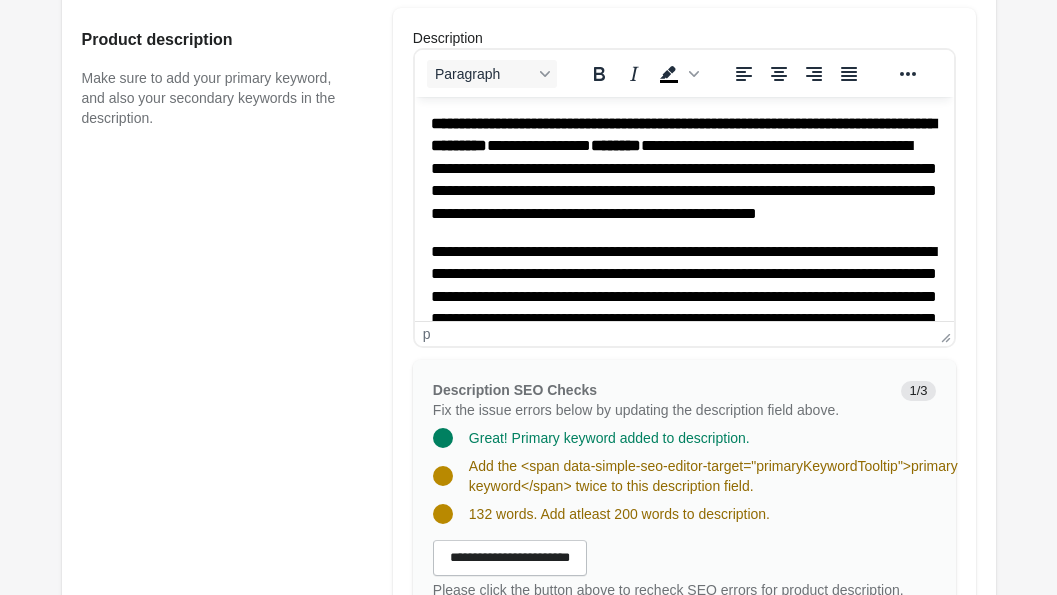 scroll, scrollTop: 715, scrollLeft: 0, axis: vertical 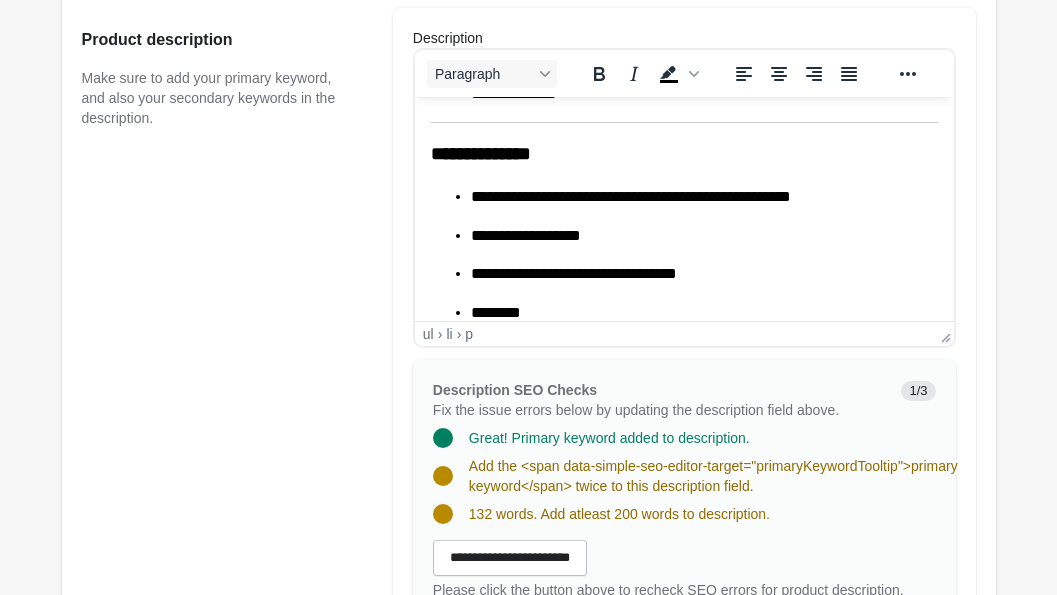 click on "**********" at bounding box center (480, 153) 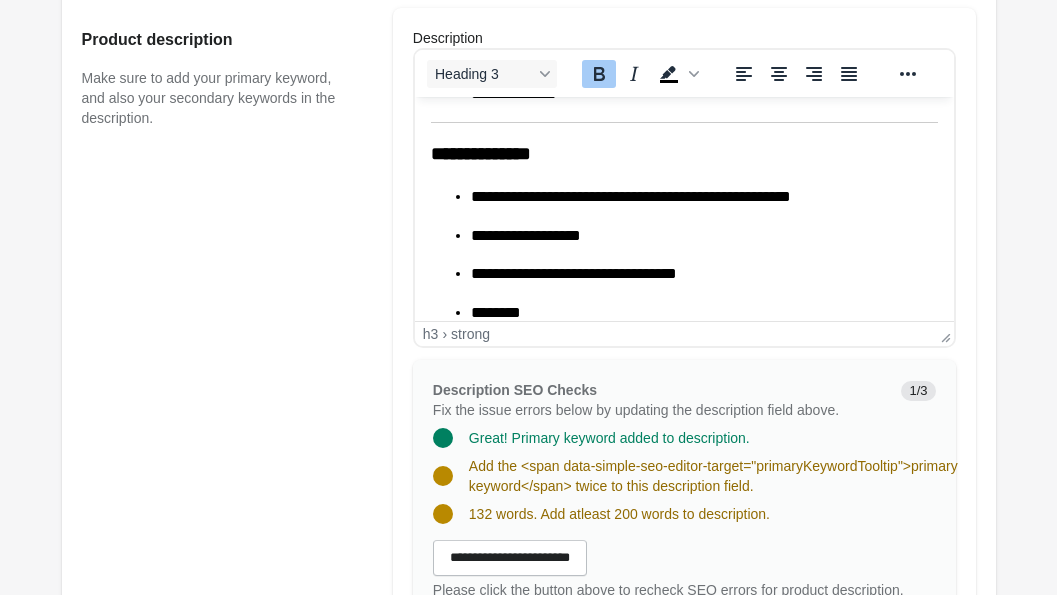 type 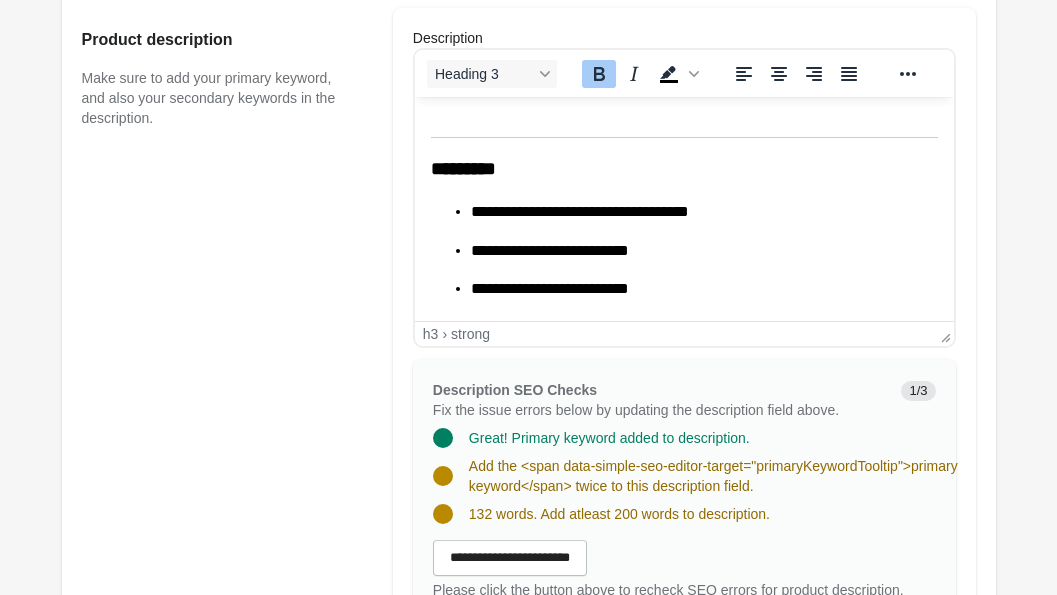 scroll, scrollTop: 399, scrollLeft: 0, axis: vertical 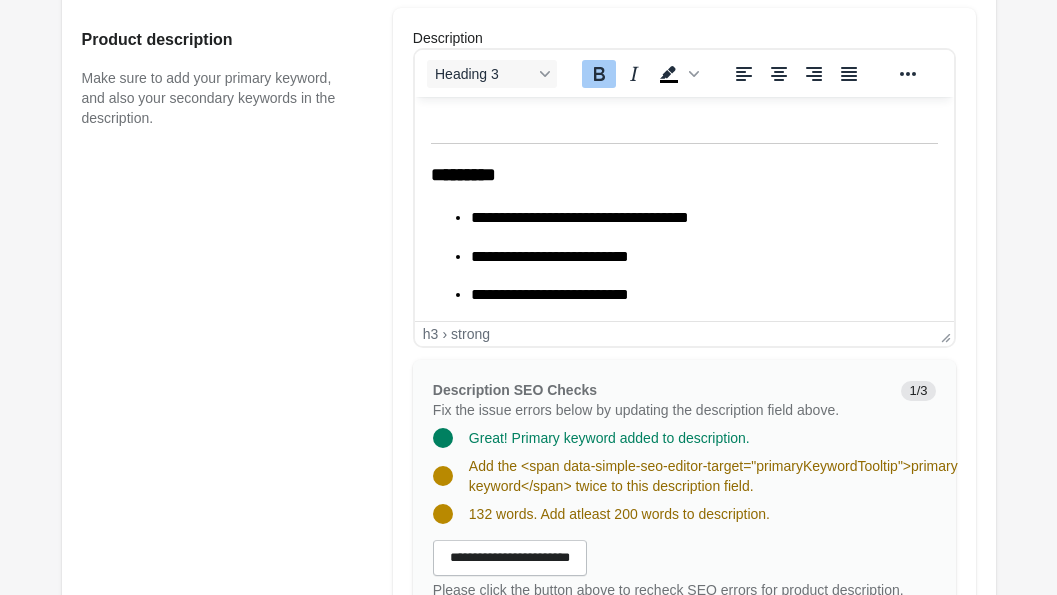 click on "**********" at bounding box center [683, 168] 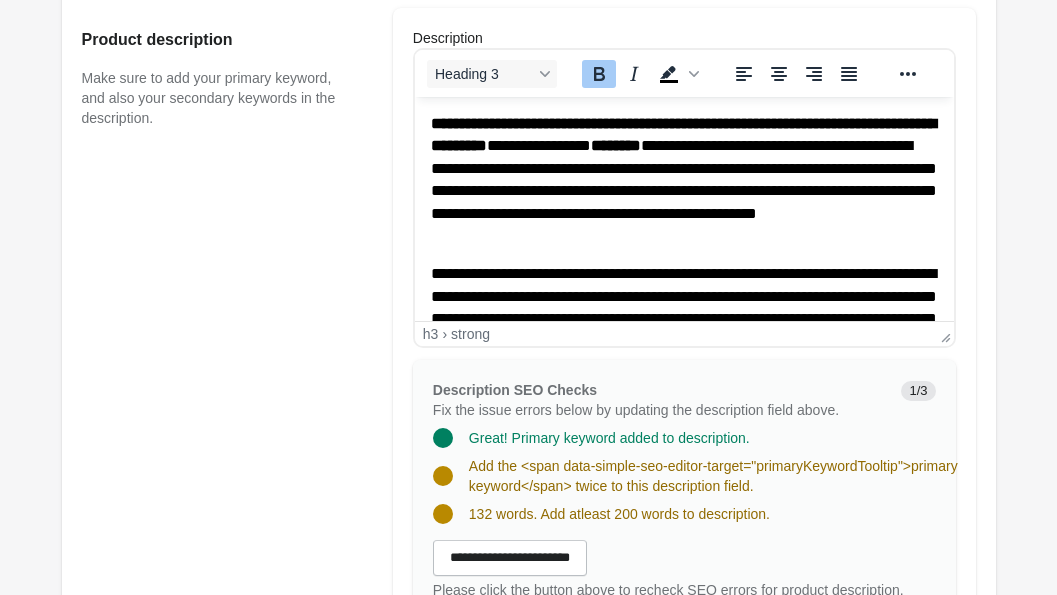 scroll, scrollTop: 1, scrollLeft: 0, axis: vertical 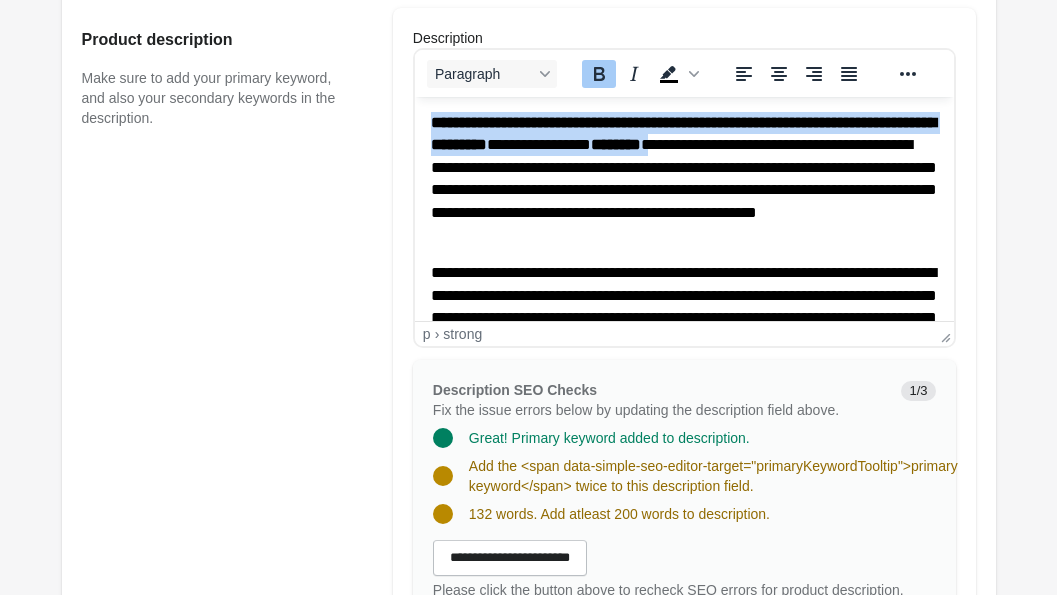 drag, startPoint x: 881, startPoint y: 151, endPoint x: 413, endPoint y: 112, distance: 469.6222 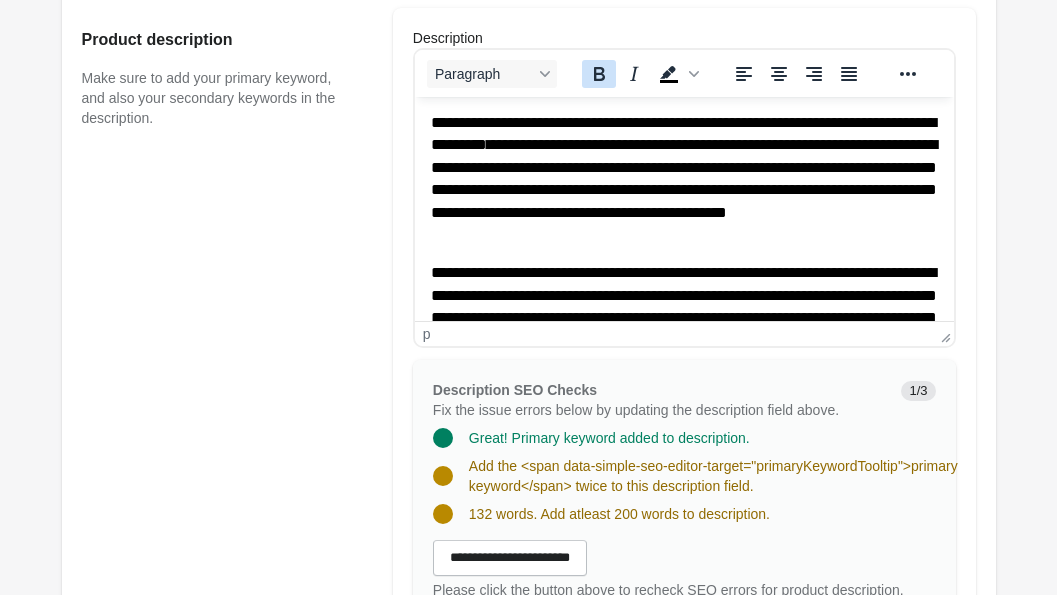 click 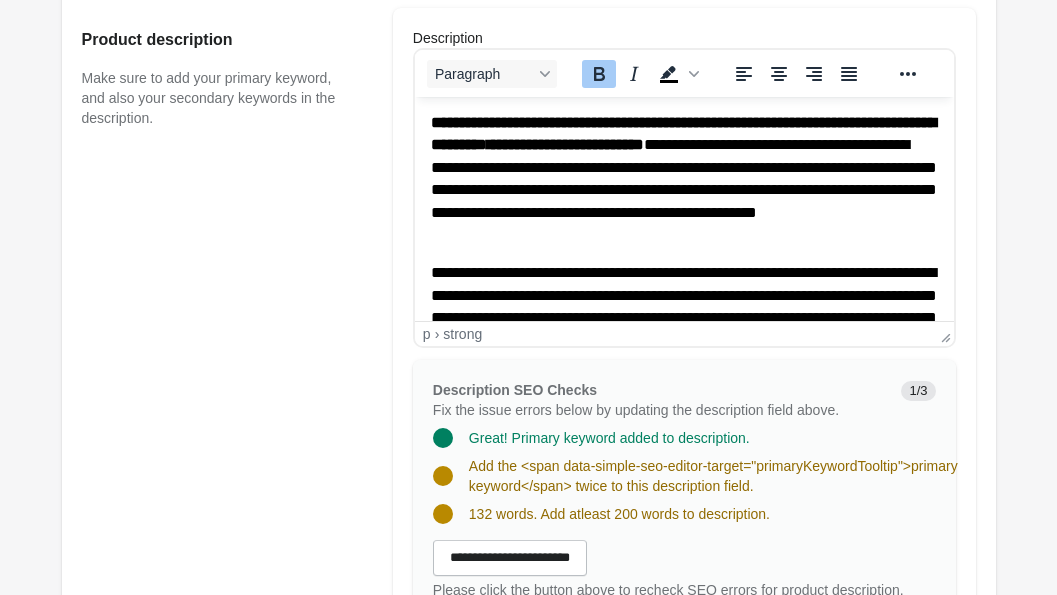 click 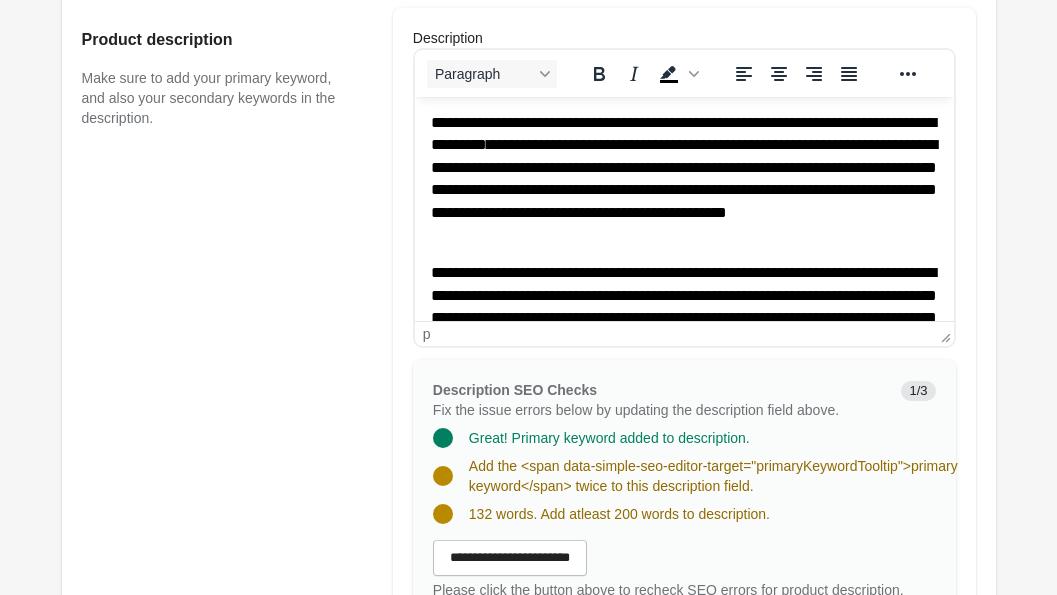 click on "**********" at bounding box center (683, 179) 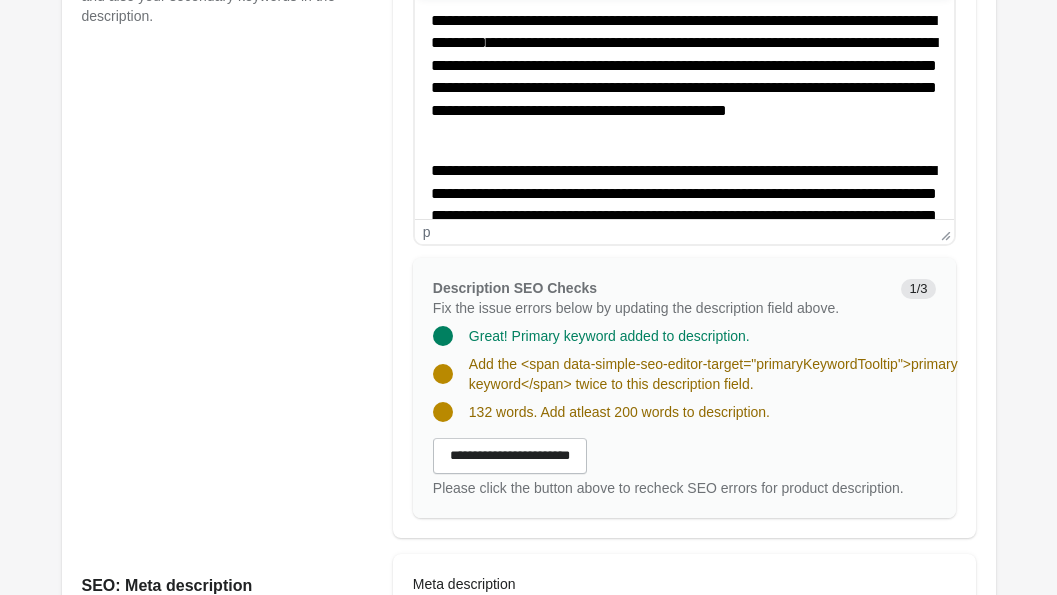 scroll, scrollTop: 1083, scrollLeft: 0, axis: vertical 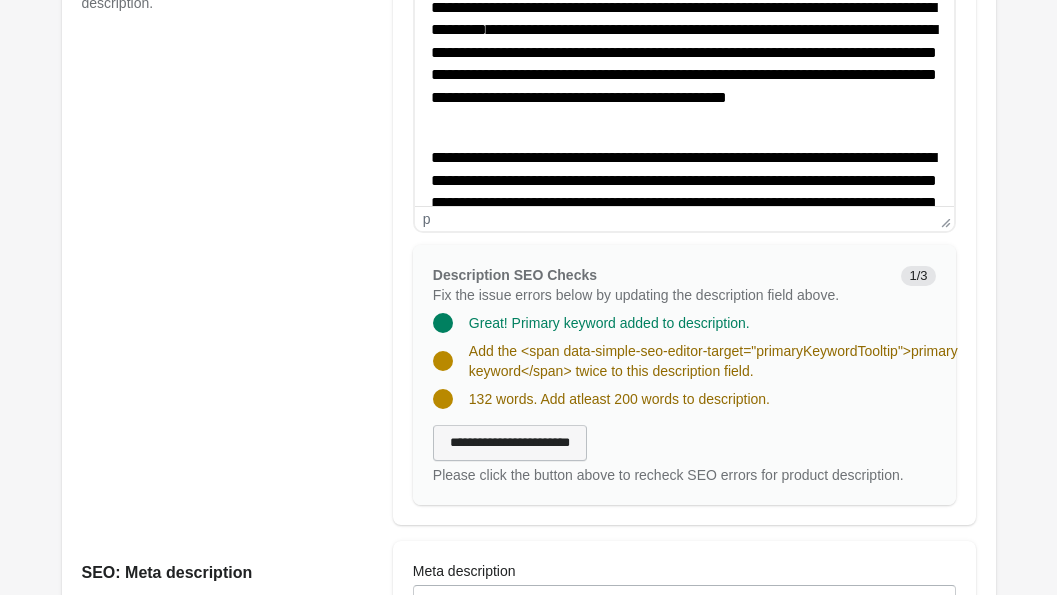 click on "**********" at bounding box center (510, 443) 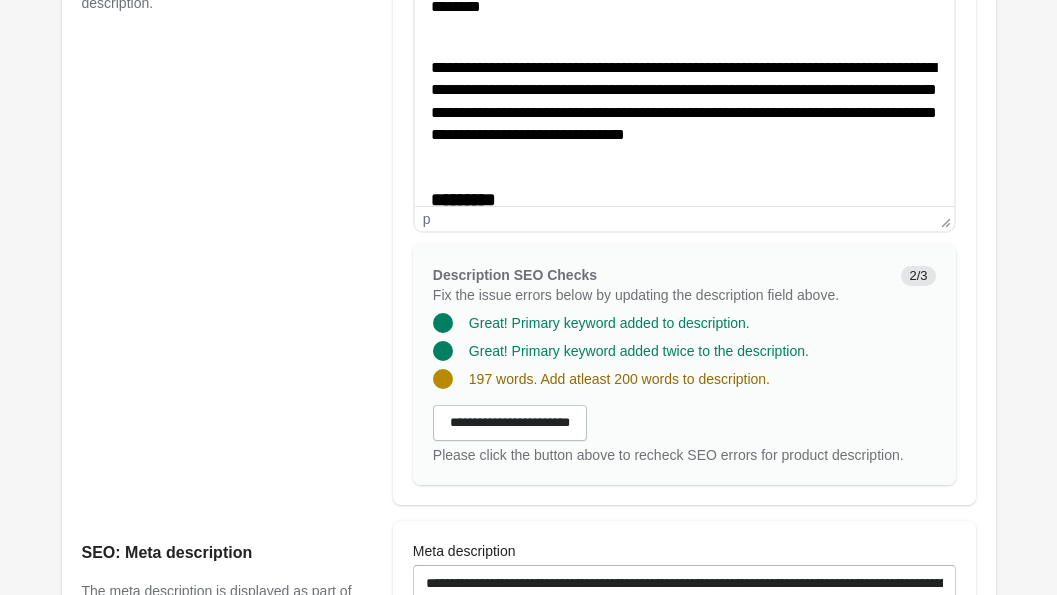 scroll, scrollTop: 241, scrollLeft: 0, axis: vertical 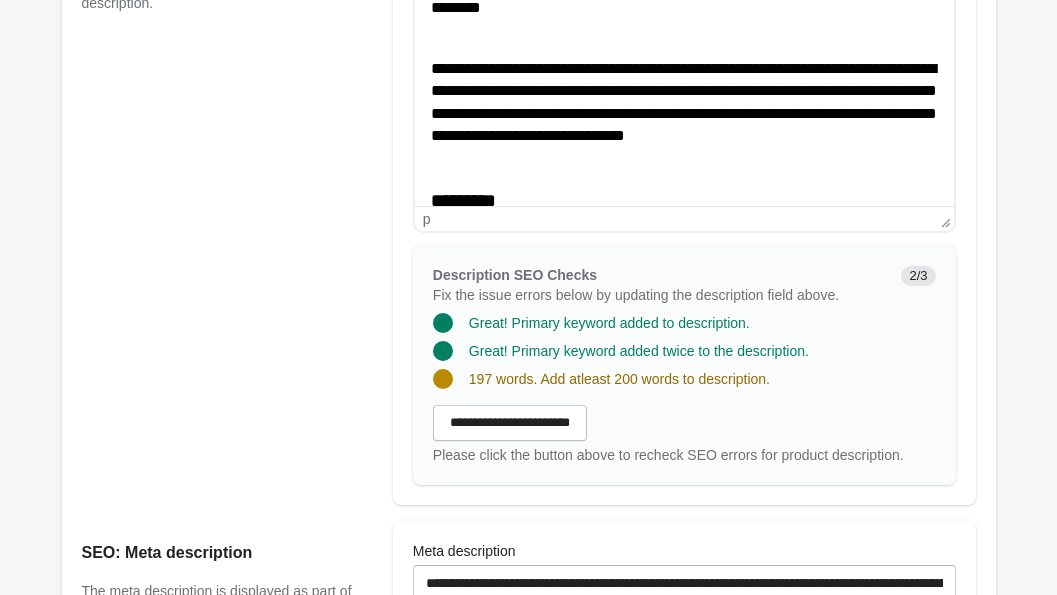click on "**********" at bounding box center (683, 114) 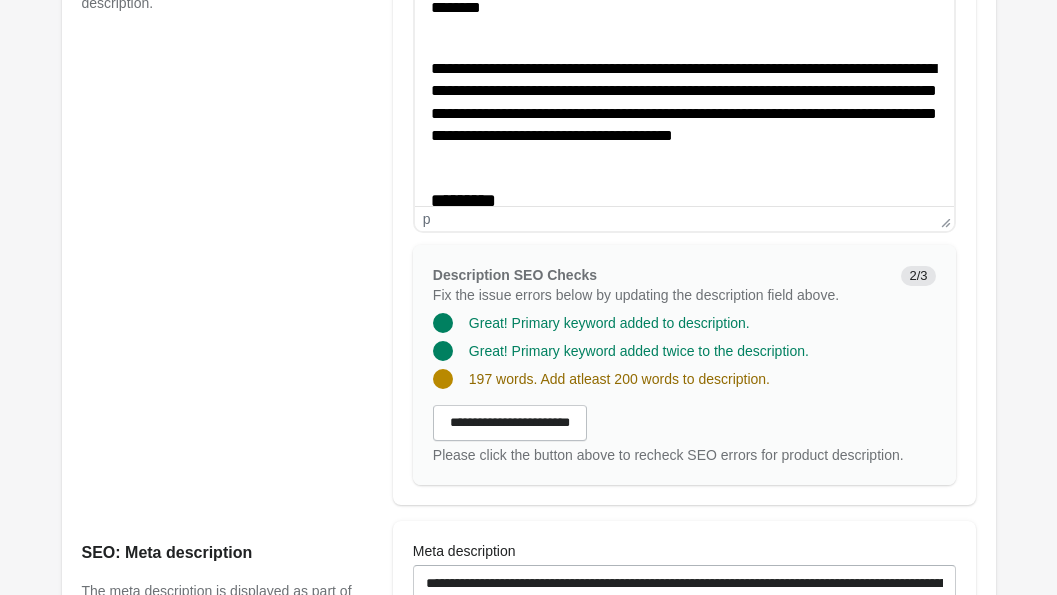 click on "**********" at bounding box center (683, 114) 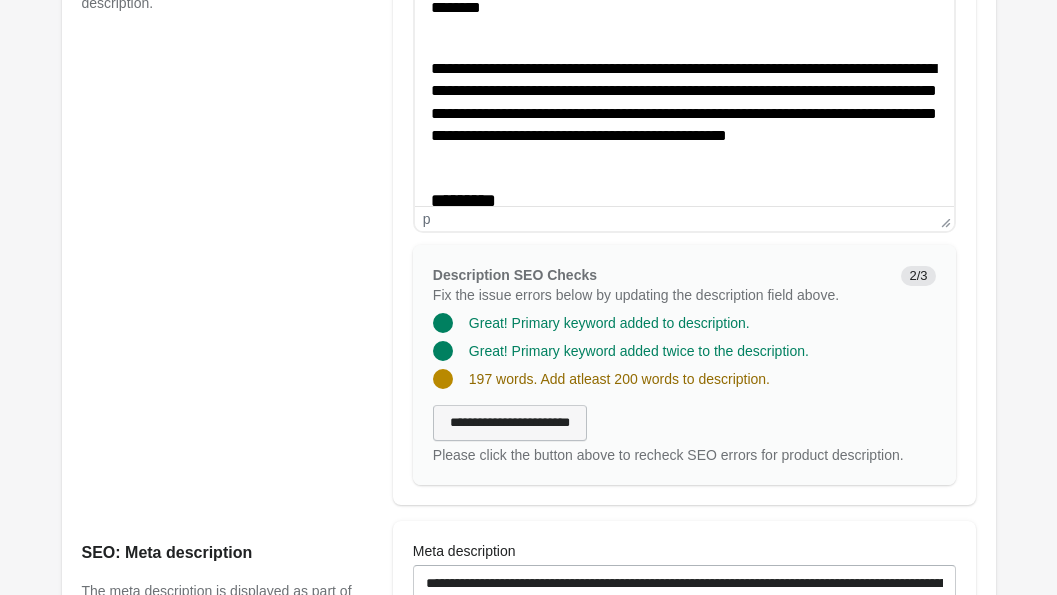 click on "**********" at bounding box center (510, 423) 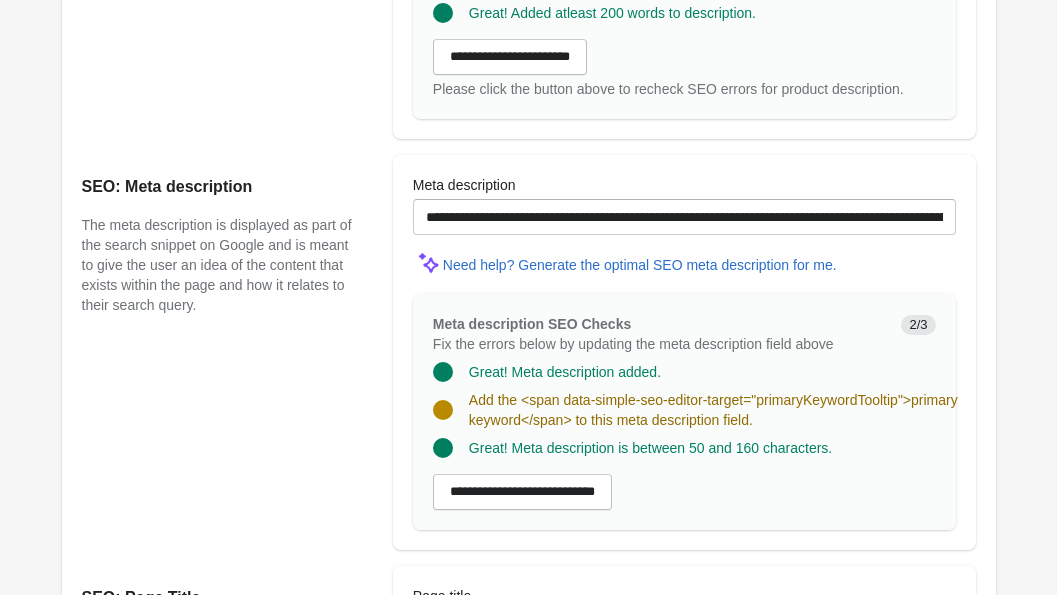 scroll, scrollTop: 1453, scrollLeft: 0, axis: vertical 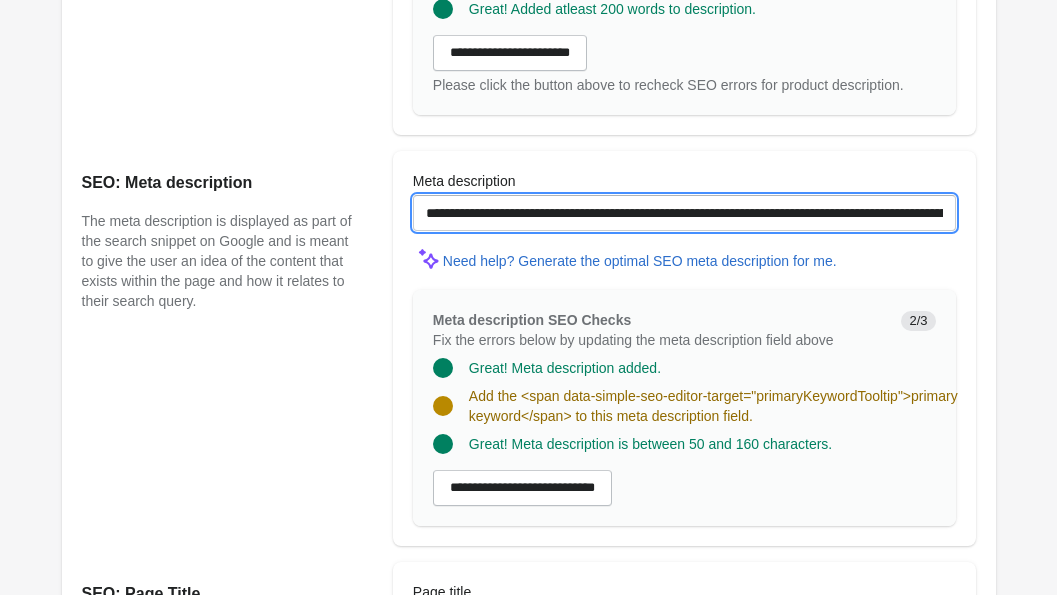 click on "**********" at bounding box center [684, 213] 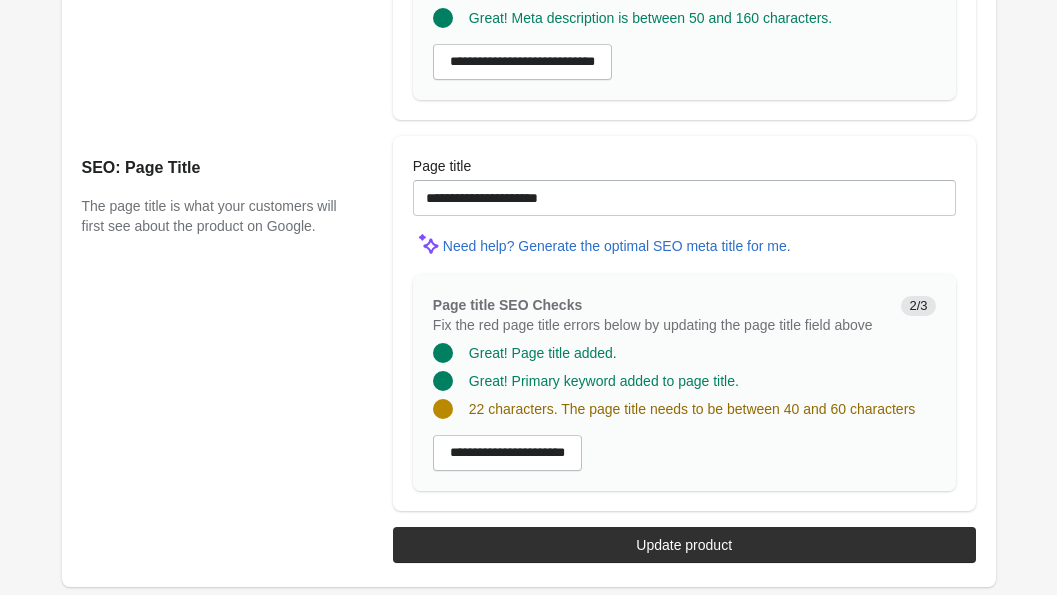 scroll, scrollTop: 1913, scrollLeft: 0, axis: vertical 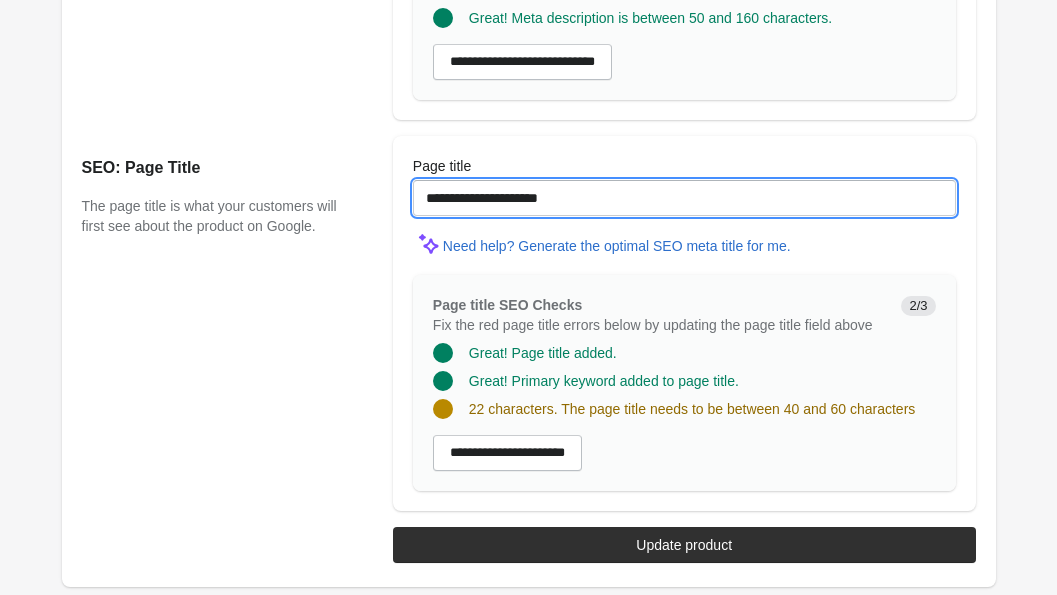 click on "**********" at bounding box center [684, 198] 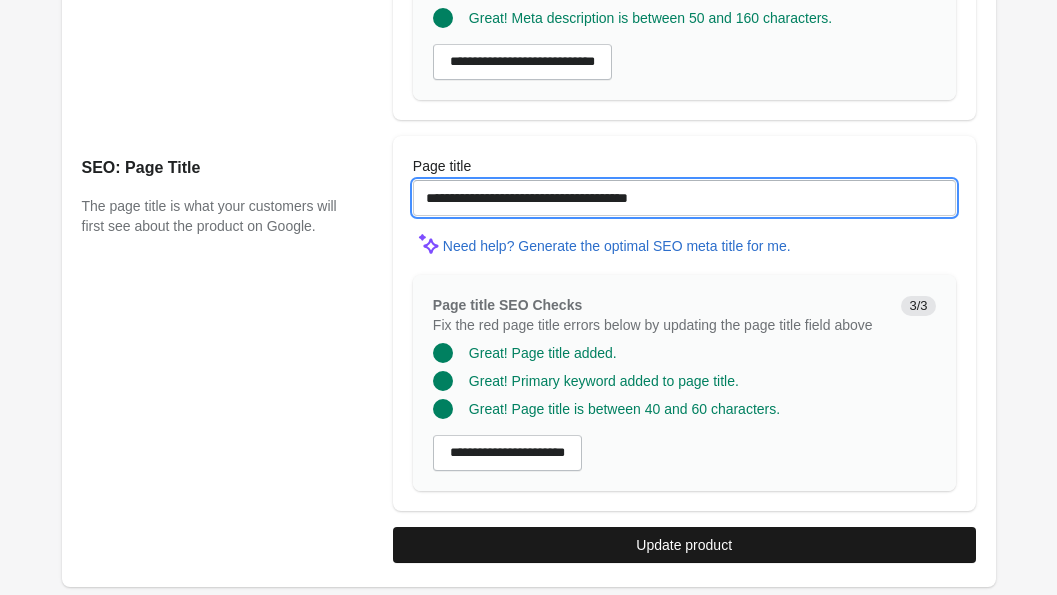 type on "**********" 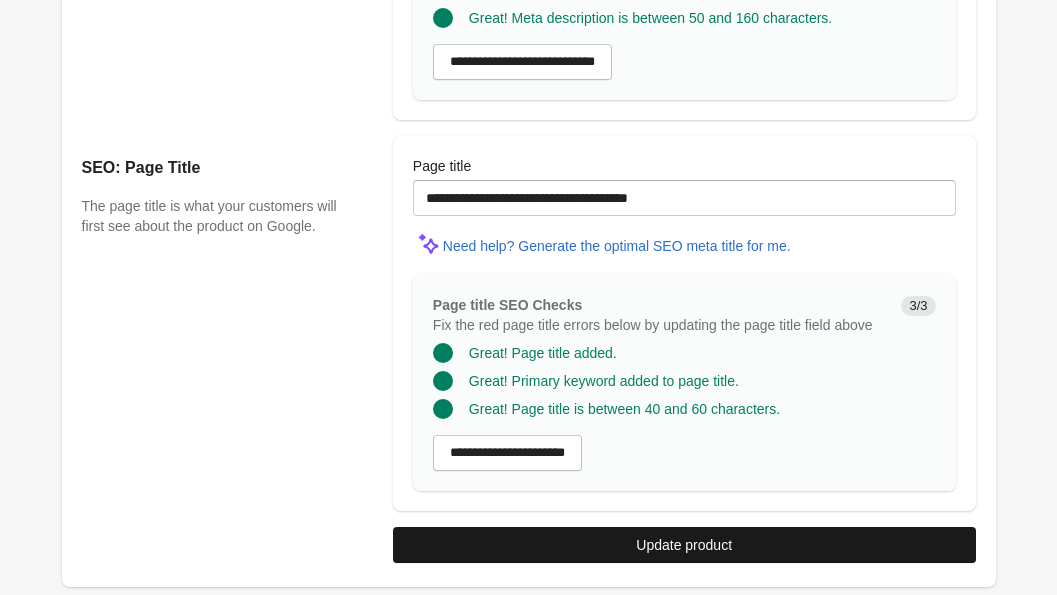 click on "Update product" at bounding box center (684, 545) 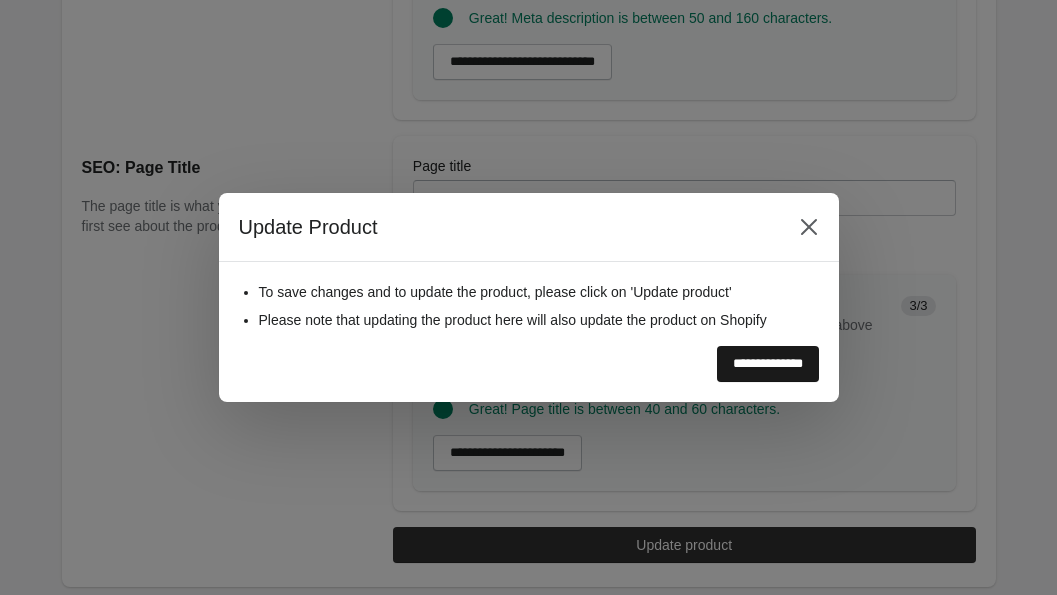 click on "**********" at bounding box center (768, 364) 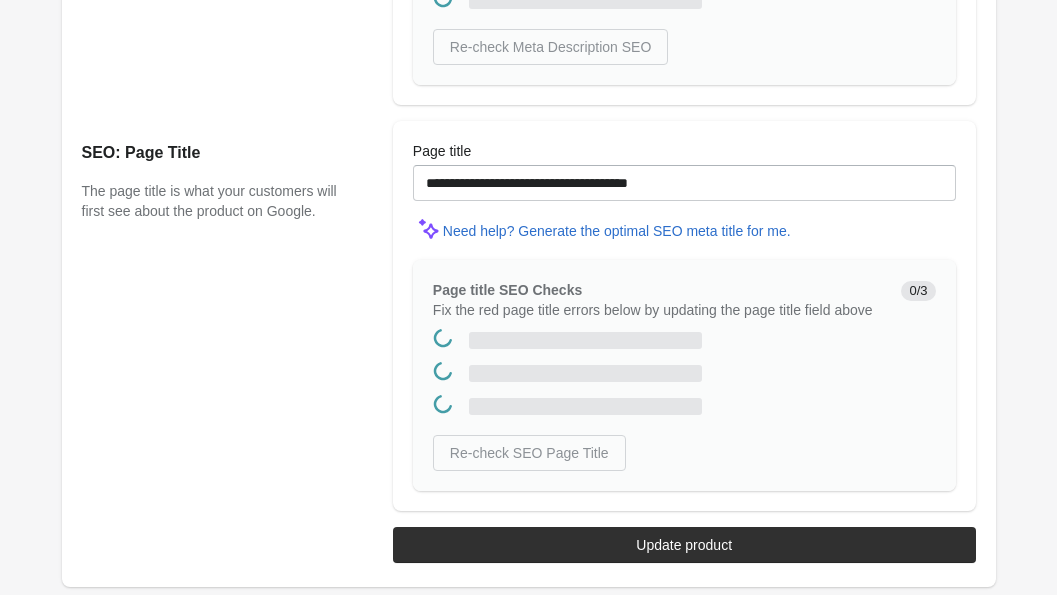 scroll, scrollTop: 0, scrollLeft: 0, axis: both 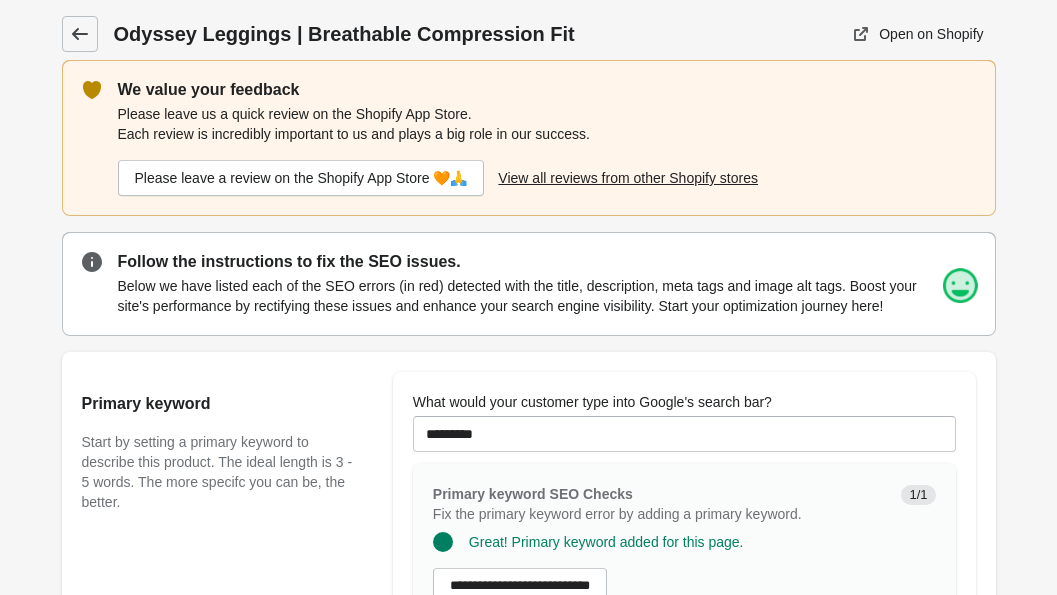 click 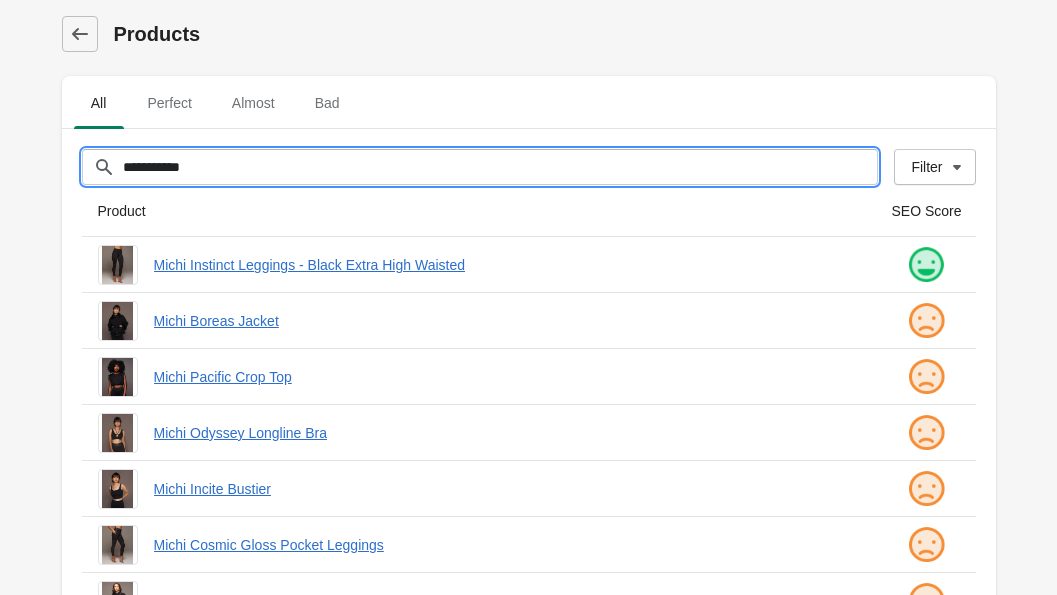 drag, startPoint x: 227, startPoint y: 170, endPoint x: -15, endPoint y: 170, distance: 242 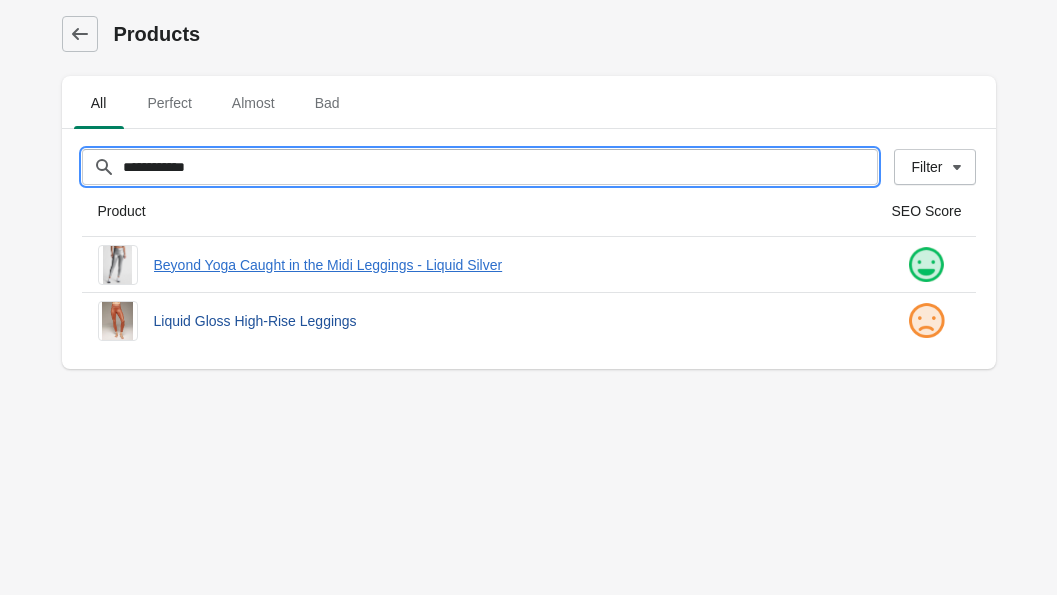 type on "**********" 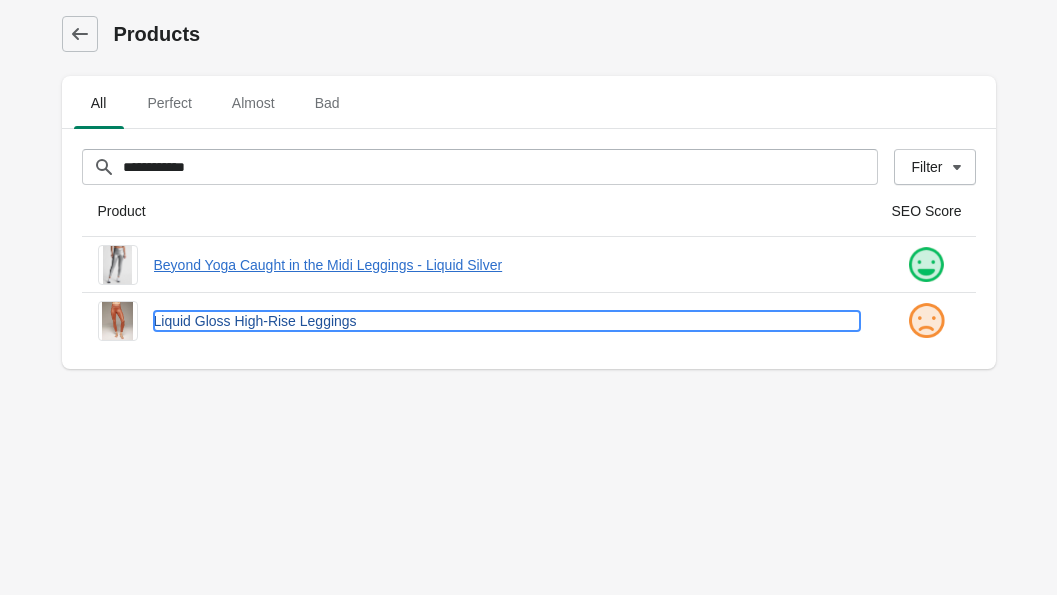 click on "Liquid Gloss High-Rise Leggings" at bounding box center [507, 321] 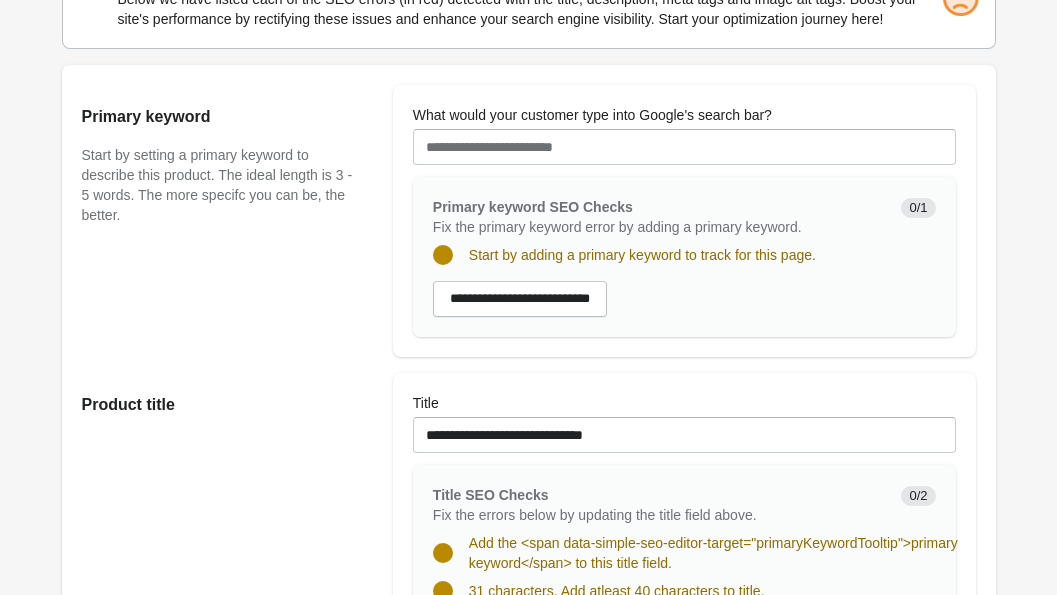 scroll, scrollTop: 283, scrollLeft: 0, axis: vertical 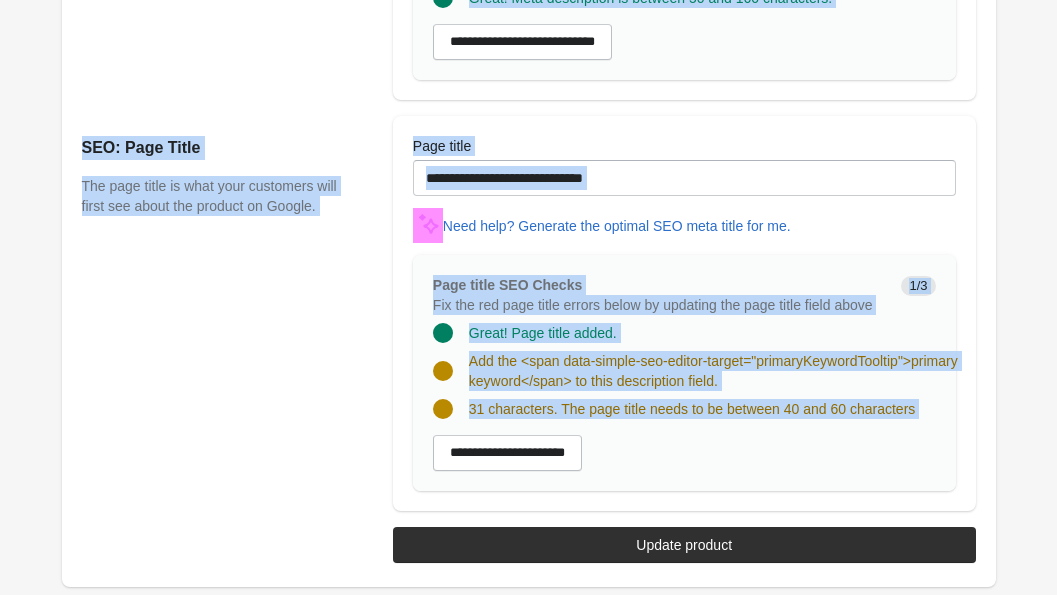 drag, startPoint x: 411, startPoint y: 135, endPoint x: 797, endPoint y: 657, distance: 649.2149 